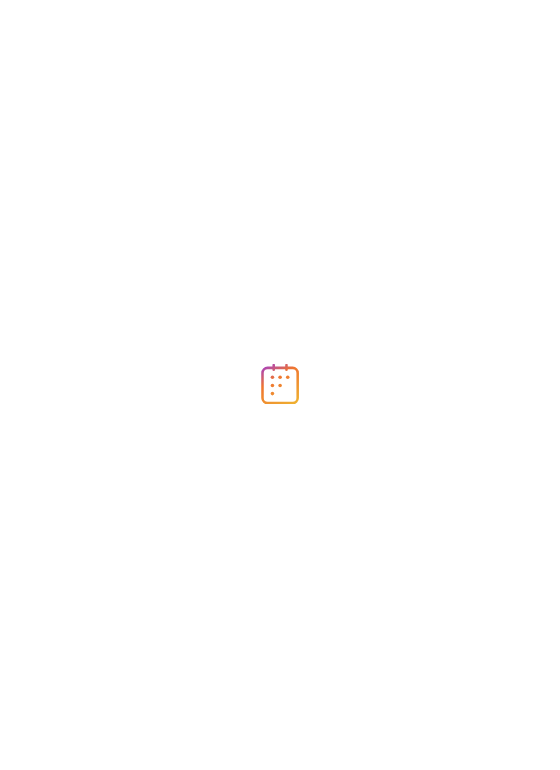 scroll, scrollTop: 0, scrollLeft: 0, axis: both 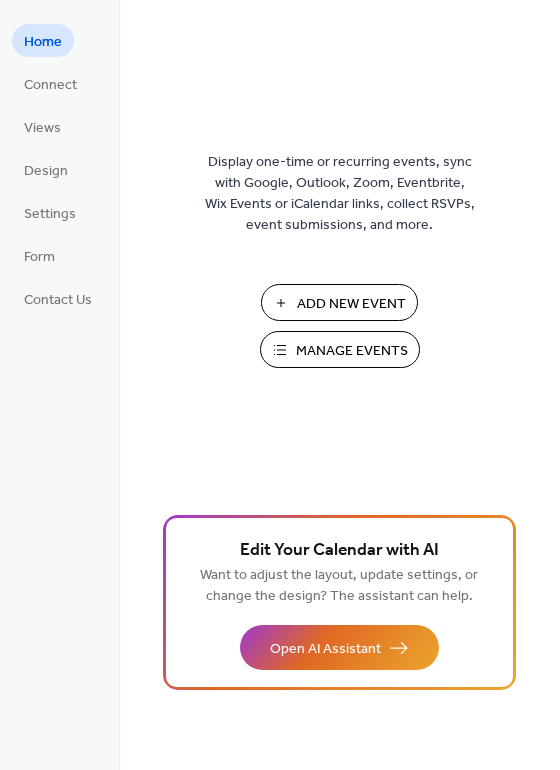 click on "Manage Events" at bounding box center [352, 351] 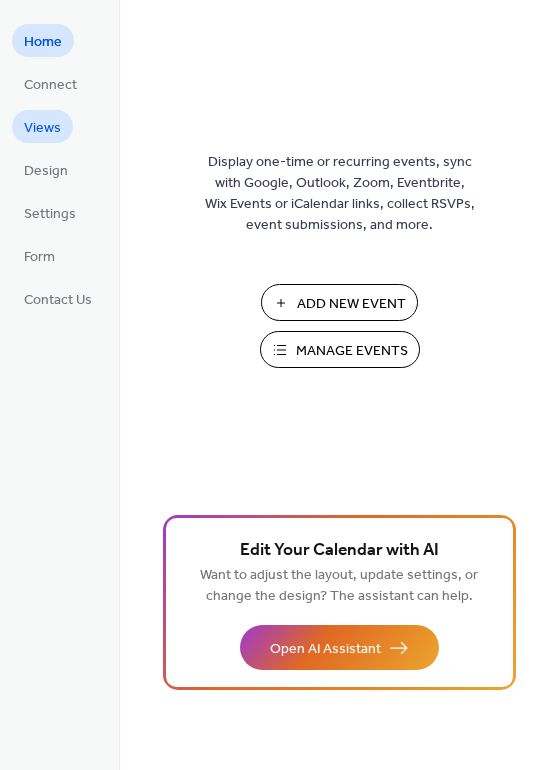 click on "Views" at bounding box center [42, 126] 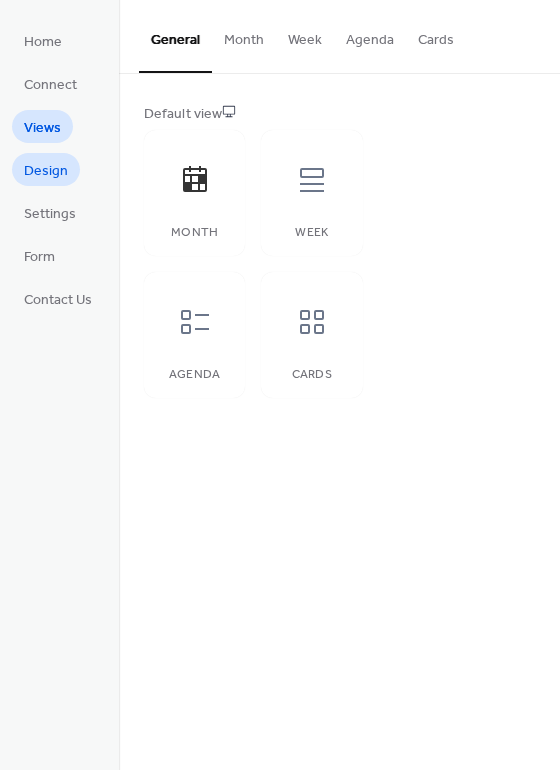 click on "Design" at bounding box center (46, 171) 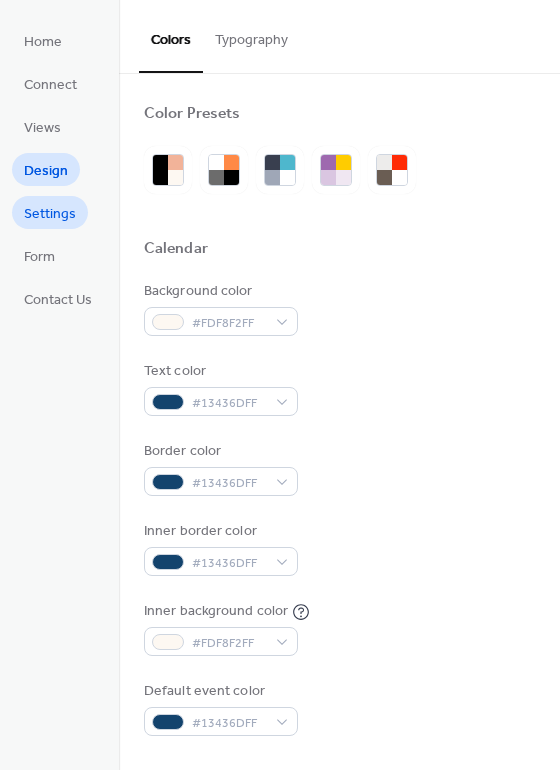 click on "Settings" at bounding box center (50, 214) 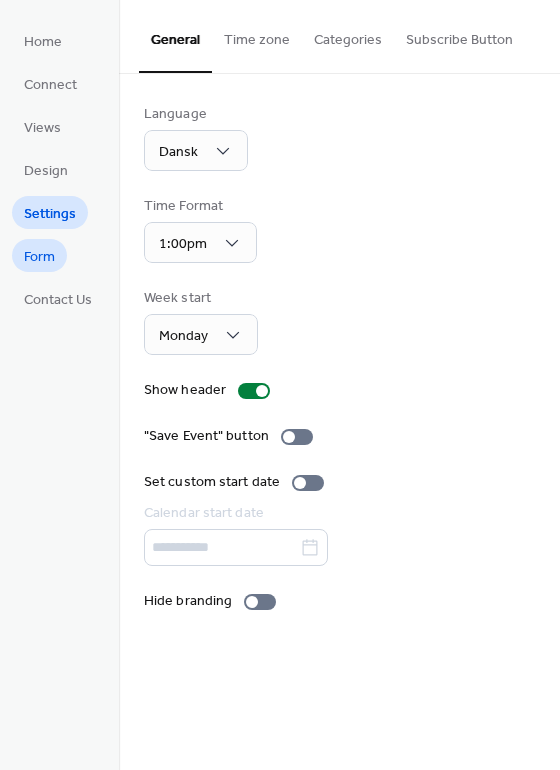 click on "Form" at bounding box center (39, 255) 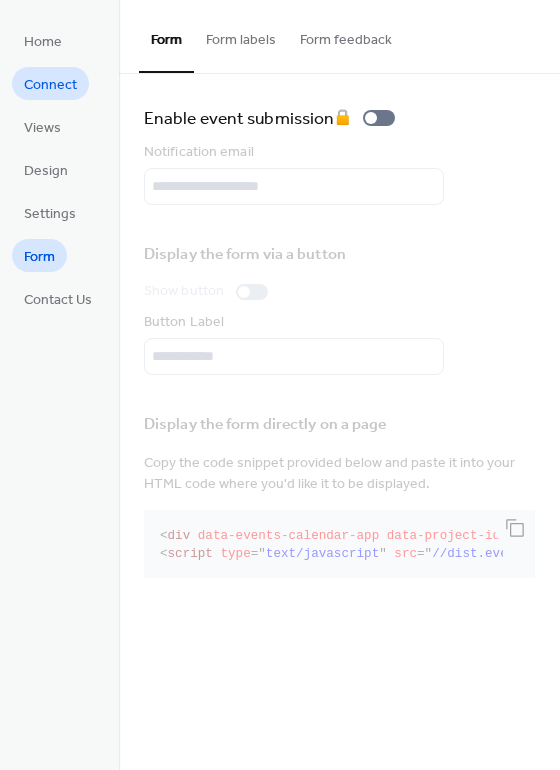 click on "Connect" at bounding box center [50, 85] 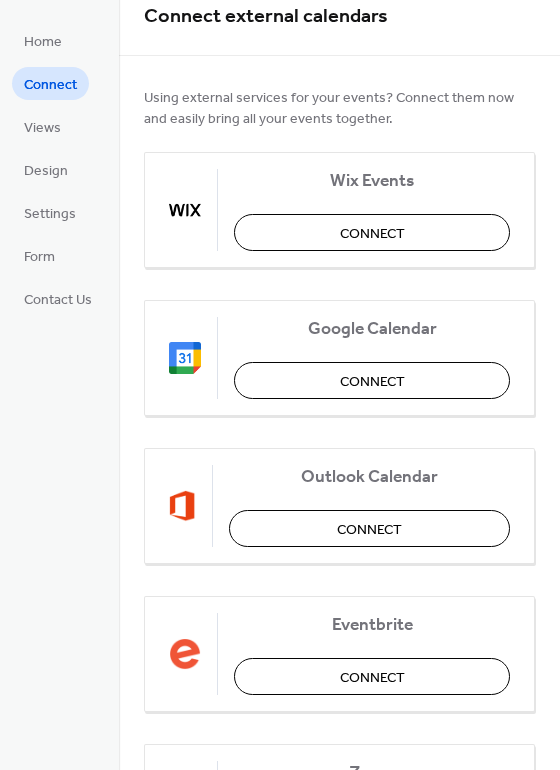 scroll, scrollTop: 0, scrollLeft: 0, axis: both 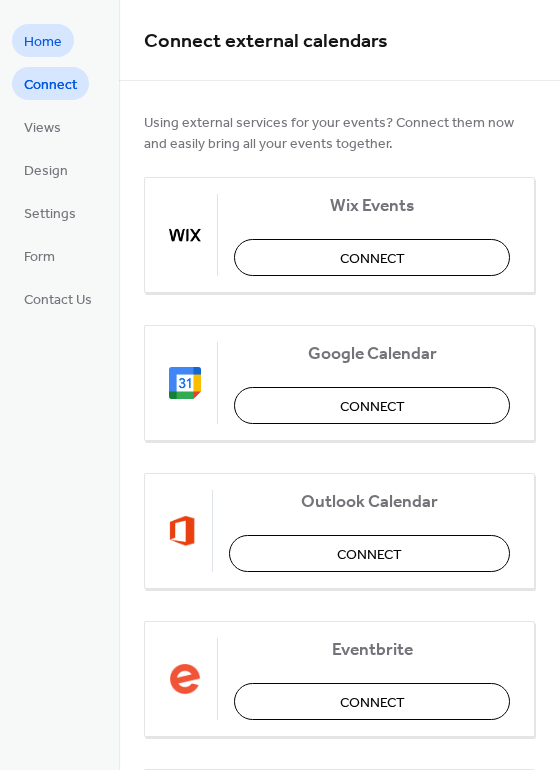 click on "Home" at bounding box center [43, 42] 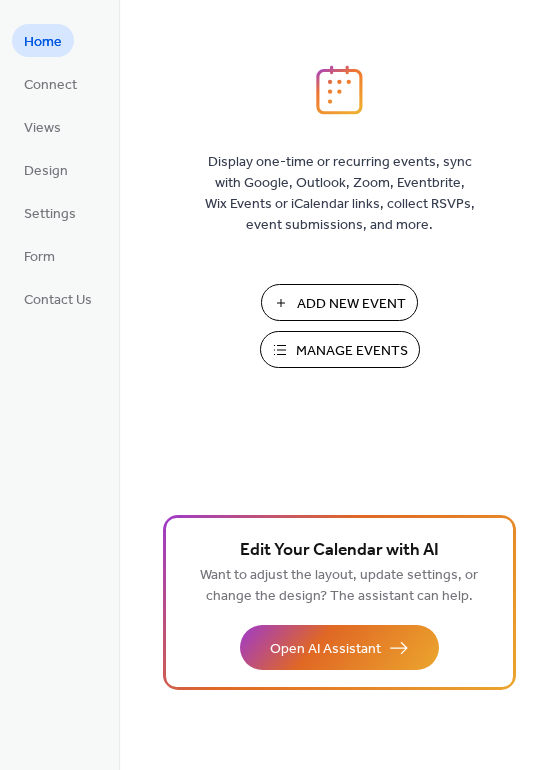 click on "Add New Event" at bounding box center [351, 304] 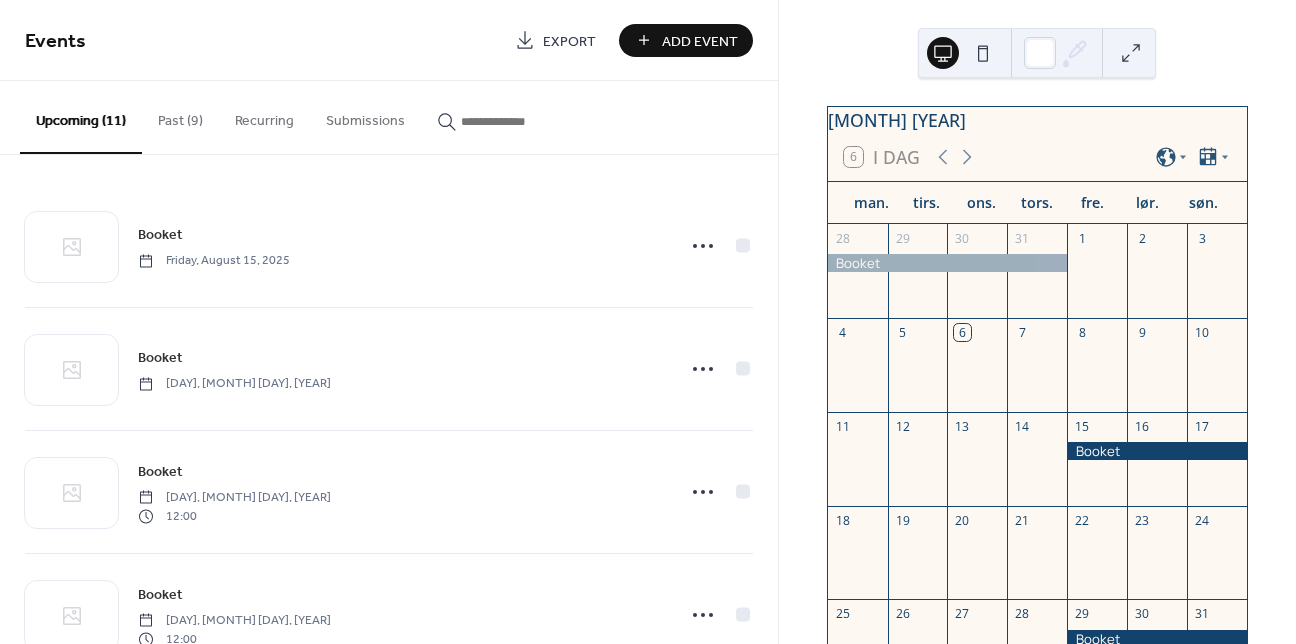 scroll, scrollTop: 0, scrollLeft: 0, axis: both 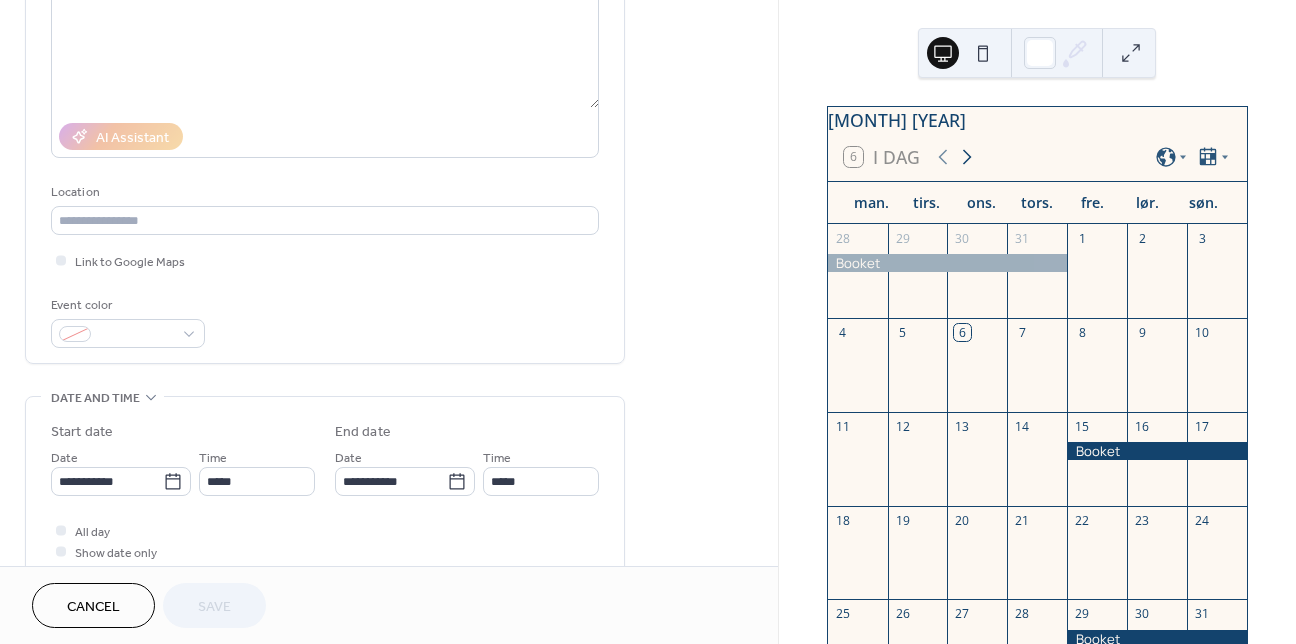 click 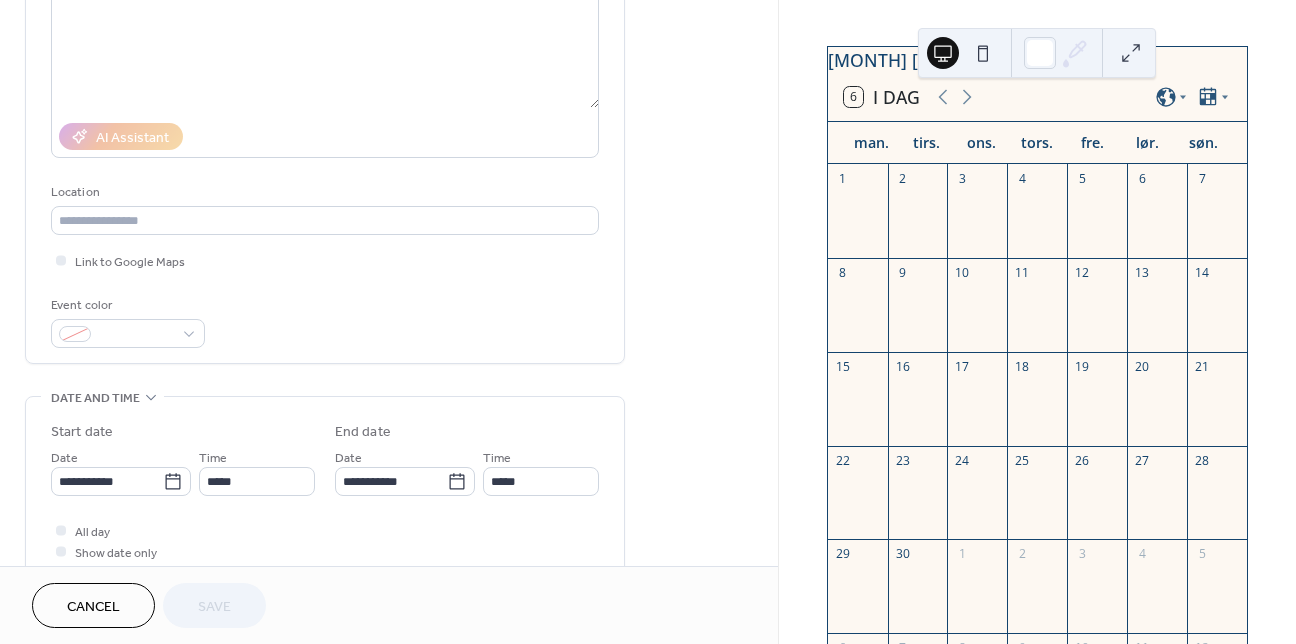 scroll, scrollTop: 72, scrollLeft: 0, axis: vertical 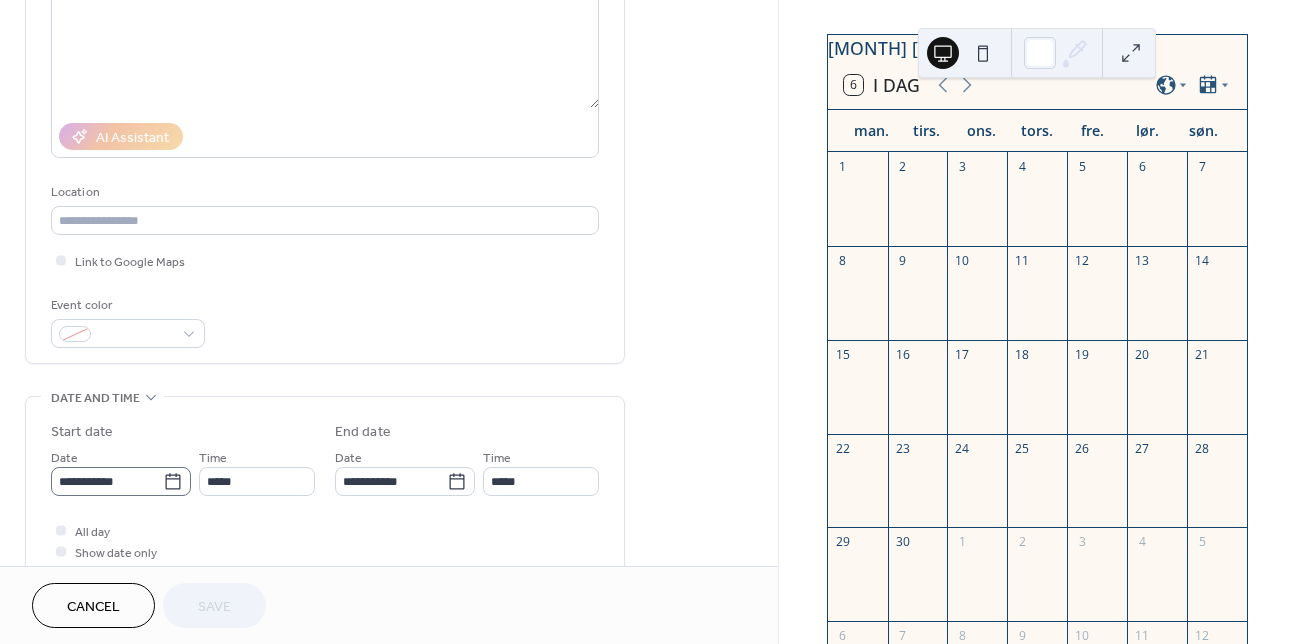 click 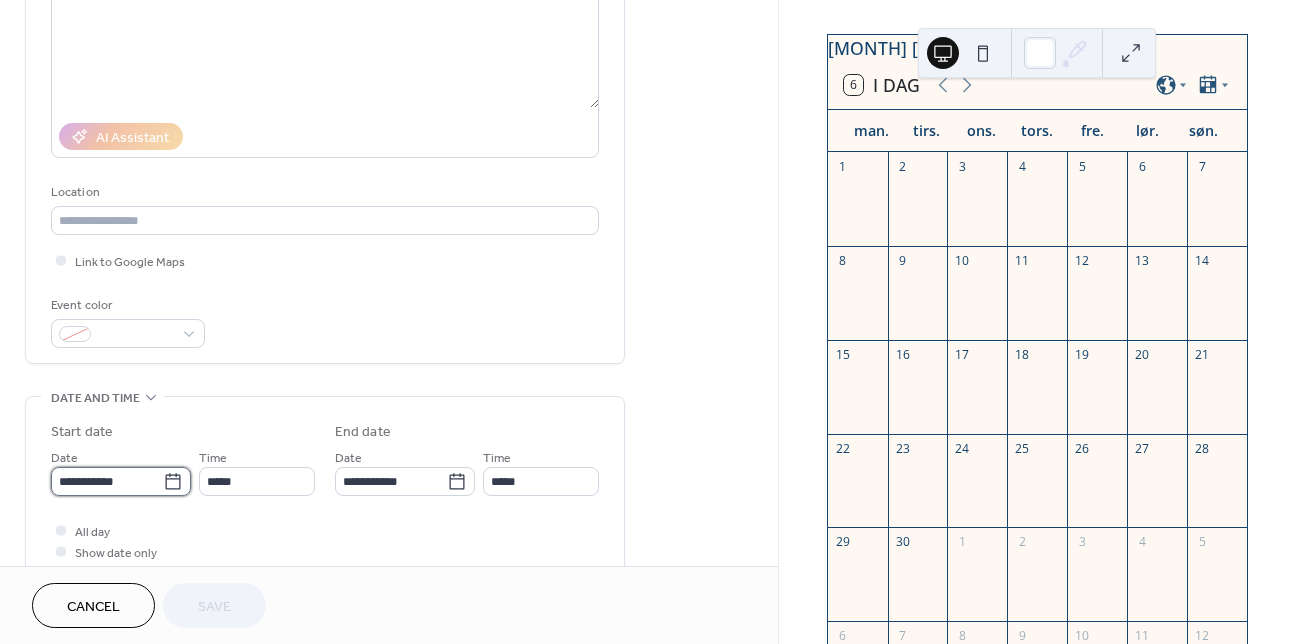 click on "**********" at bounding box center [107, 481] 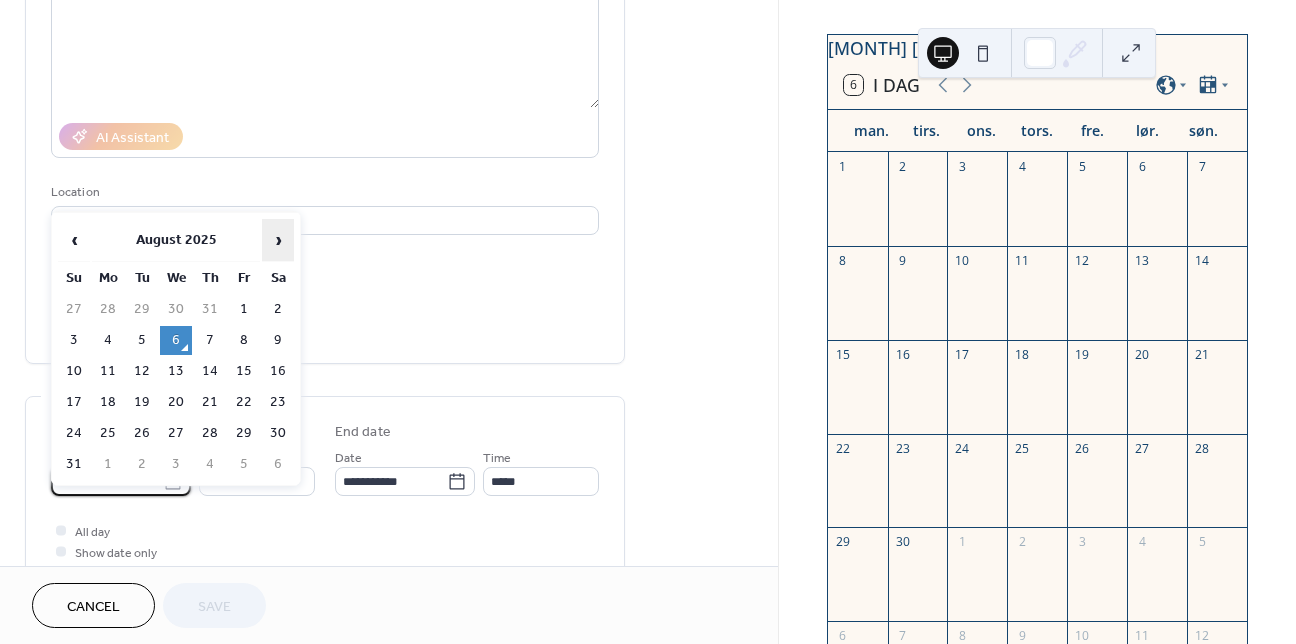 click on "›" at bounding box center [278, 240] 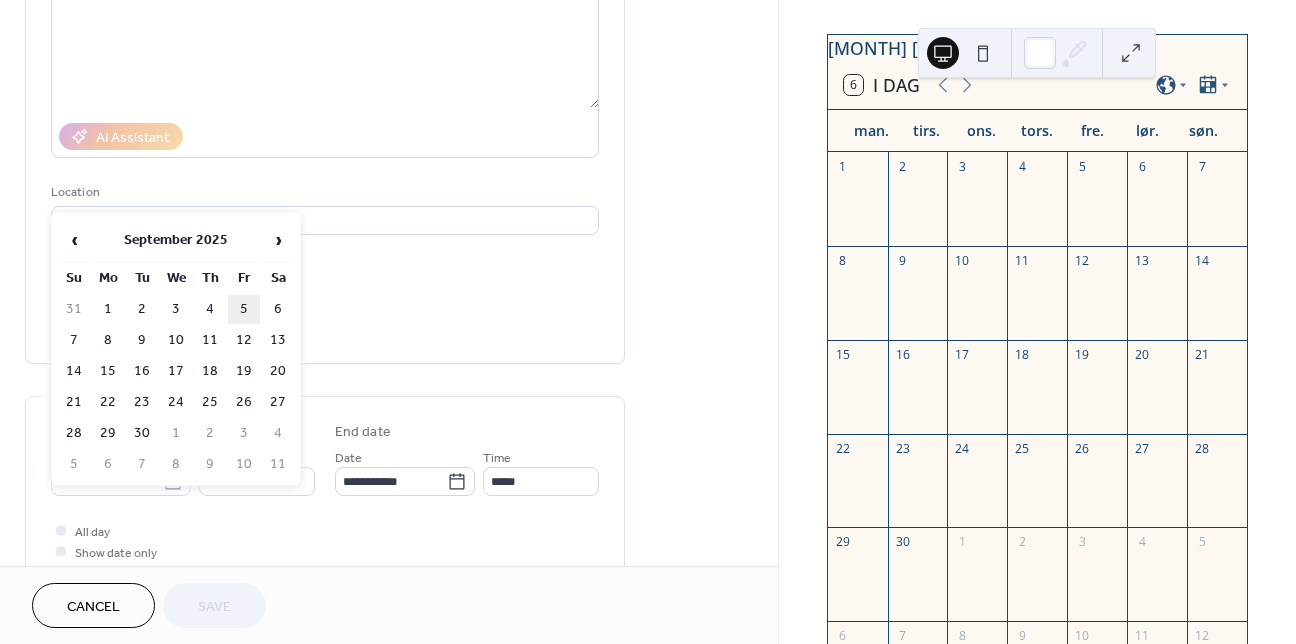 click on "5" at bounding box center [244, 309] 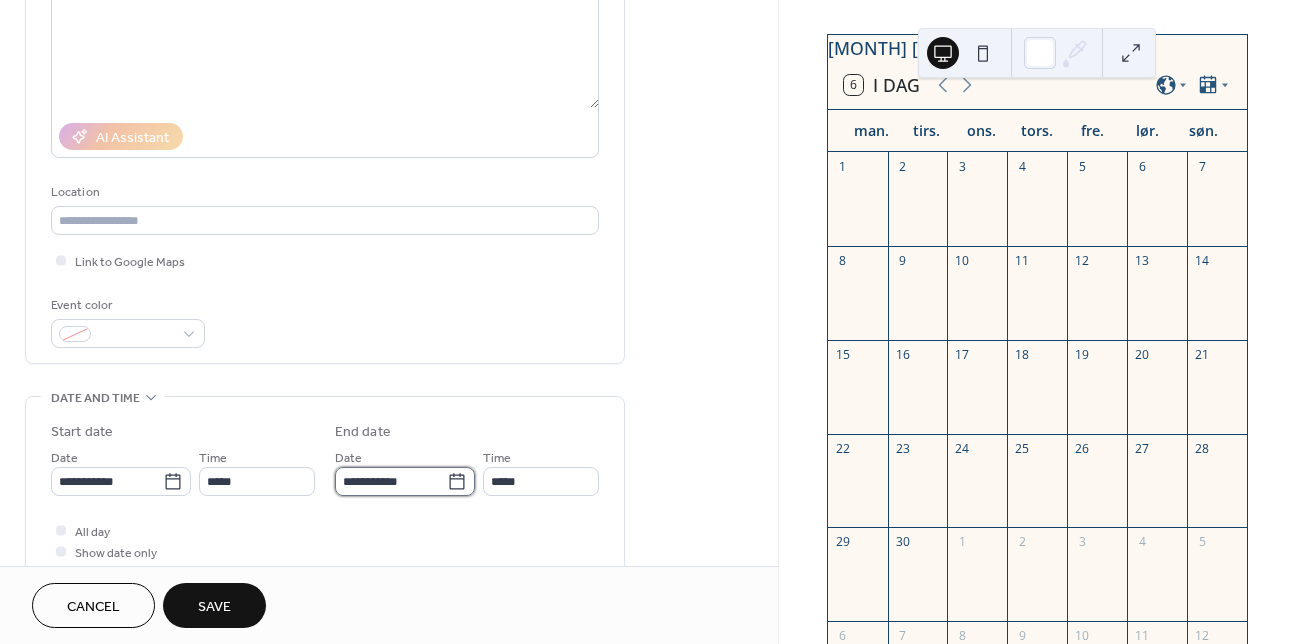 click on "**********" at bounding box center [391, 481] 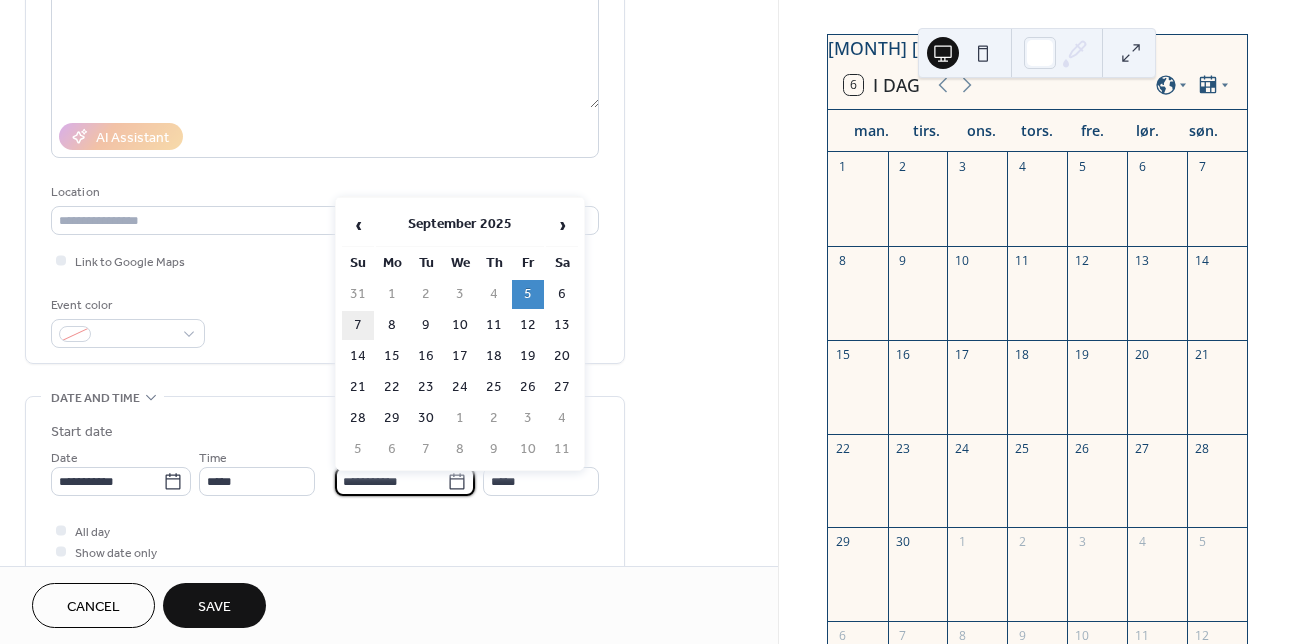 click on "7" at bounding box center (358, 325) 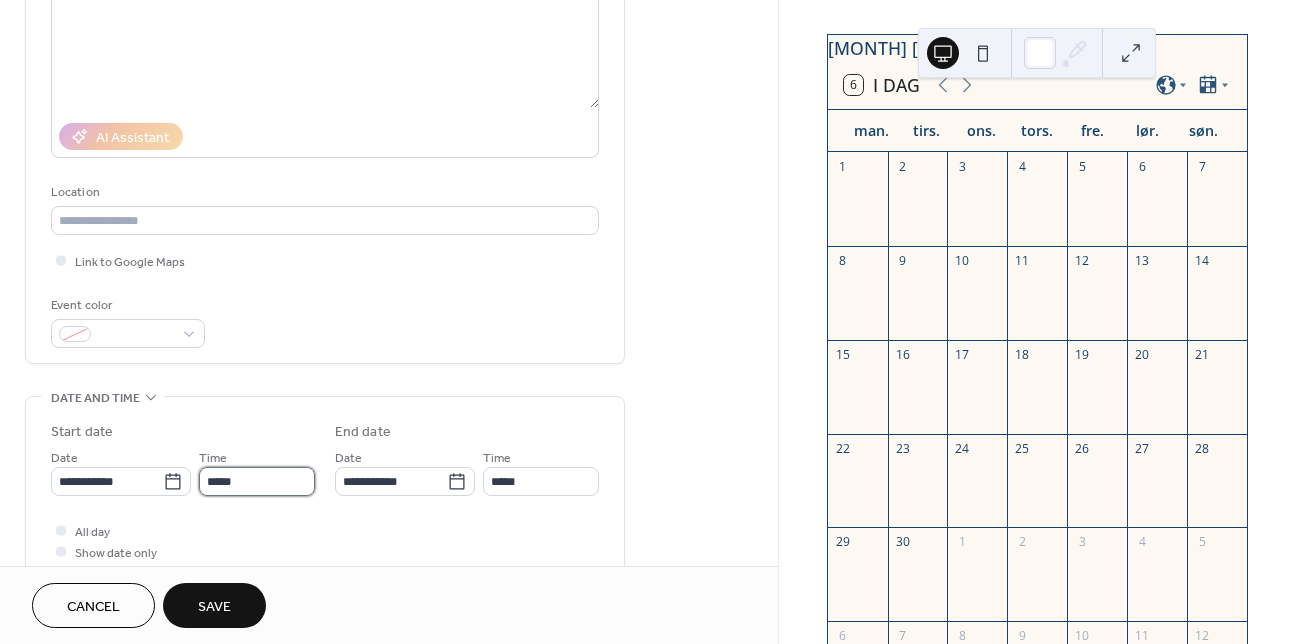 click on "*****" at bounding box center [257, 481] 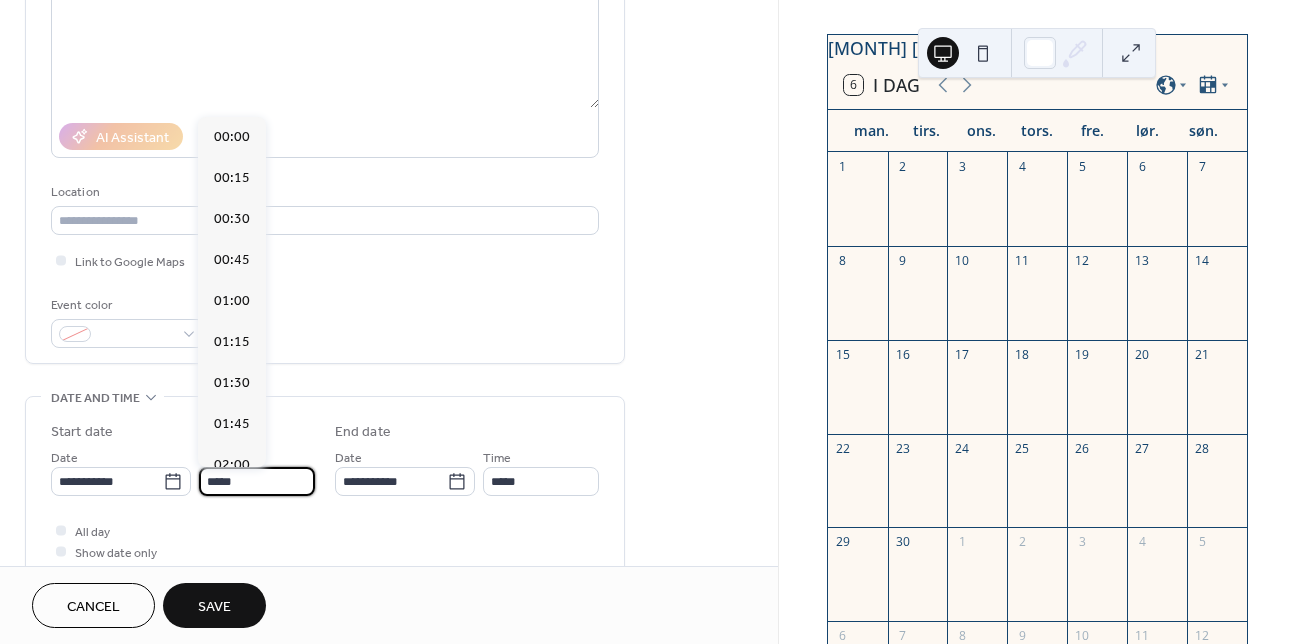 scroll, scrollTop: 1944, scrollLeft: 0, axis: vertical 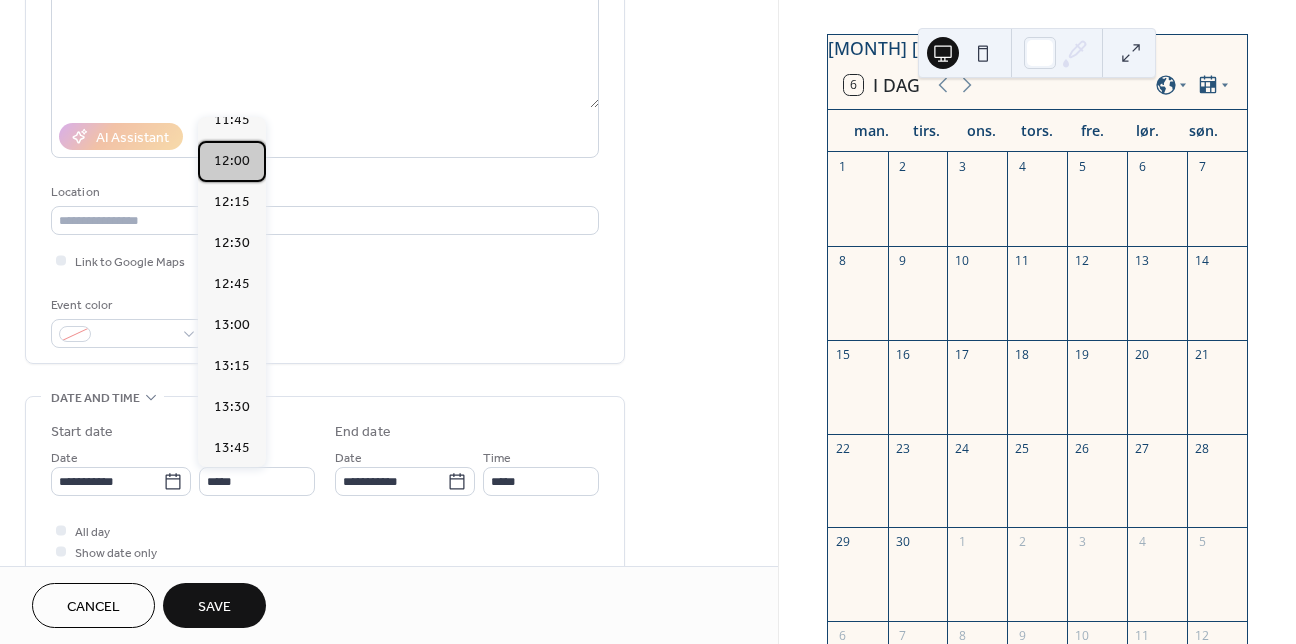 click on "12:00" at bounding box center (232, 161) 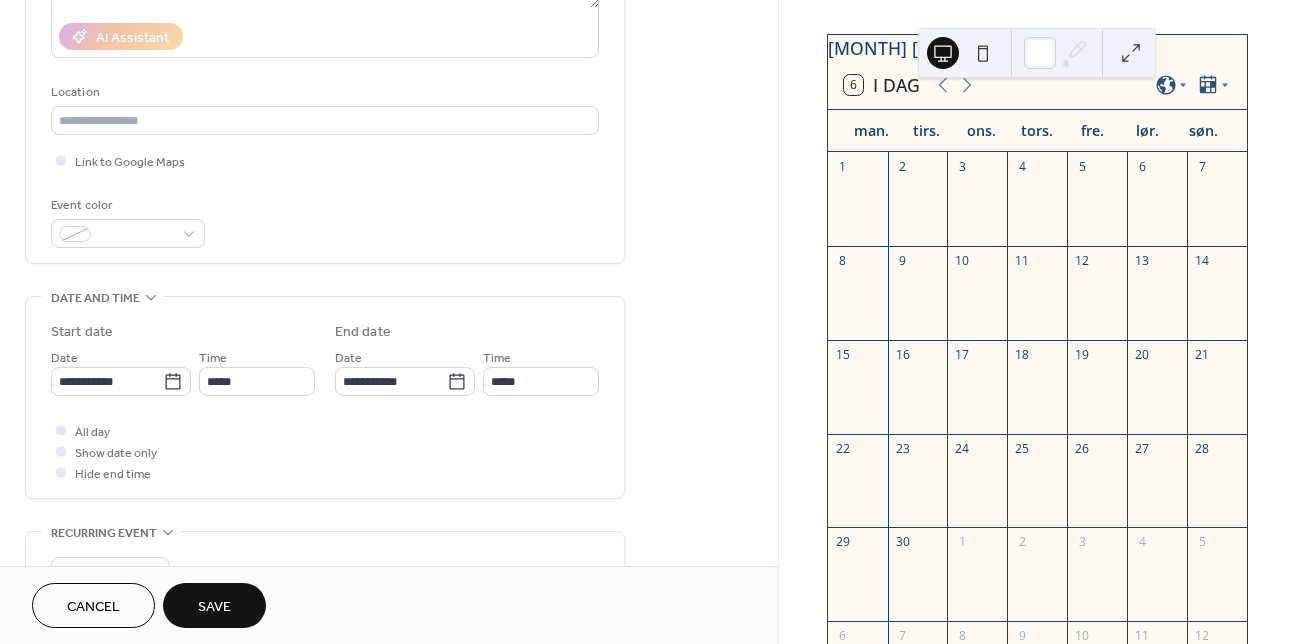 scroll, scrollTop: 357, scrollLeft: 0, axis: vertical 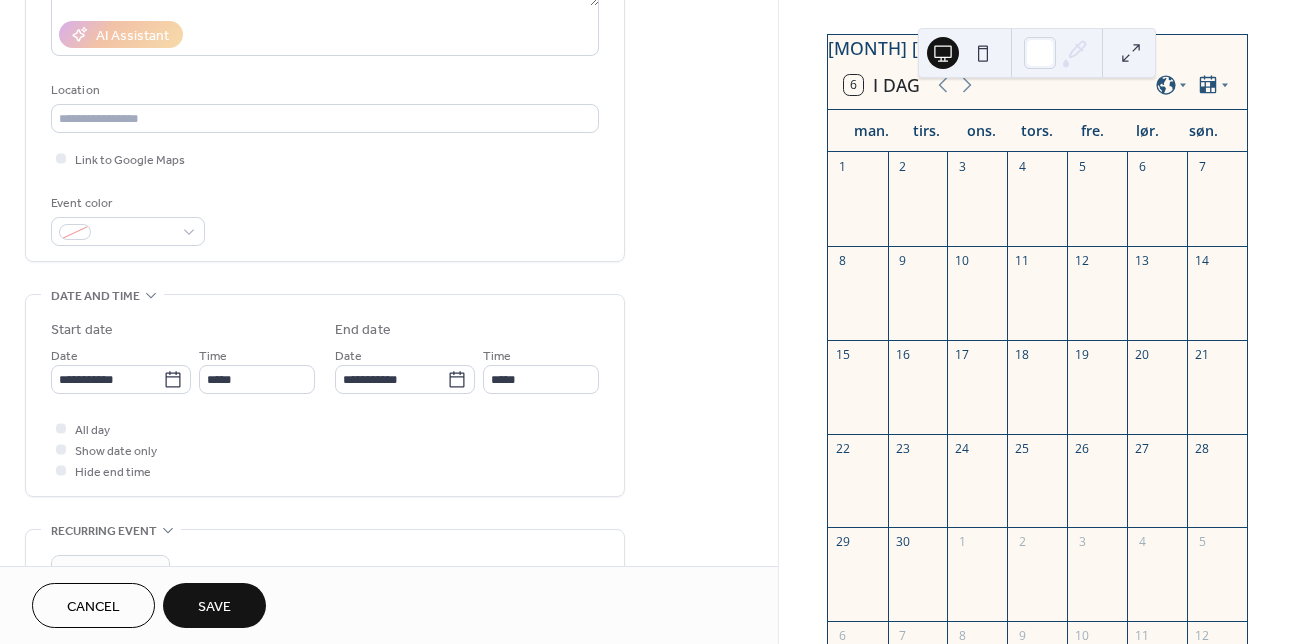 click on "Save" at bounding box center (214, 605) 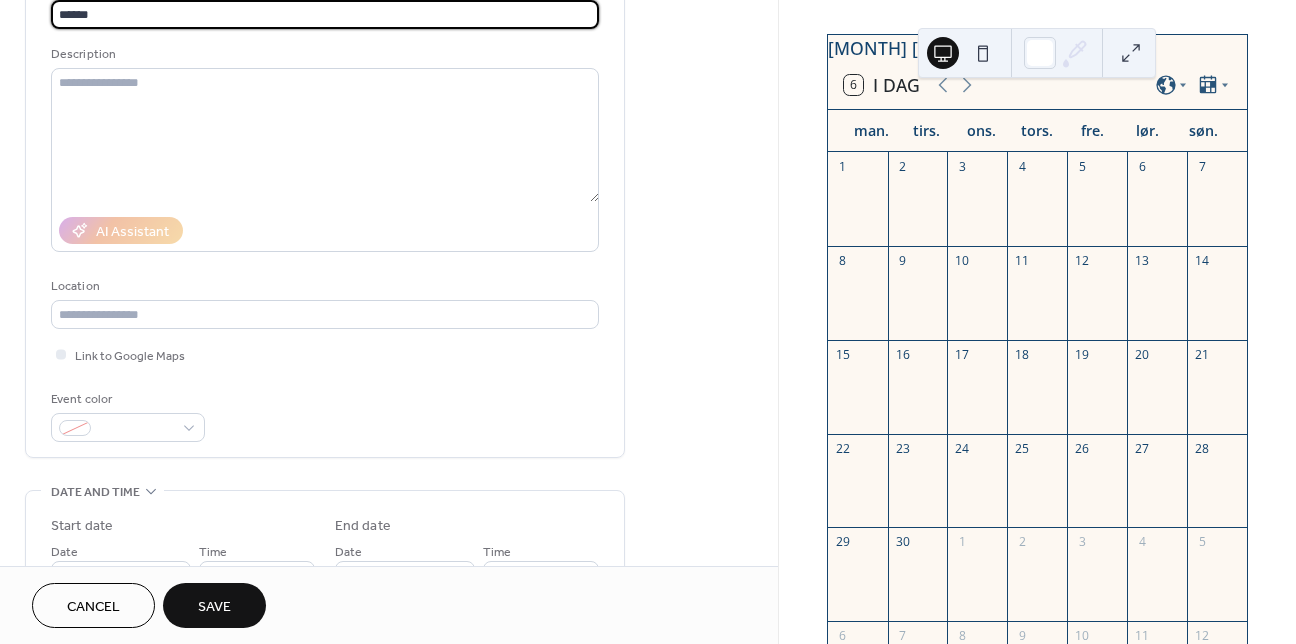 type on "******" 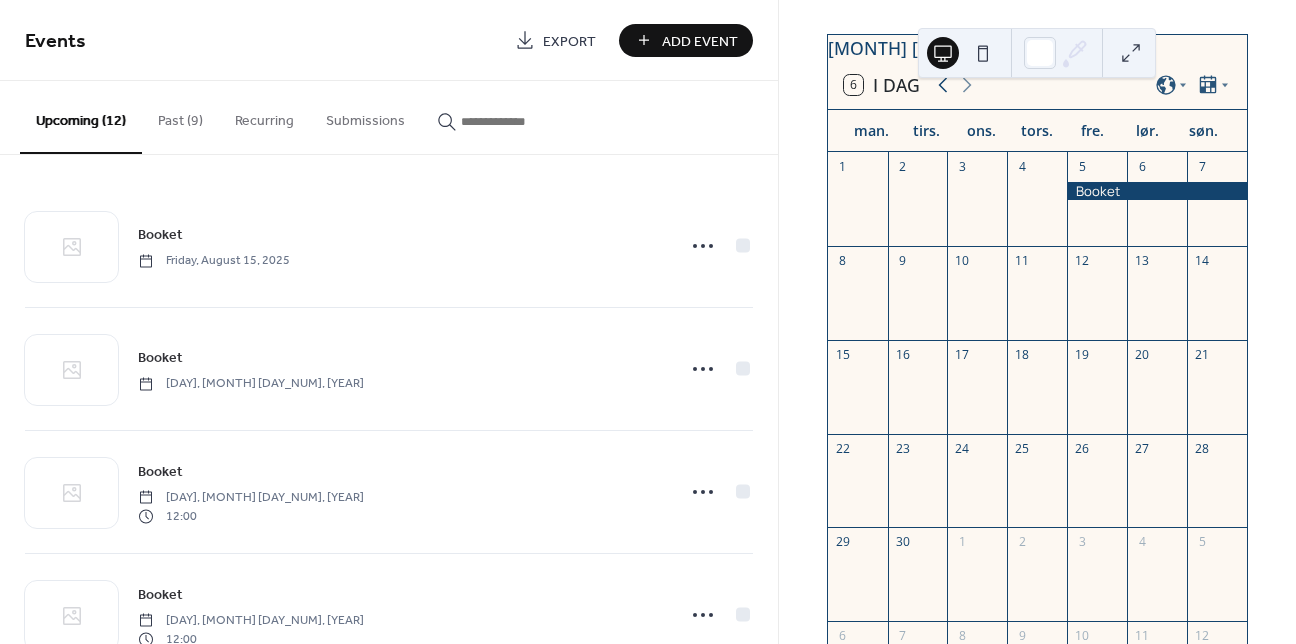 click 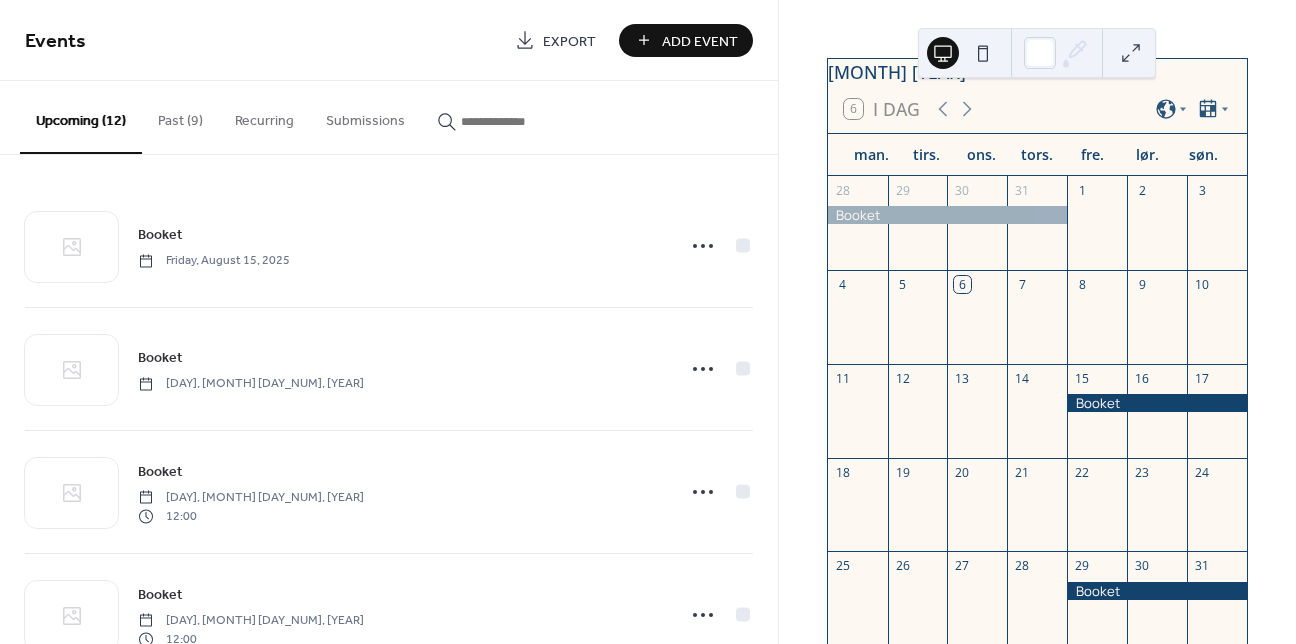 scroll, scrollTop: 0, scrollLeft: 0, axis: both 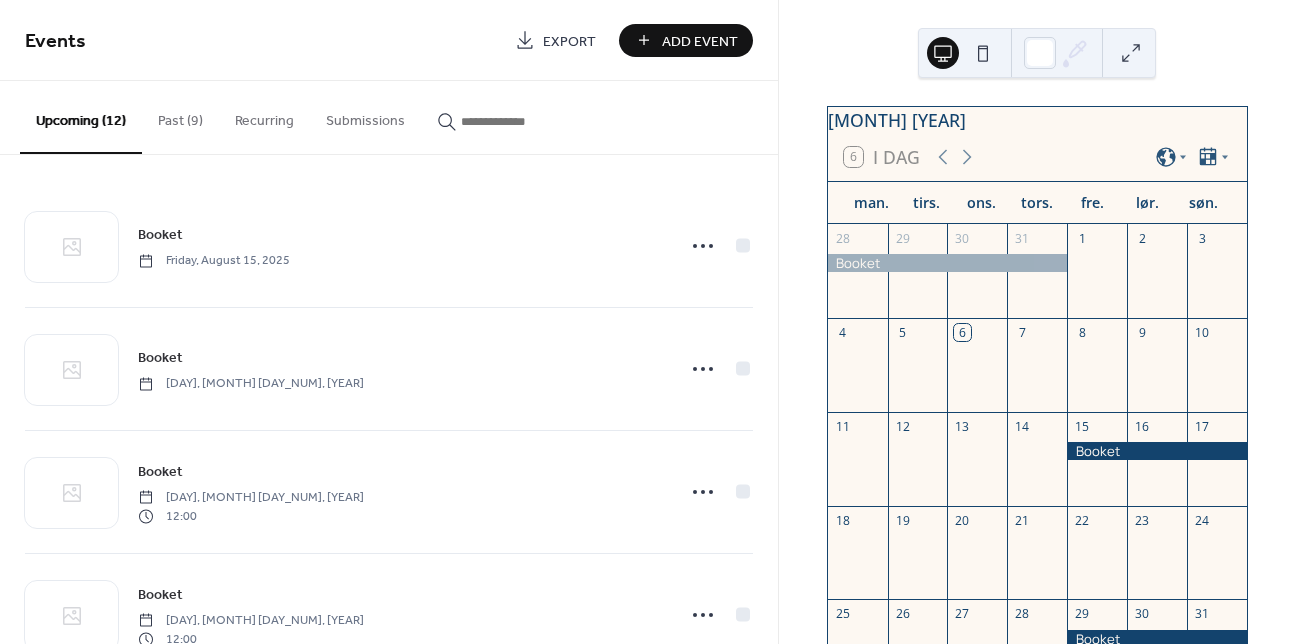 click at bounding box center (983, 53) 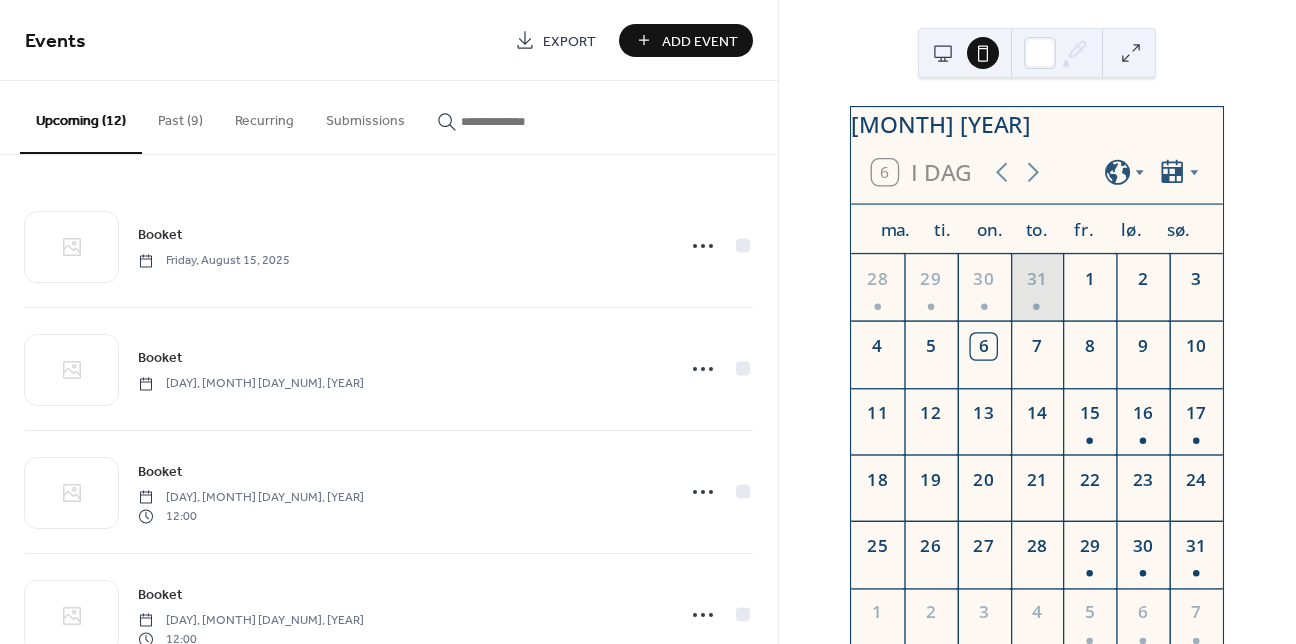 scroll, scrollTop: 2, scrollLeft: 0, axis: vertical 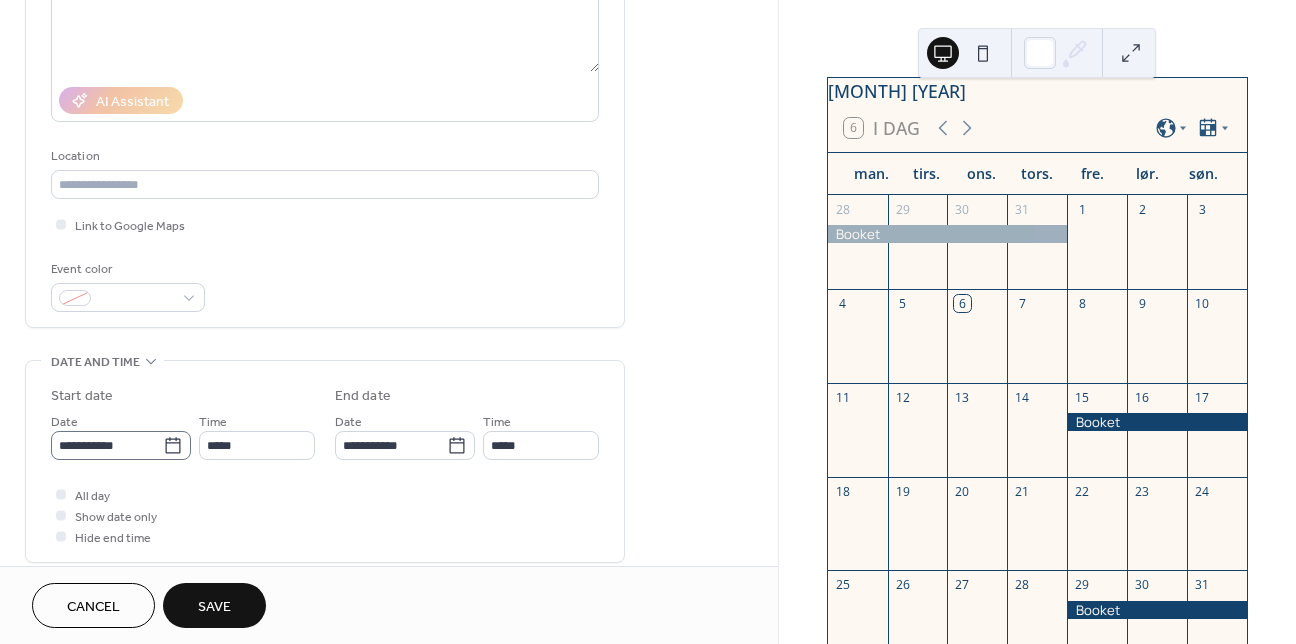 type on "******" 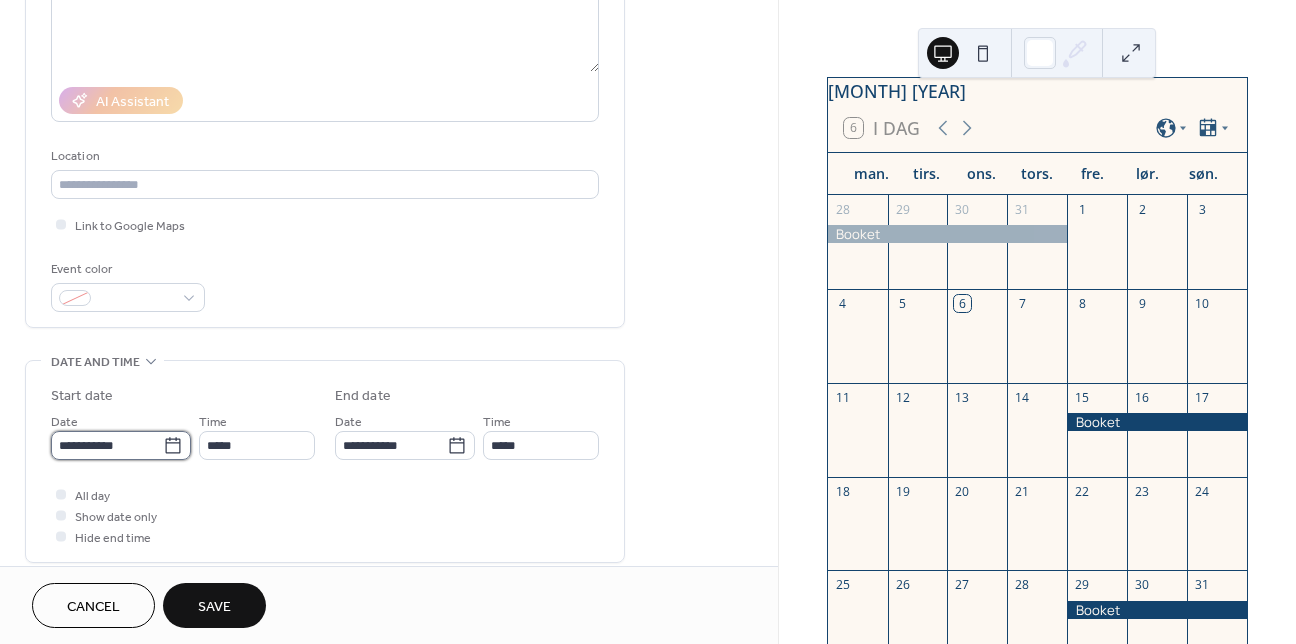 click on "**********" at bounding box center [107, 445] 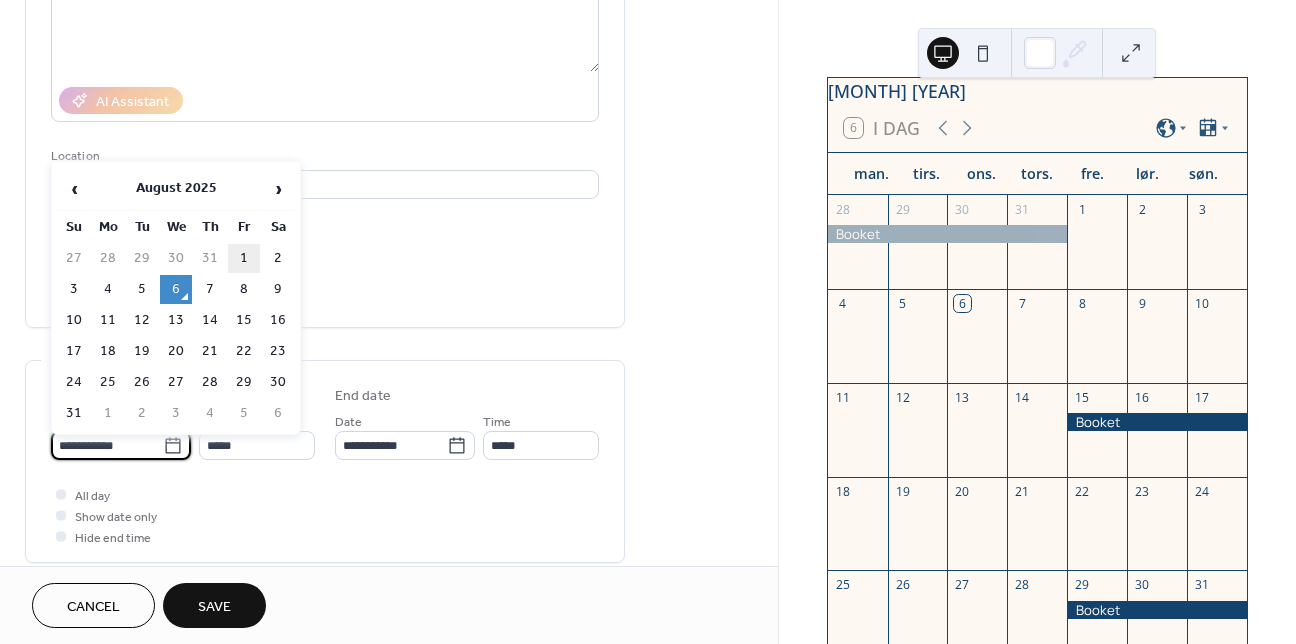 click on "1" at bounding box center [244, 258] 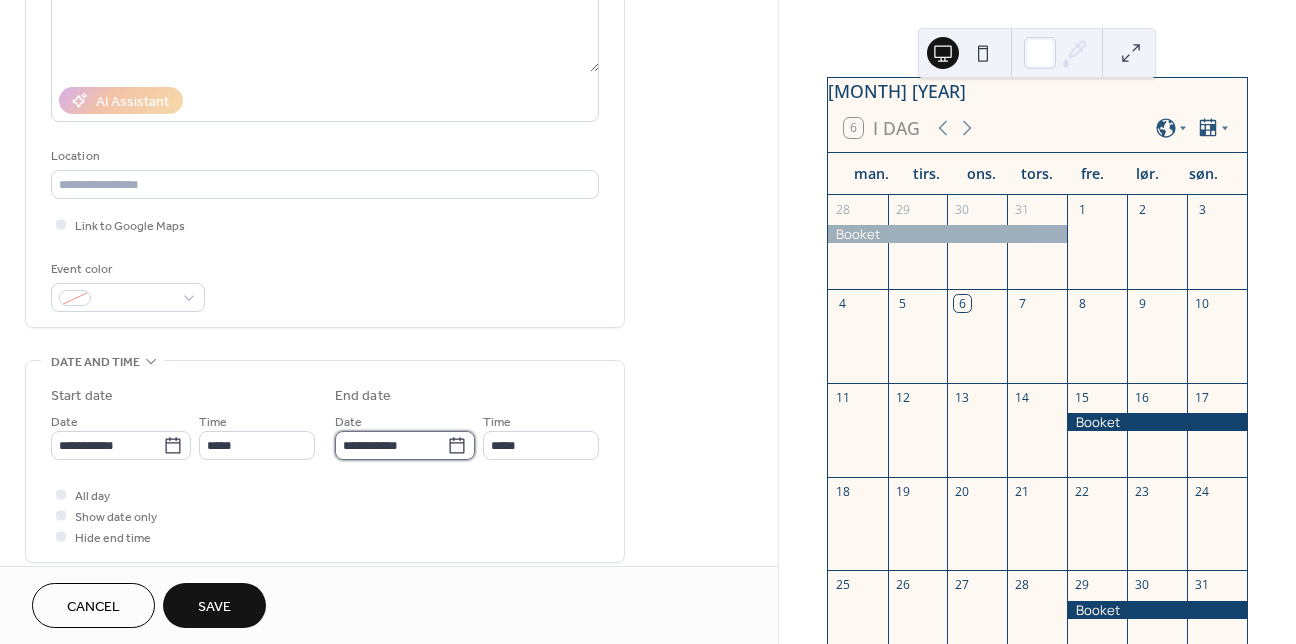 click on "**********" at bounding box center [391, 445] 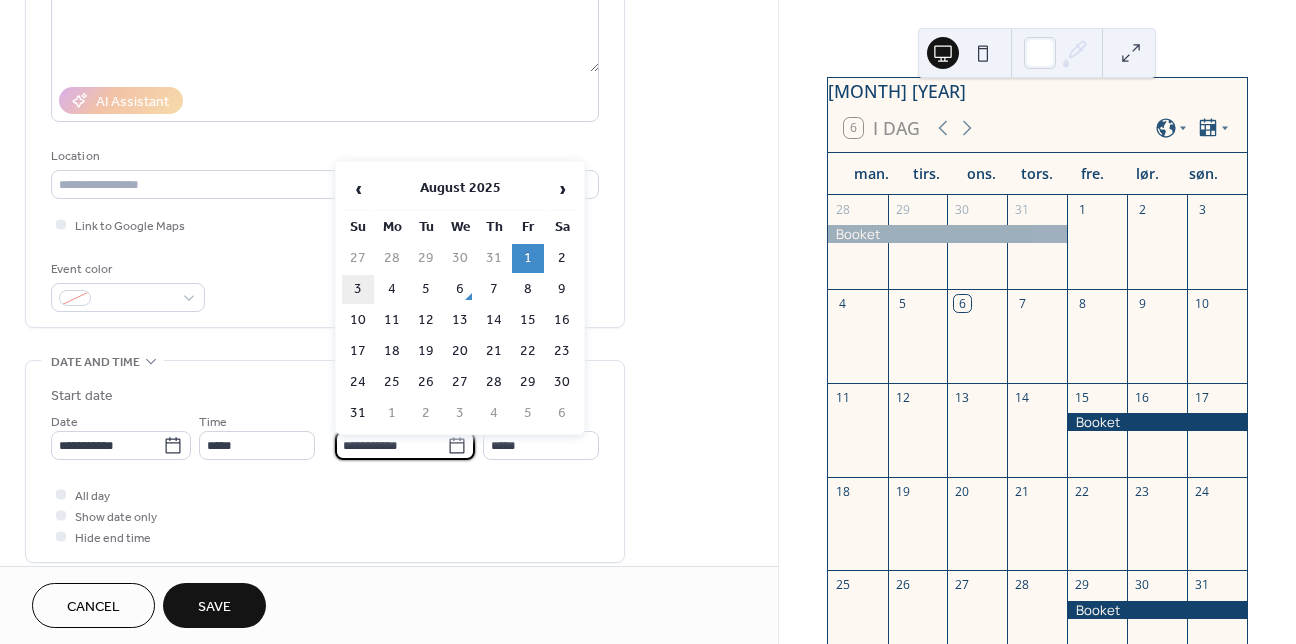 click on "3" at bounding box center [358, 289] 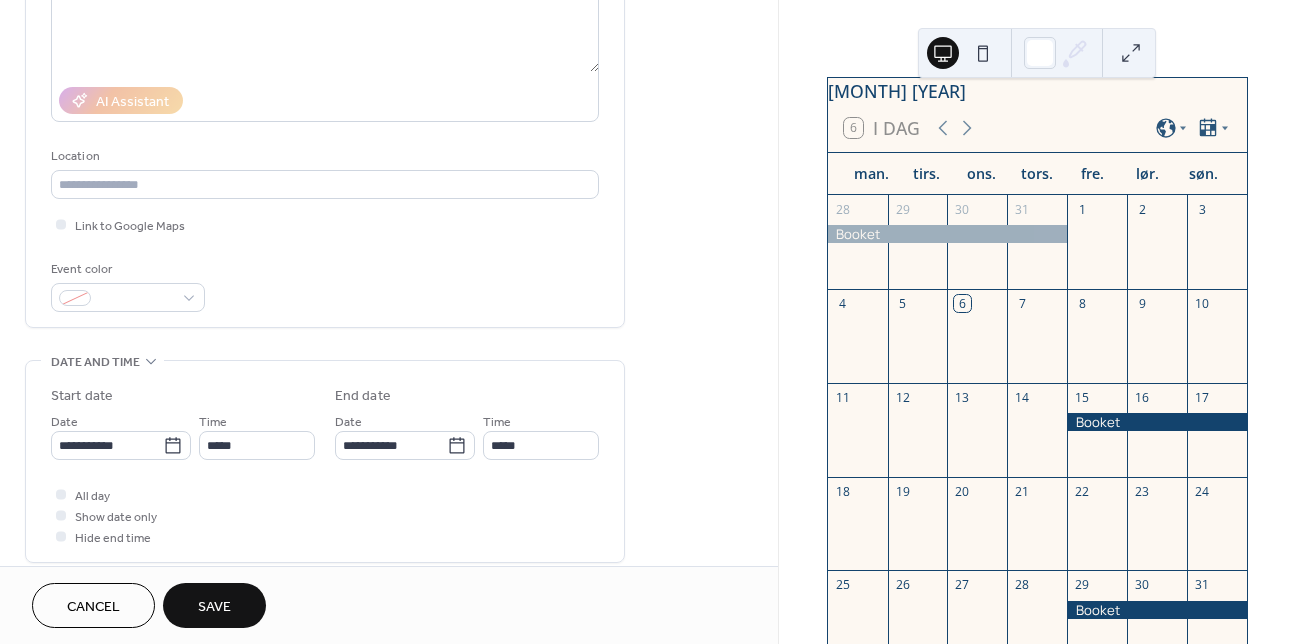 click on "Save" at bounding box center (214, 607) 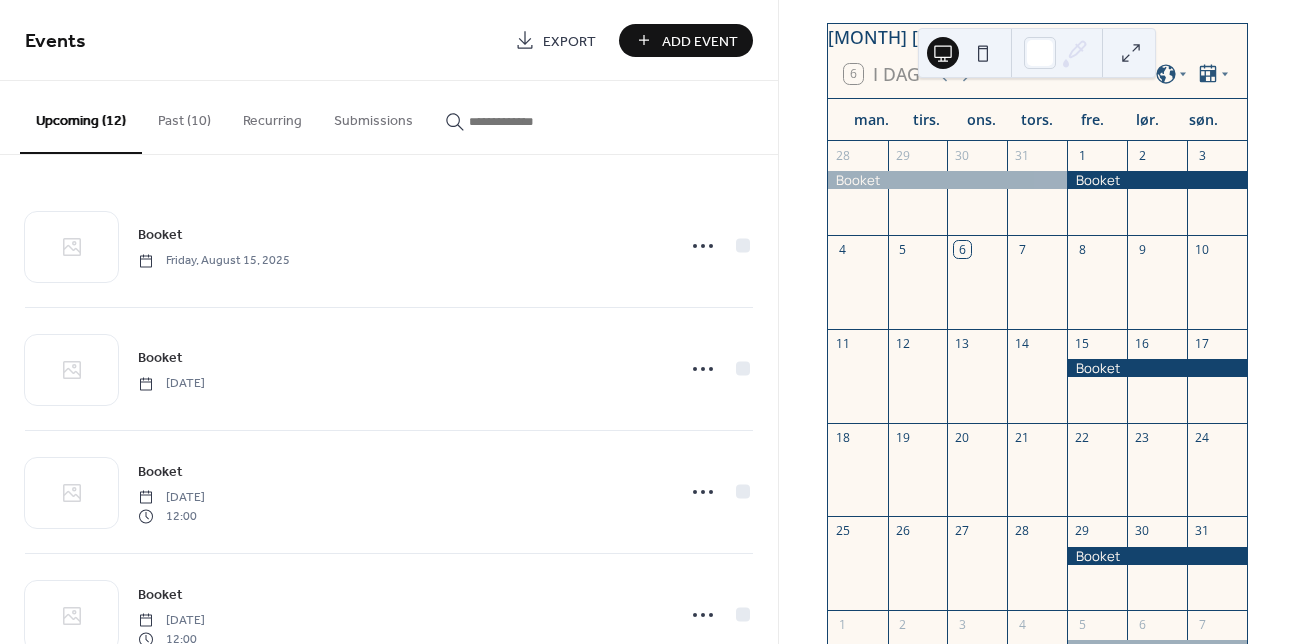 scroll, scrollTop: 0, scrollLeft: 0, axis: both 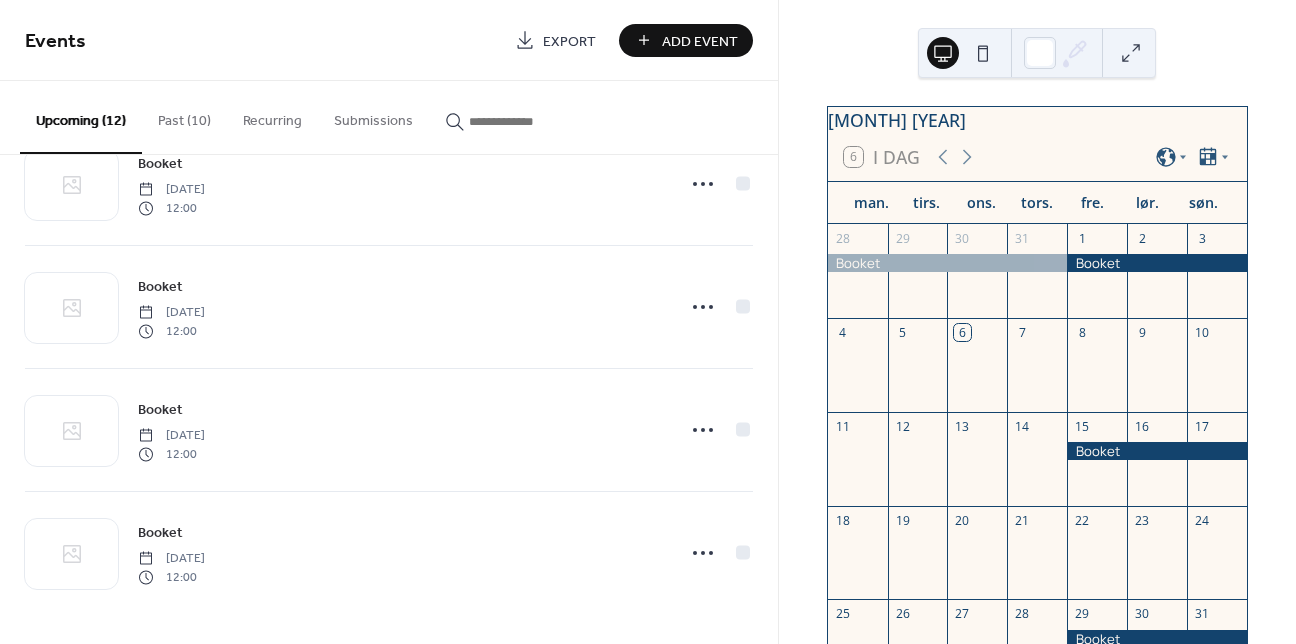 click on "Add Event" at bounding box center (700, 41) 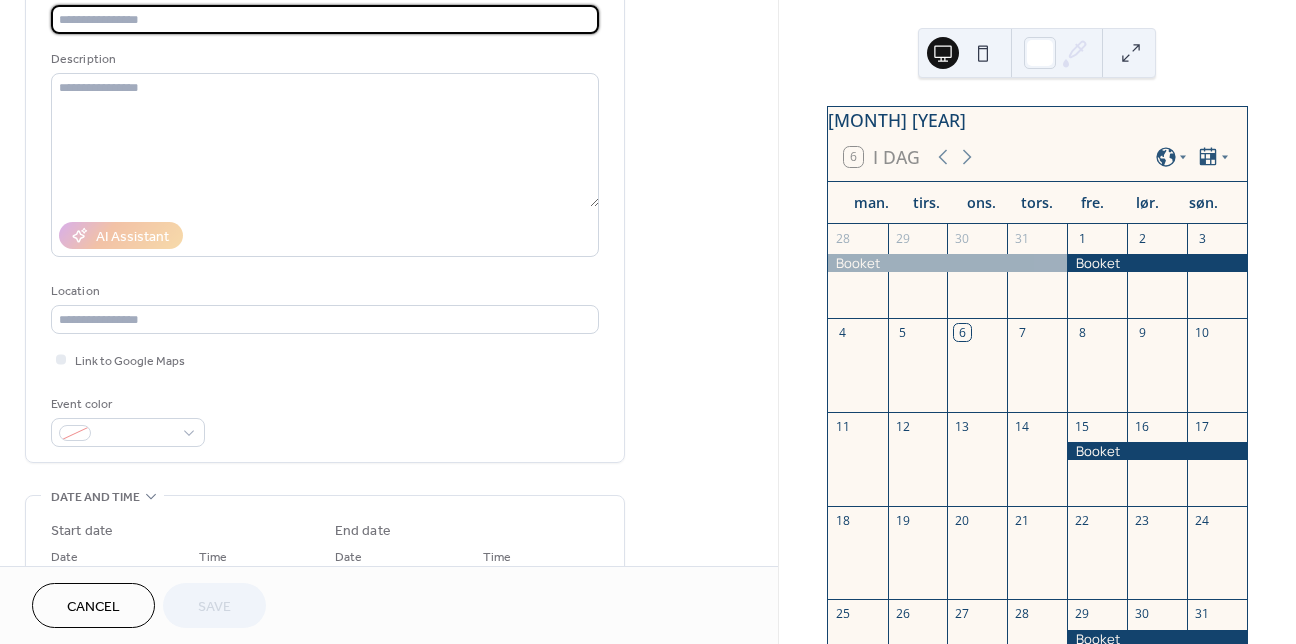 scroll, scrollTop: 329, scrollLeft: 0, axis: vertical 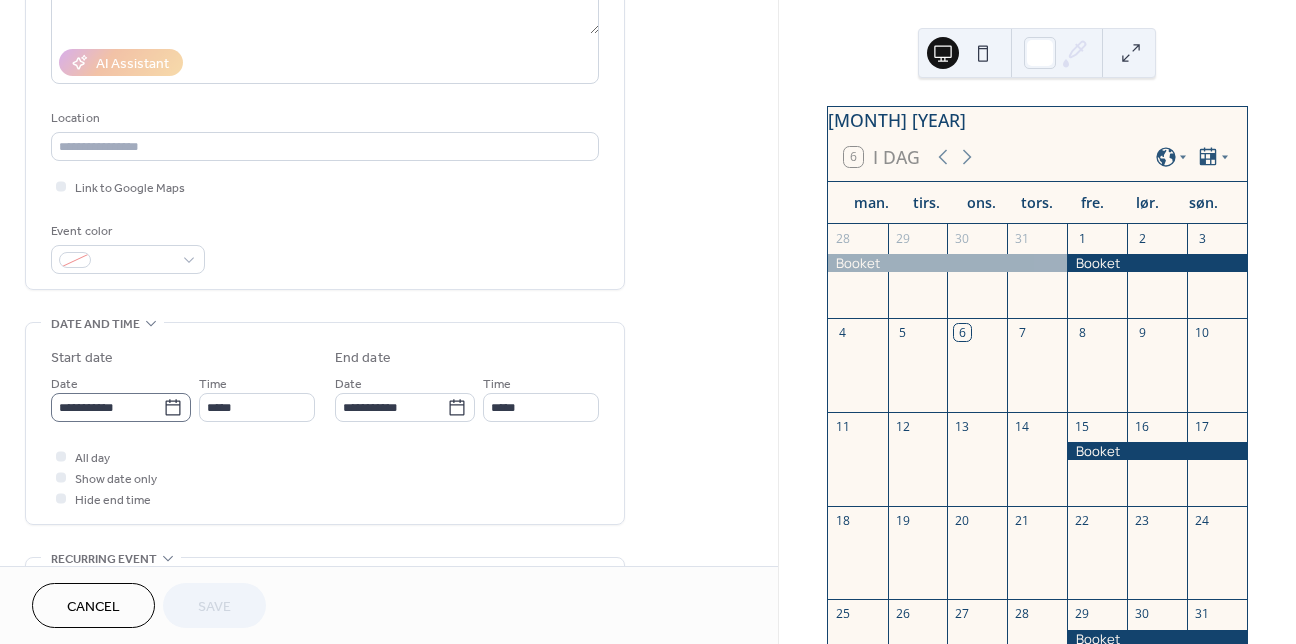 click 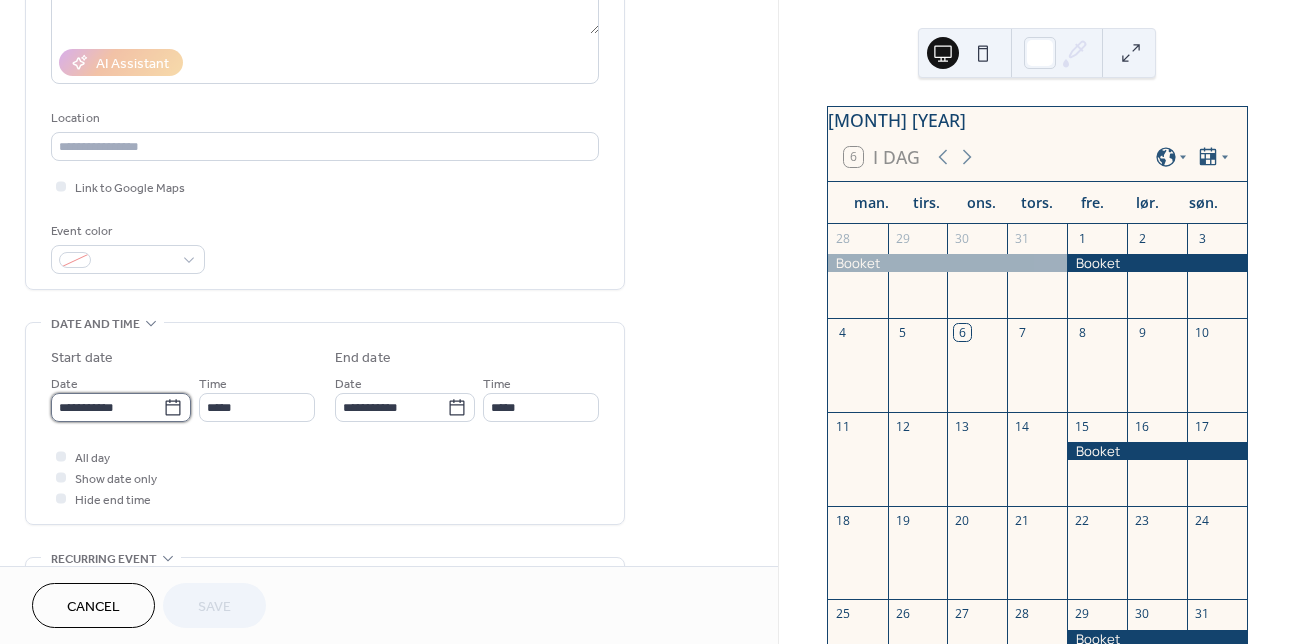click on "**********" at bounding box center [107, 407] 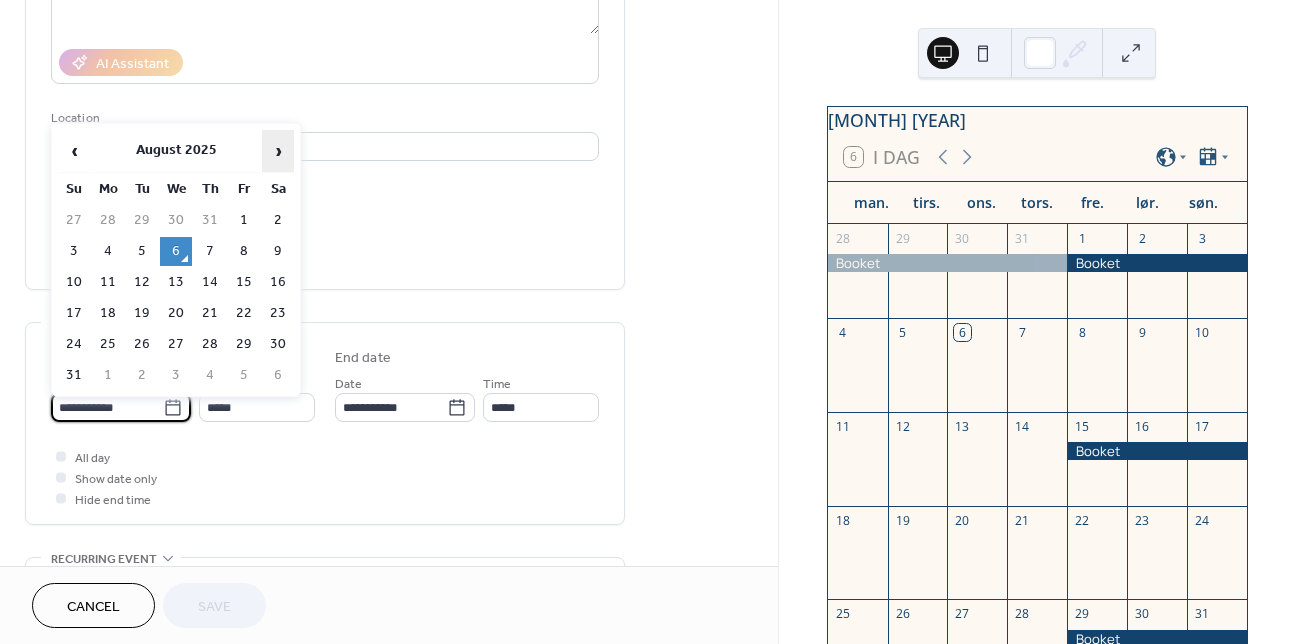 click on "›" at bounding box center (278, 151) 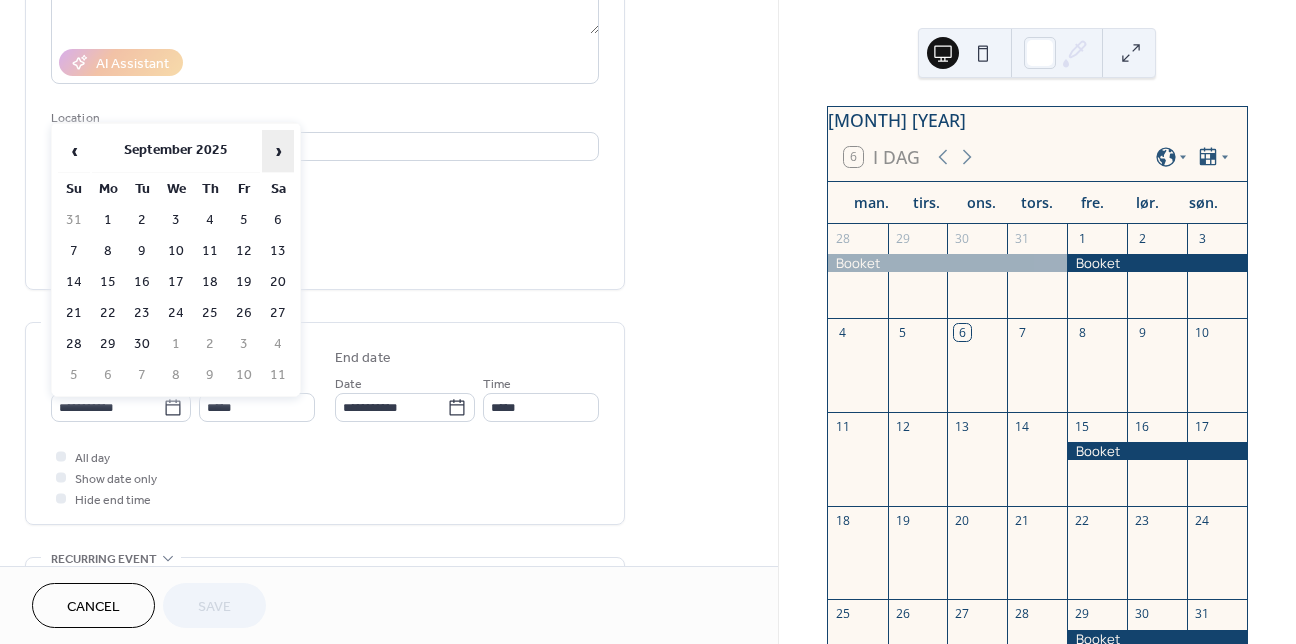 click on "›" at bounding box center [278, 151] 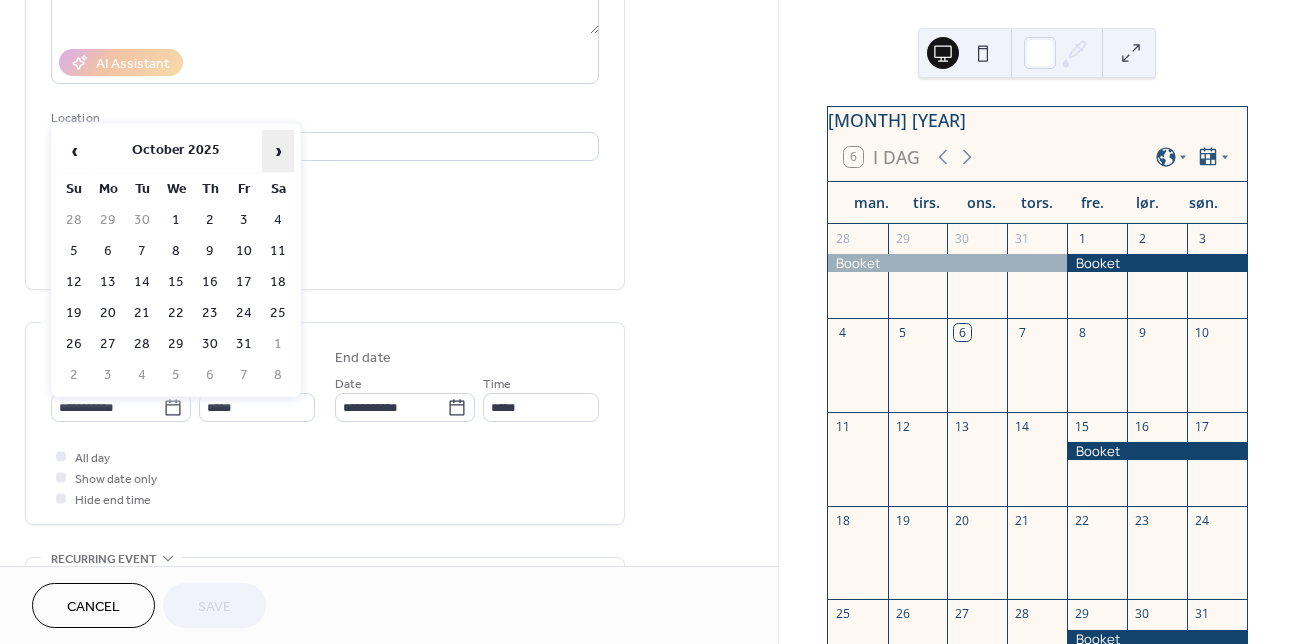 click on "›" at bounding box center (278, 151) 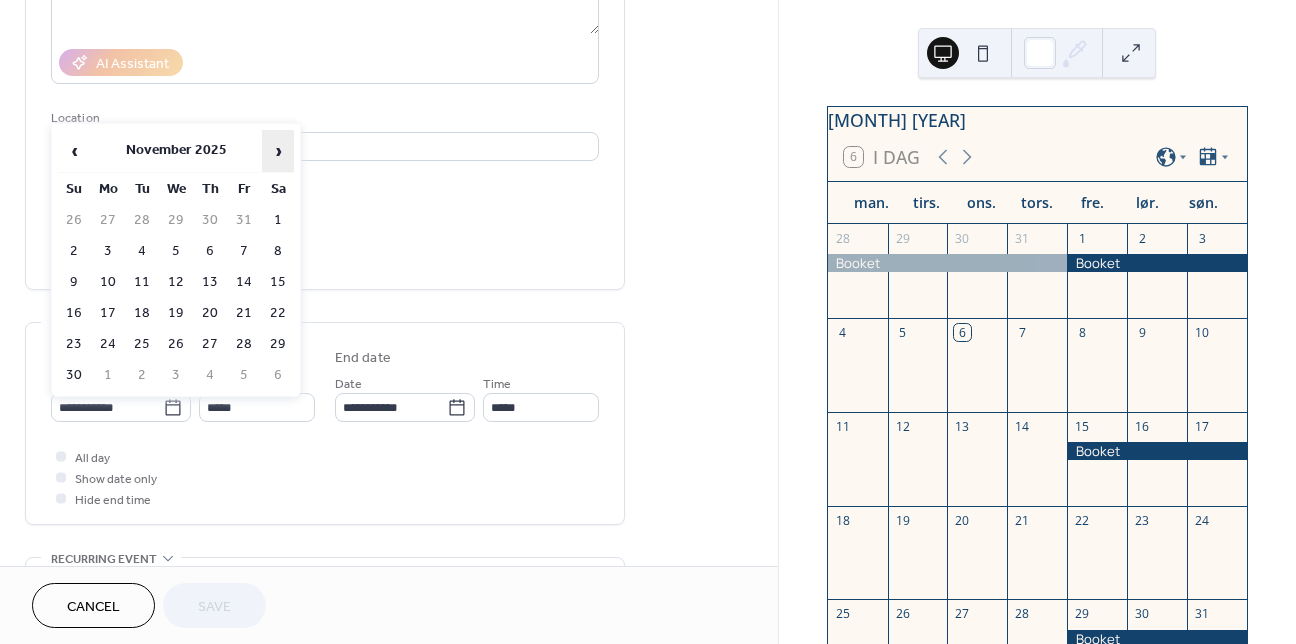 click on "›" at bounding box center (278, 151) 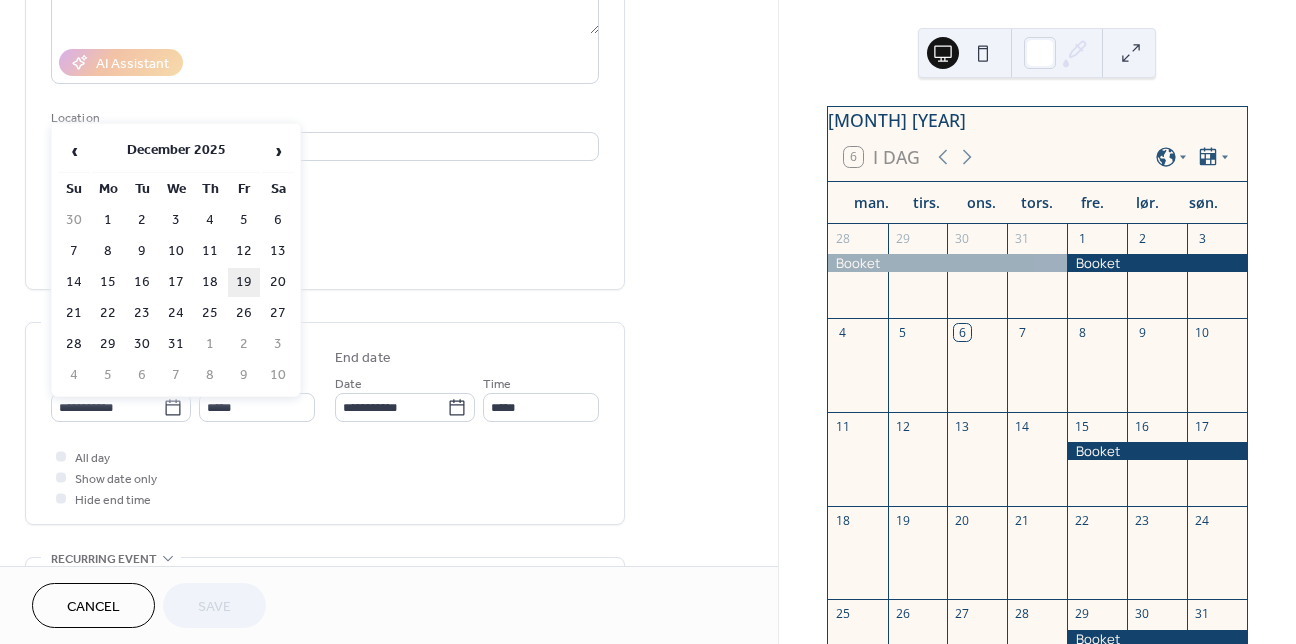 click on "19" at bounding box center (244, 282) 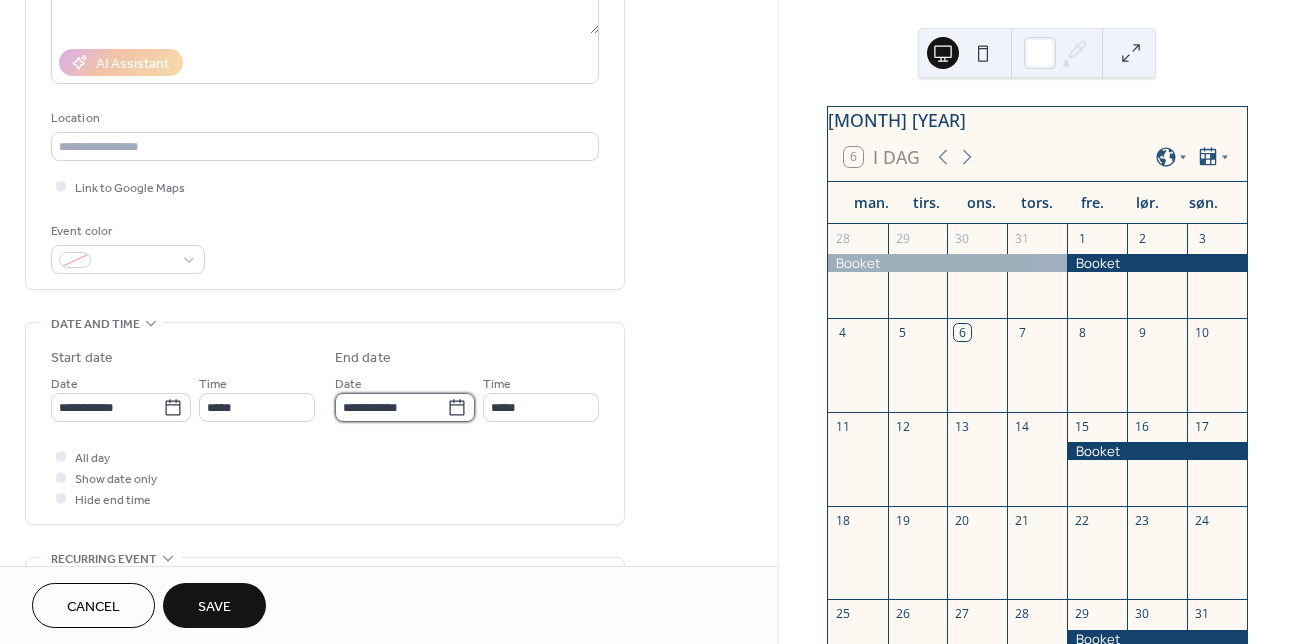 click on "**********" at bounding box center [391, 407] 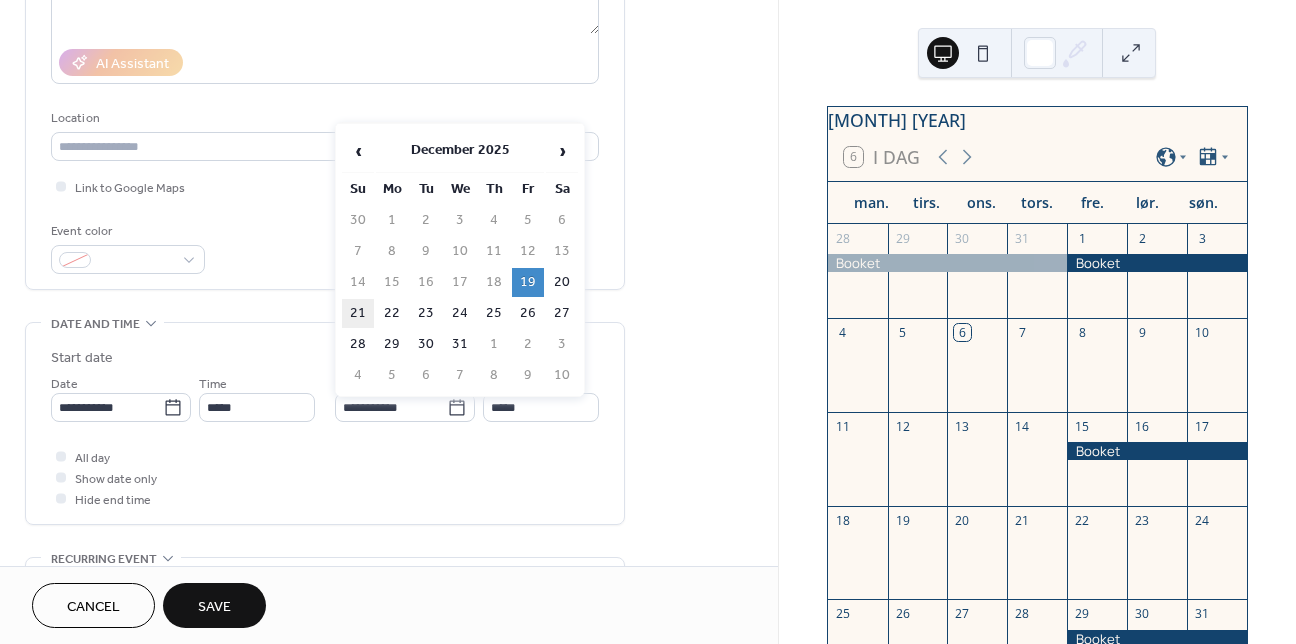 click on "21" at bounding box center (358, 313) 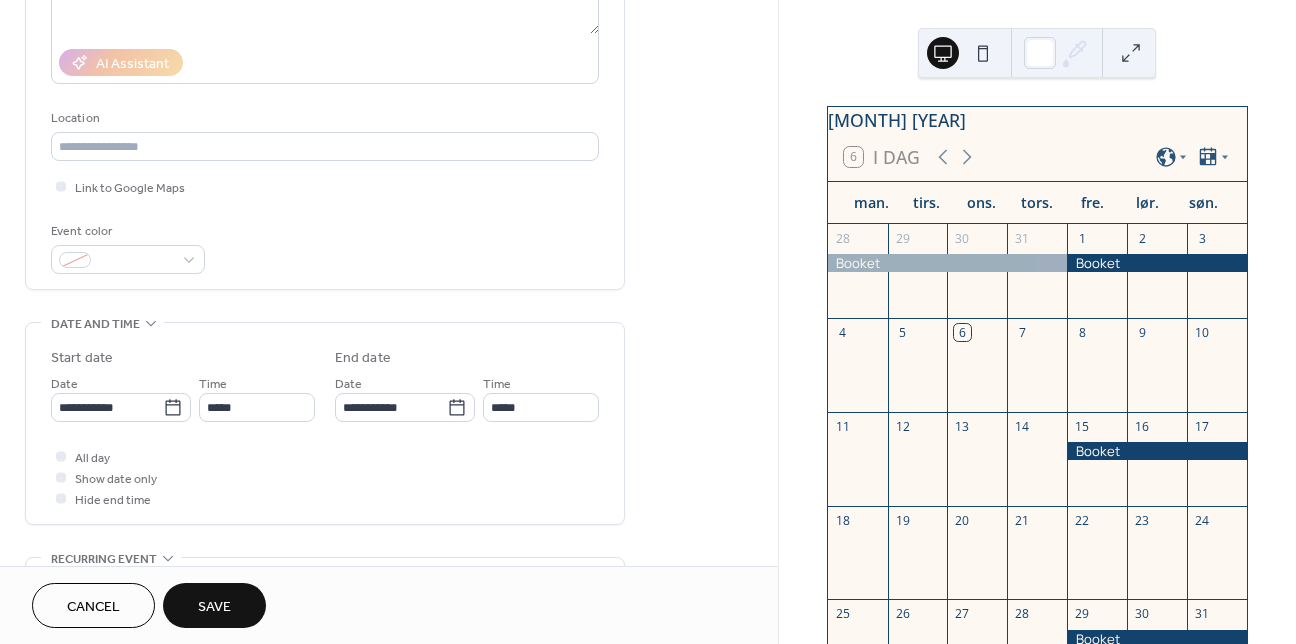 scroll, scrollTop: 0, scrollLeft: 0, axis: both 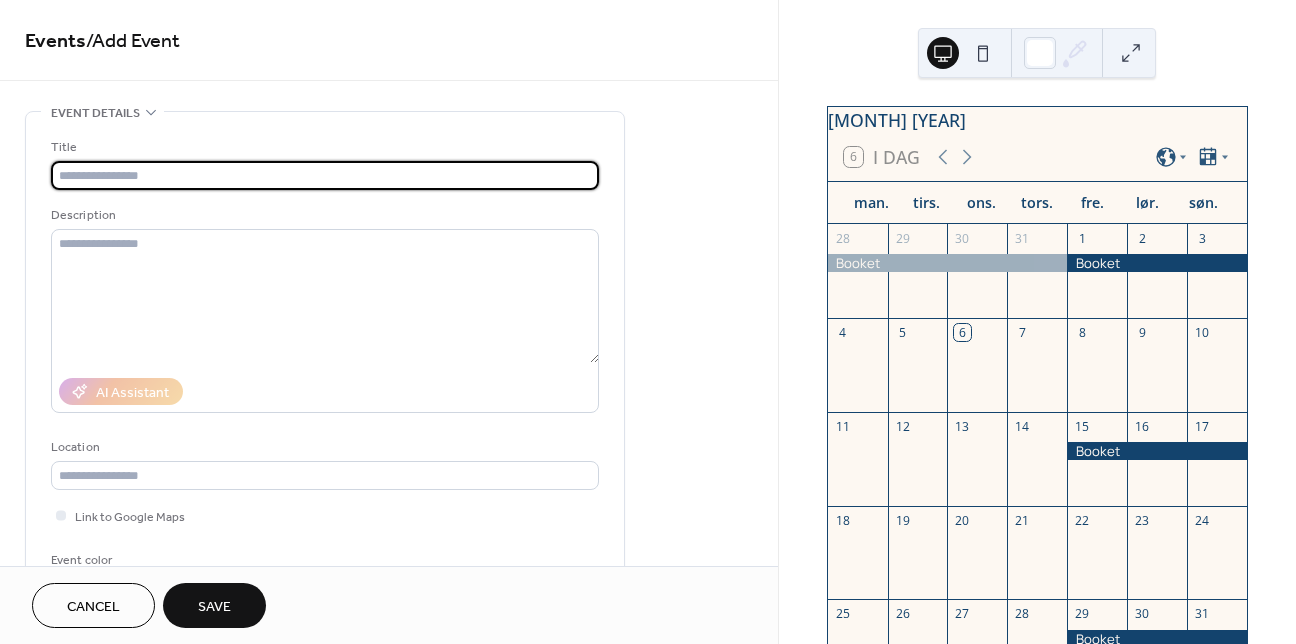 click at bounding box center [325, 175] 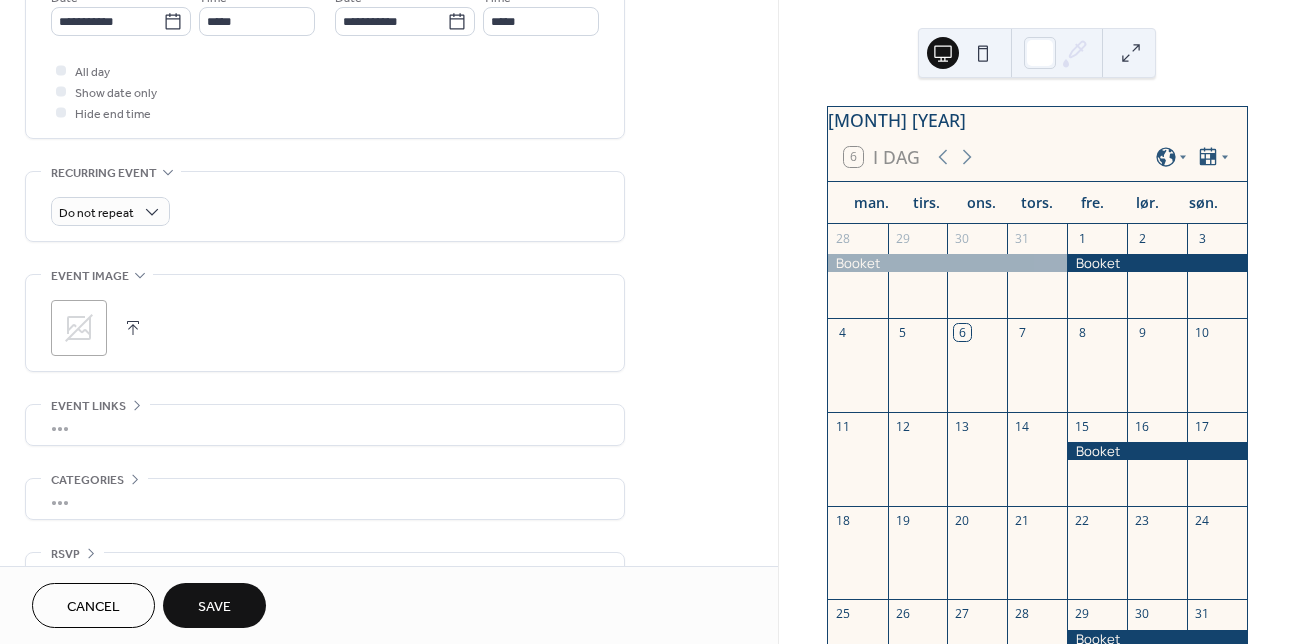 scroll, scrollTop: 729, scrollLeft: 0, axis: vertical 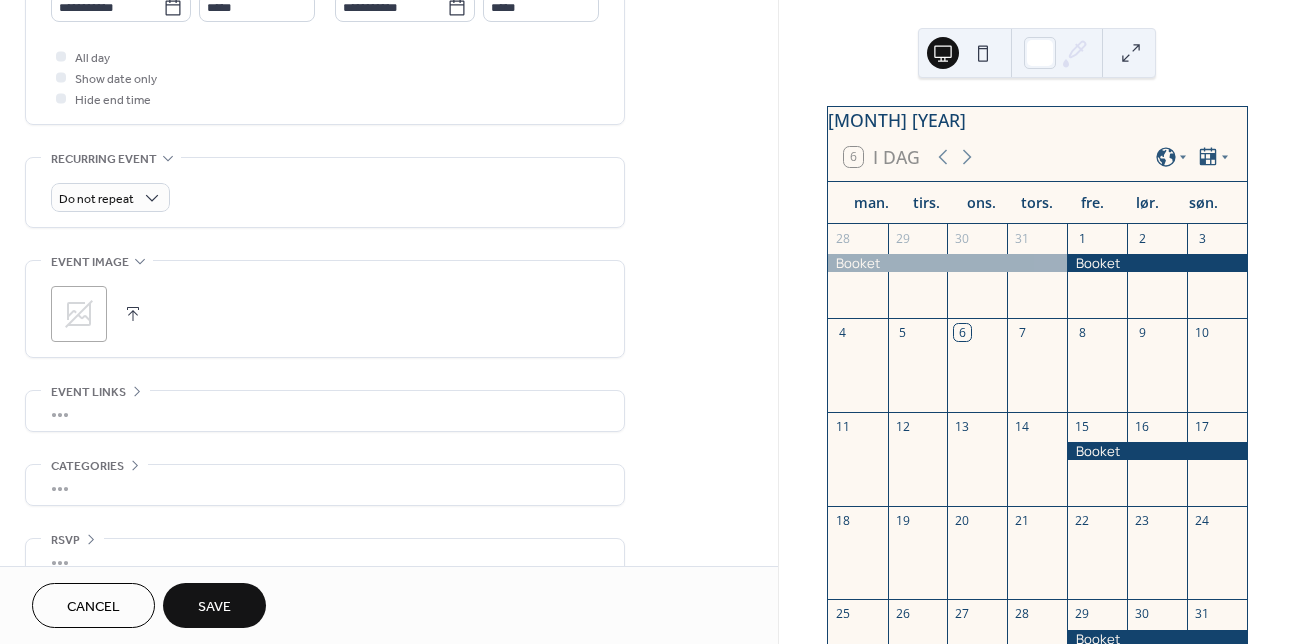 type on "******" 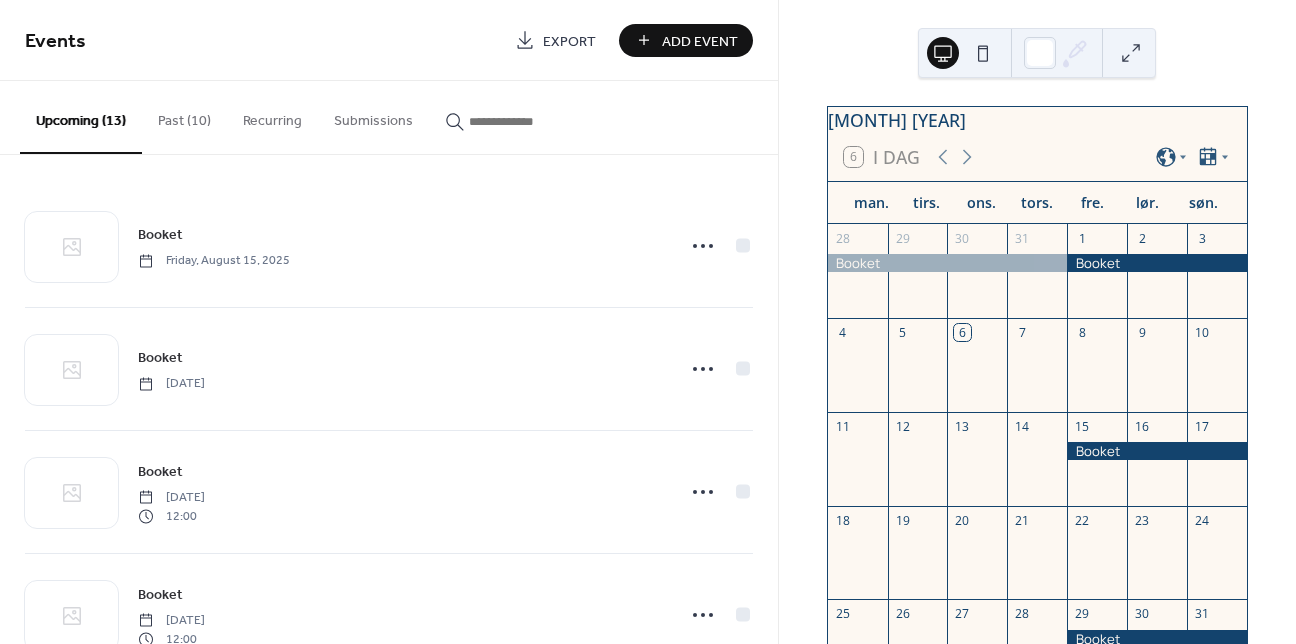 click on "Add Event" at bounding box center (700, 41) 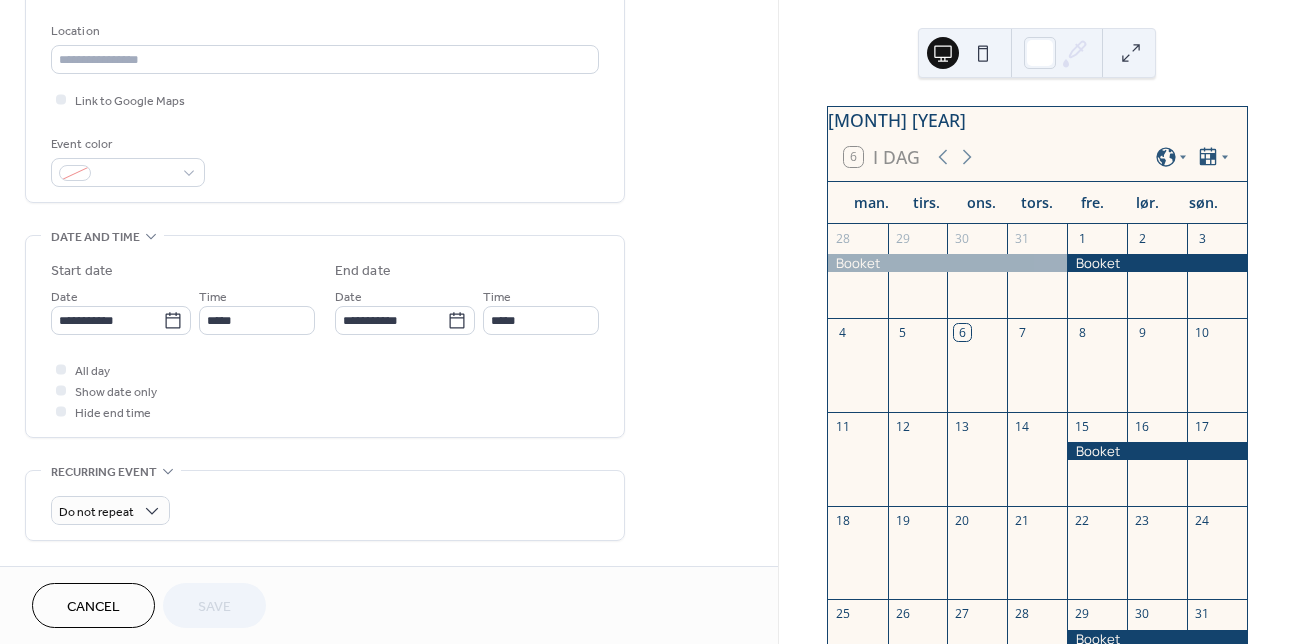 scroll, scrollTop: 449, scrollLeft: 0, axis: vertical 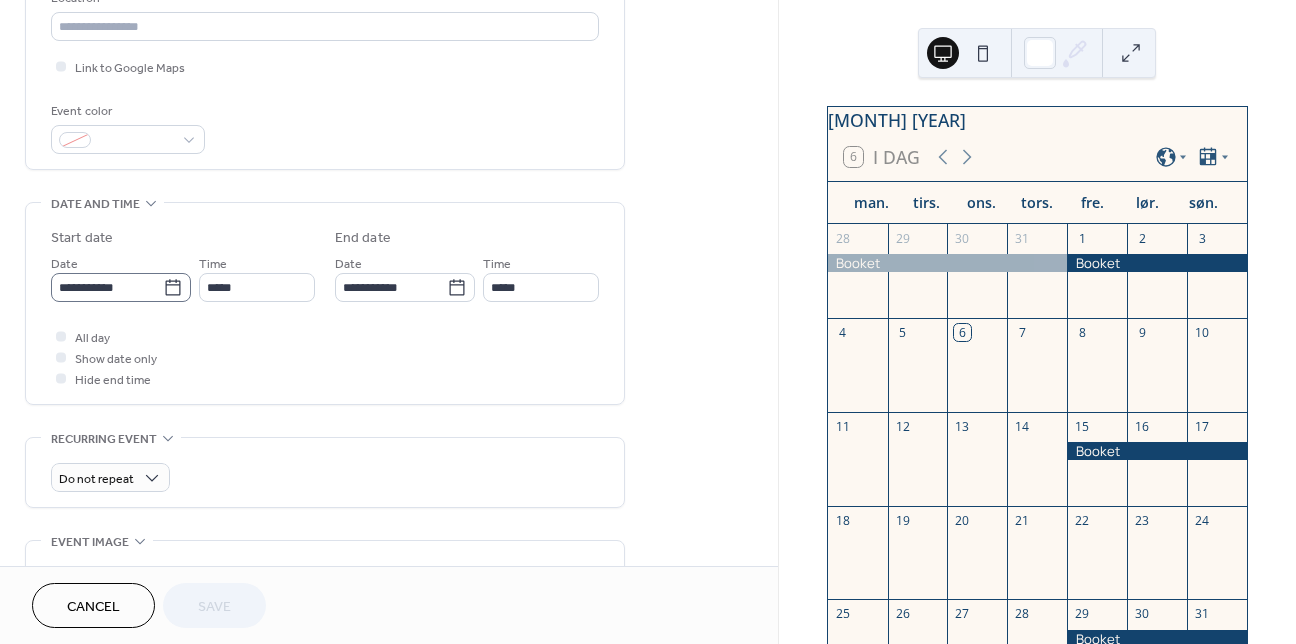 click 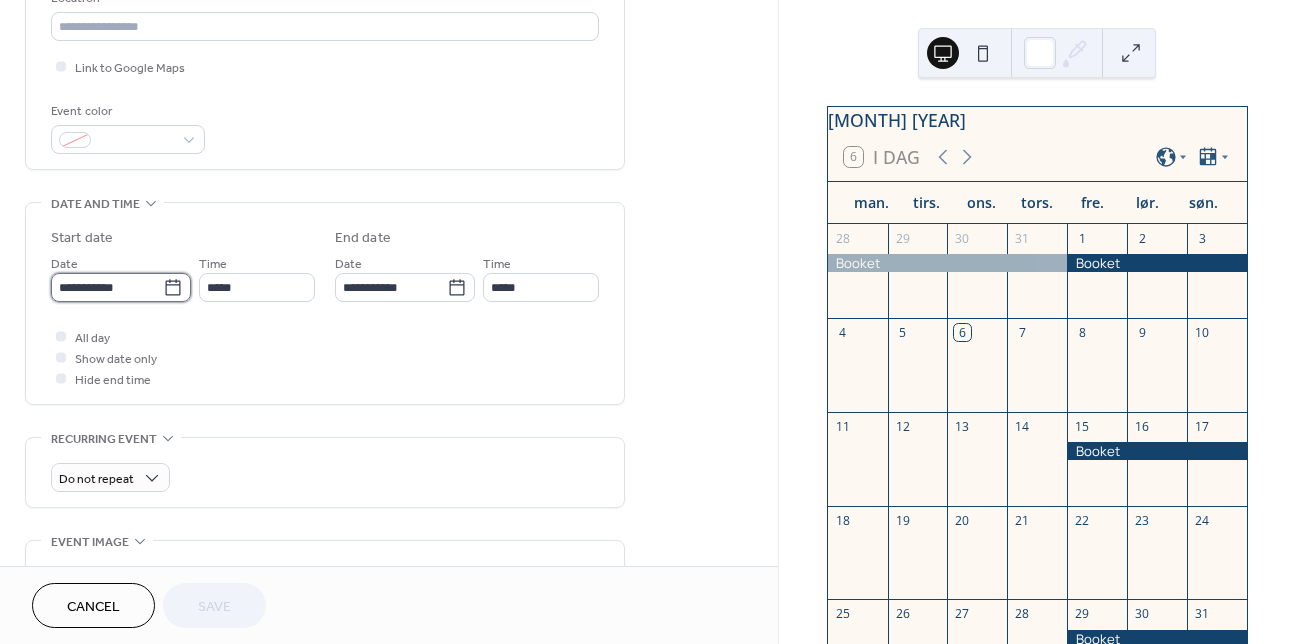 click on "**********" at bounding box center (107, 287) 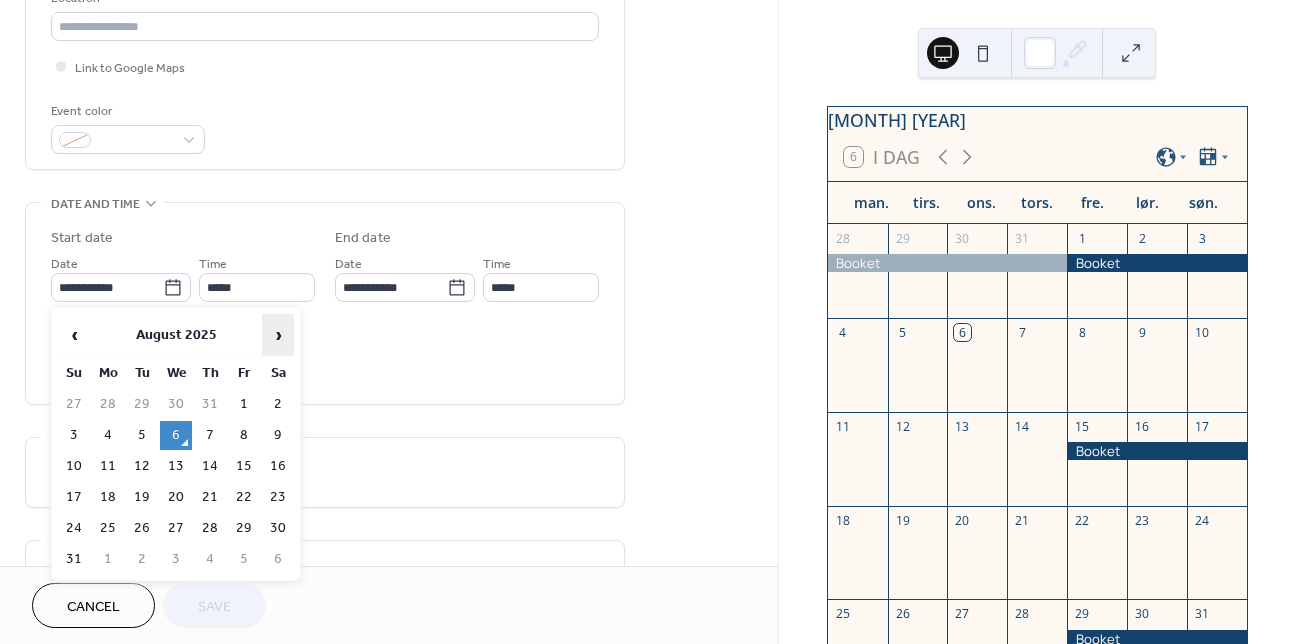 click on "›" at bounding box center [278, 335] 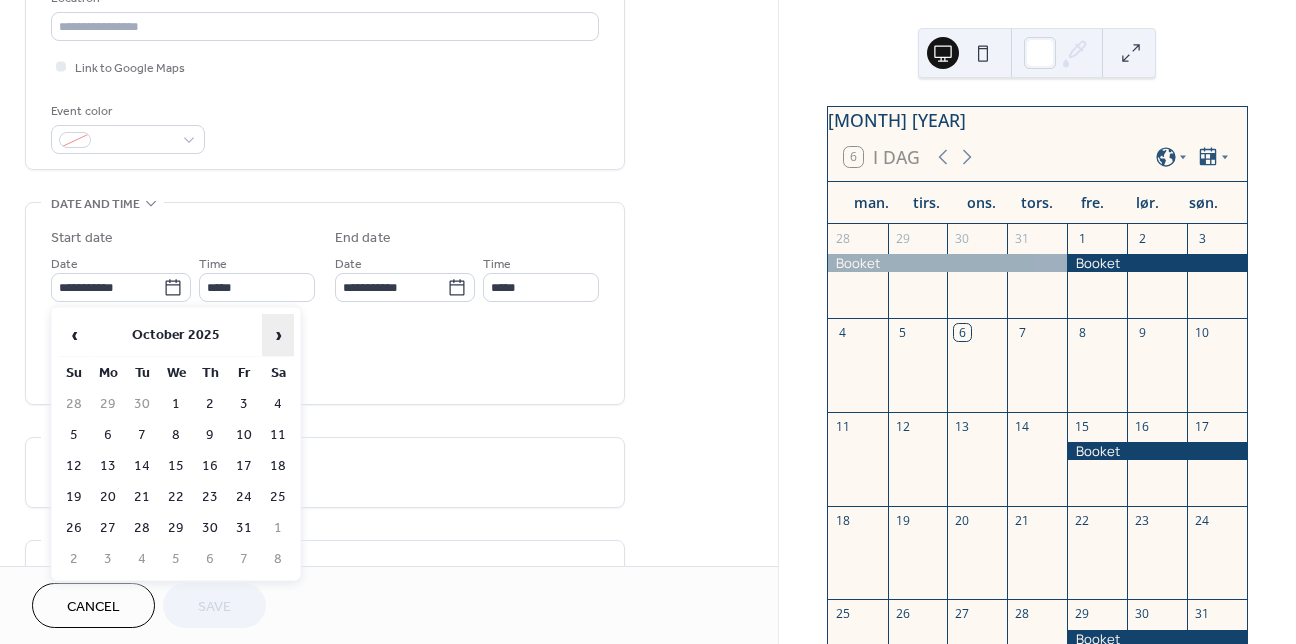 click on "›" at bounding box center (278, 335) 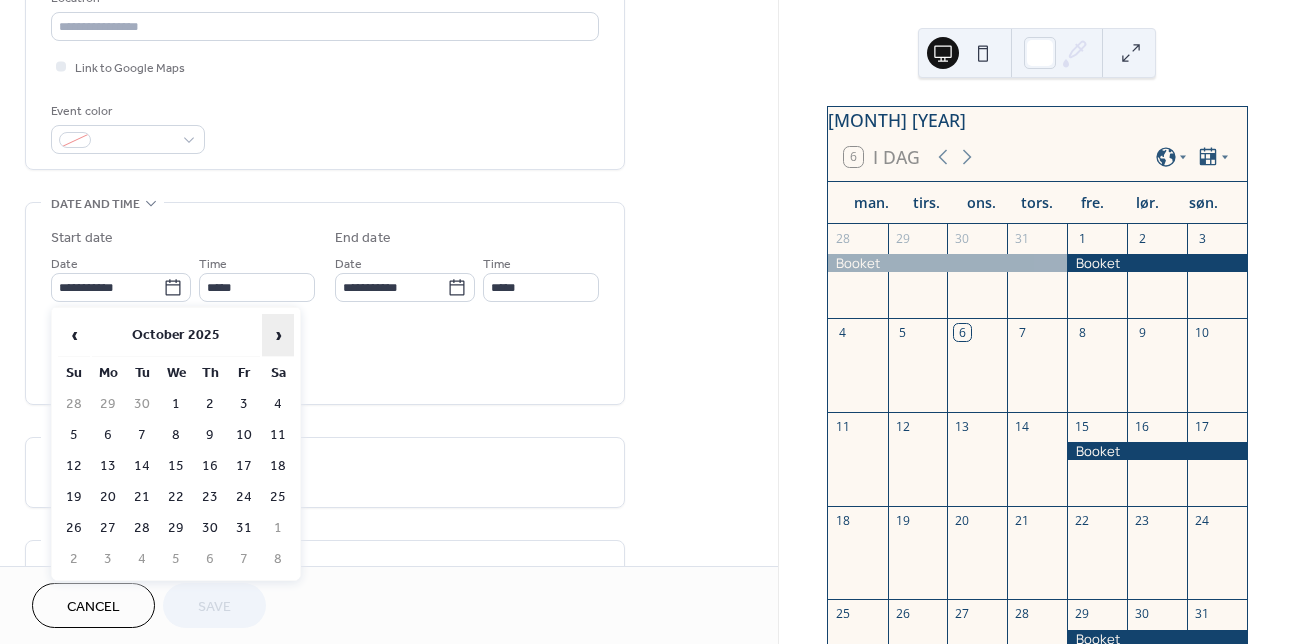 click on "›" at bounding box center [278, 335] 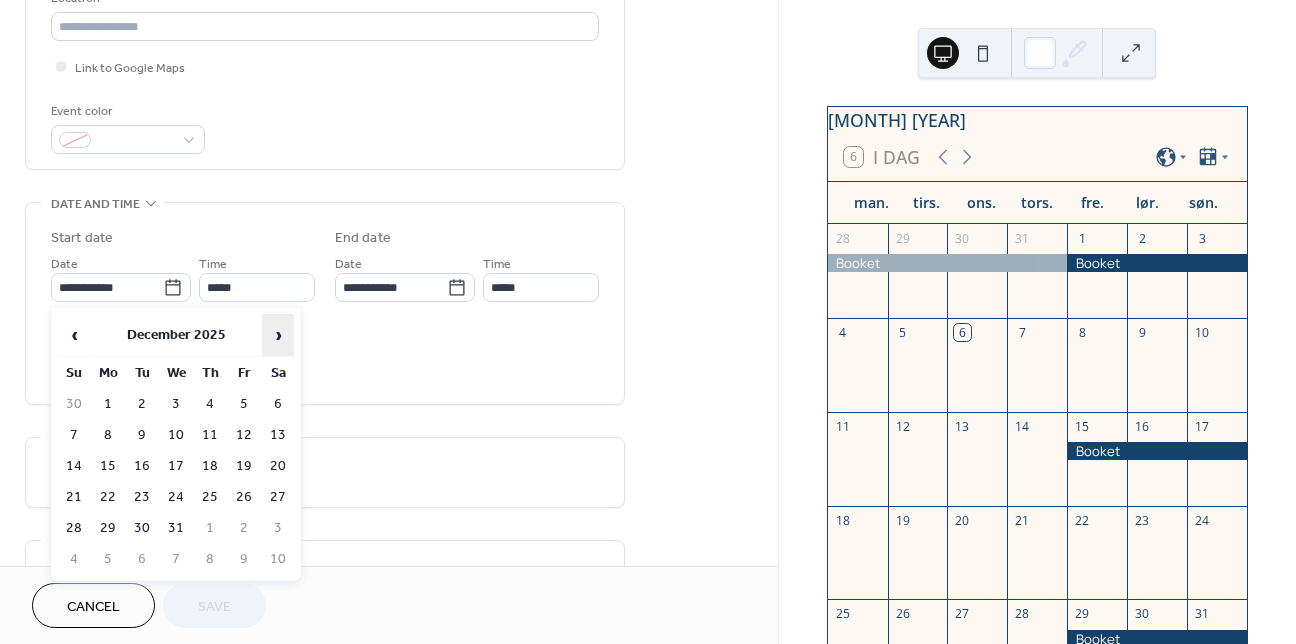 click on "›" at bounding box center (278, 335) 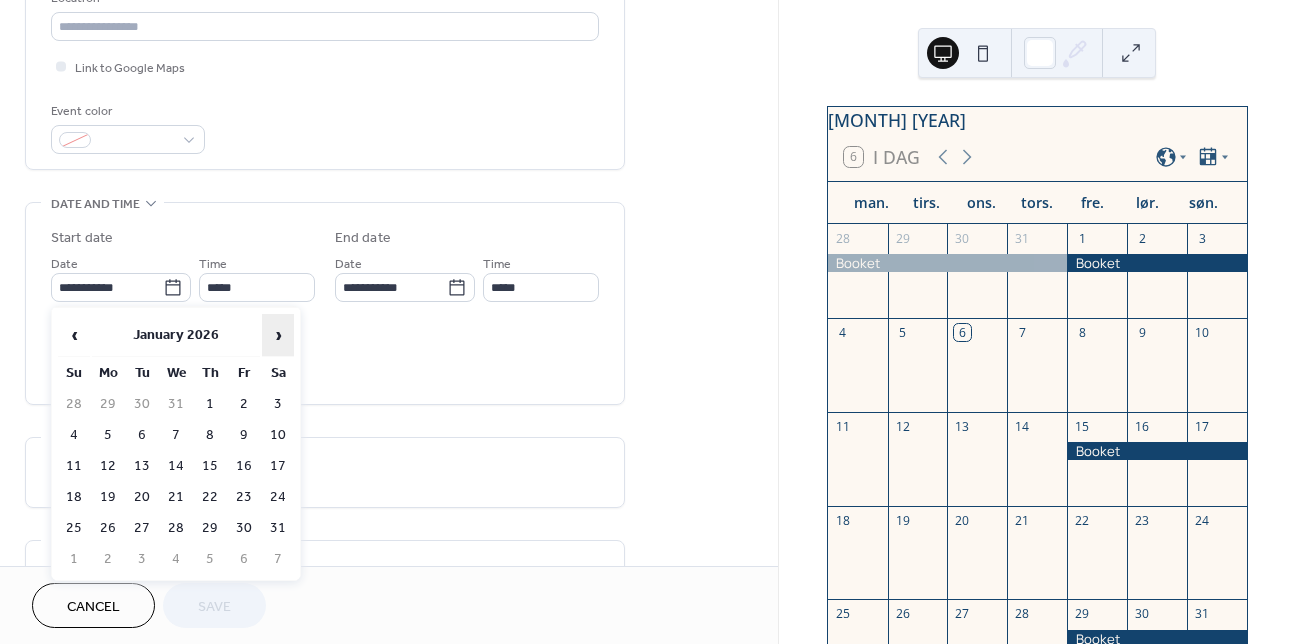 click on "›" at bounding box center [278, 335] 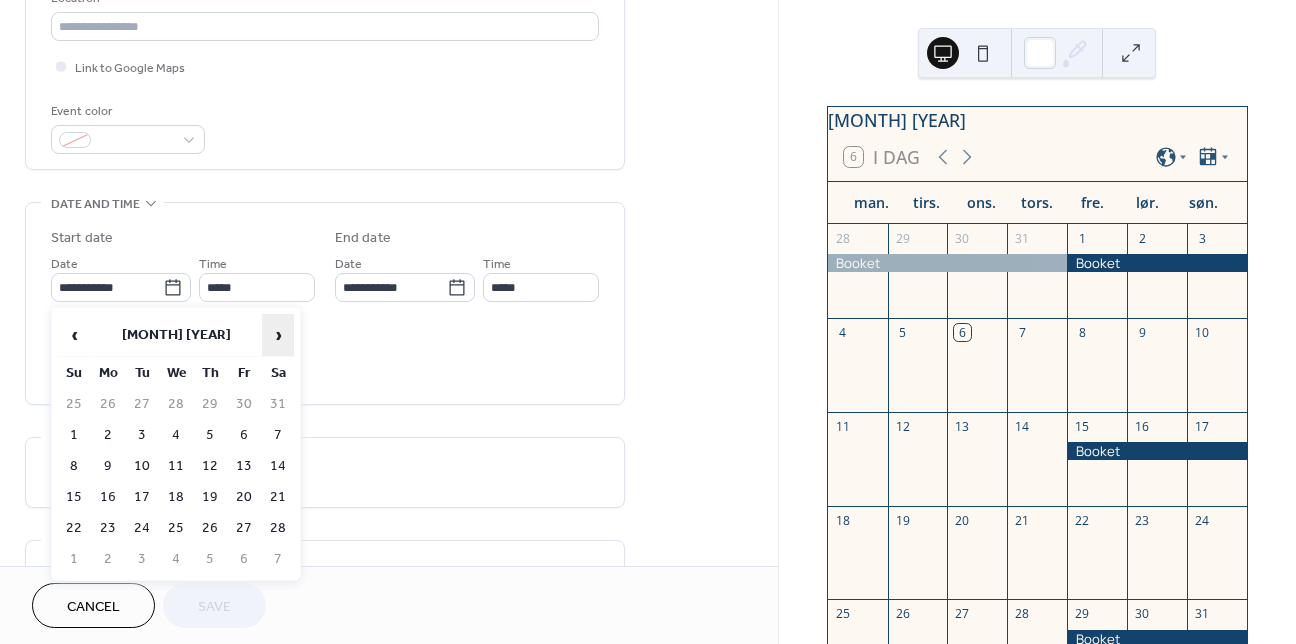 click on "›" at bounding box center (278, 335) 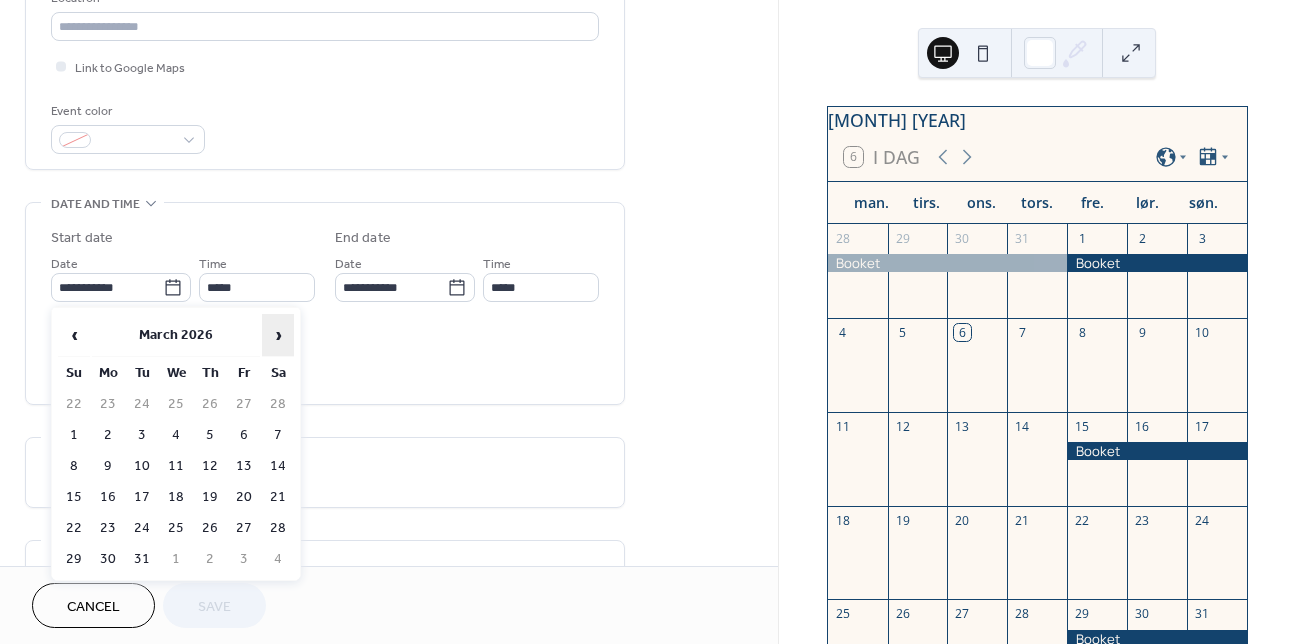 click on "›" at bounding box center (278, 335) 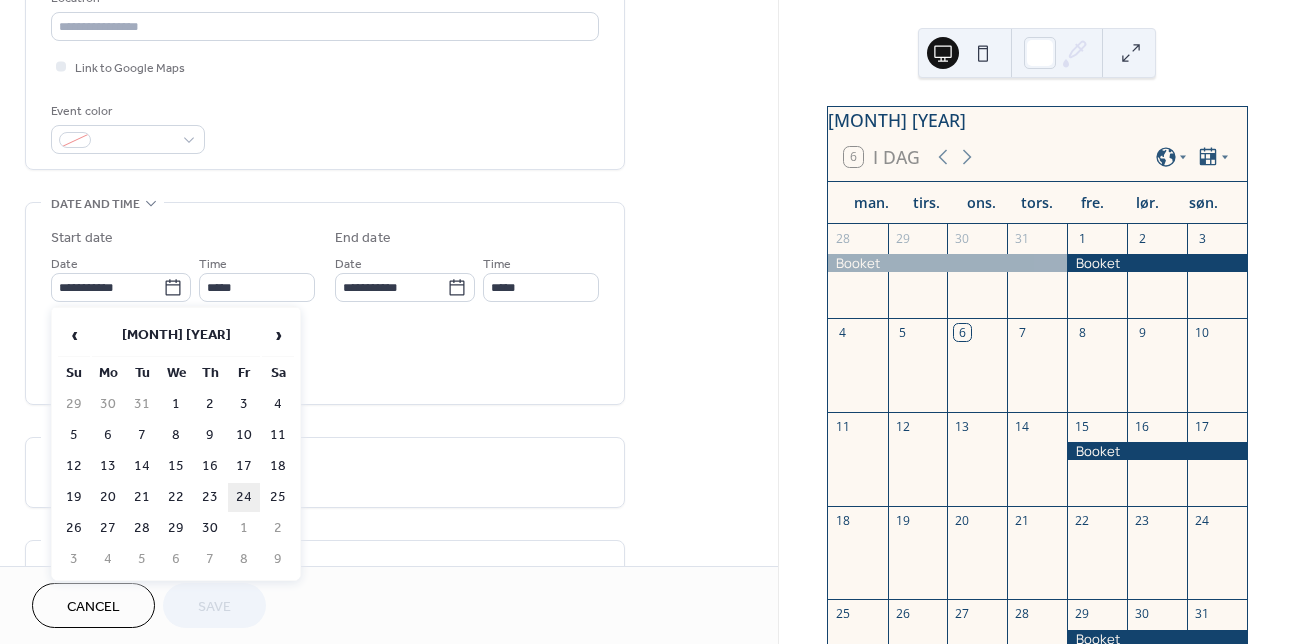 click on "24" at bounding box center (244, 497) 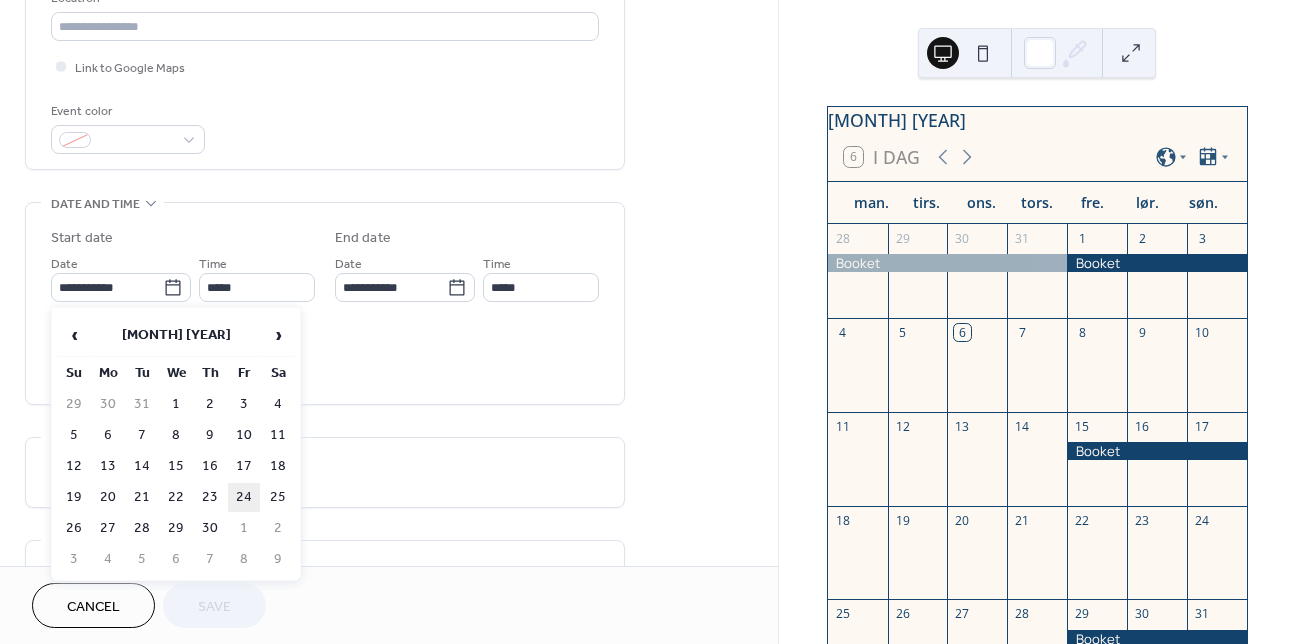 type on "**********" 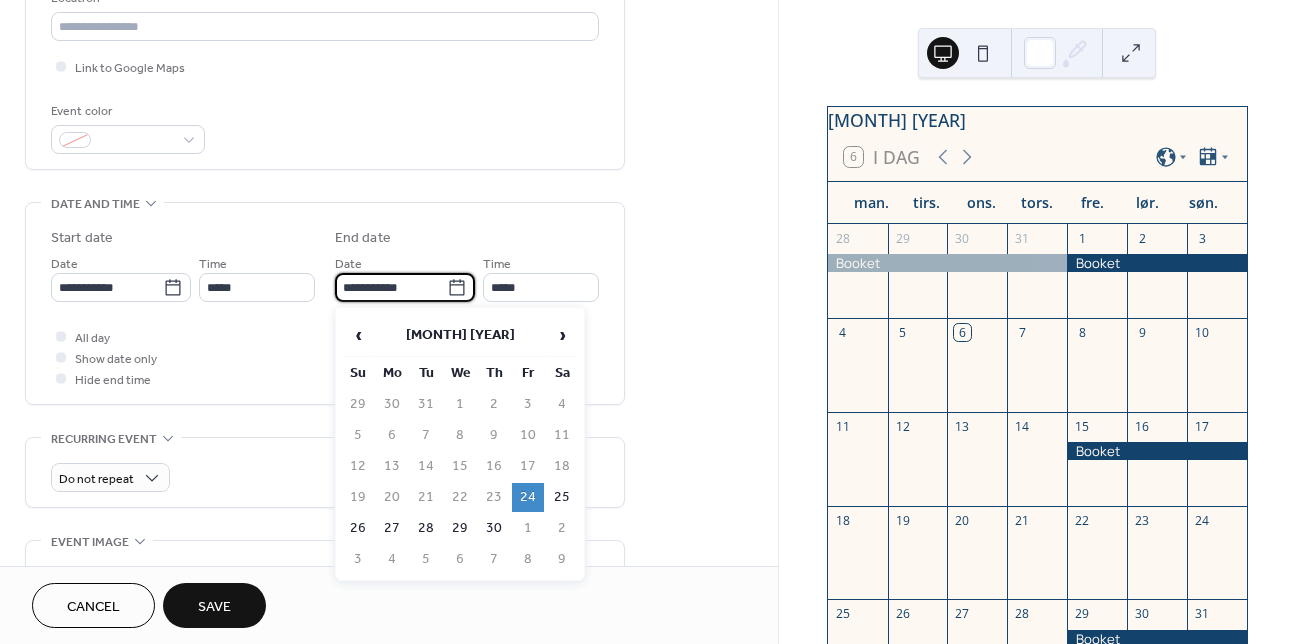 click on "**********" at bounding box center (391, 287) 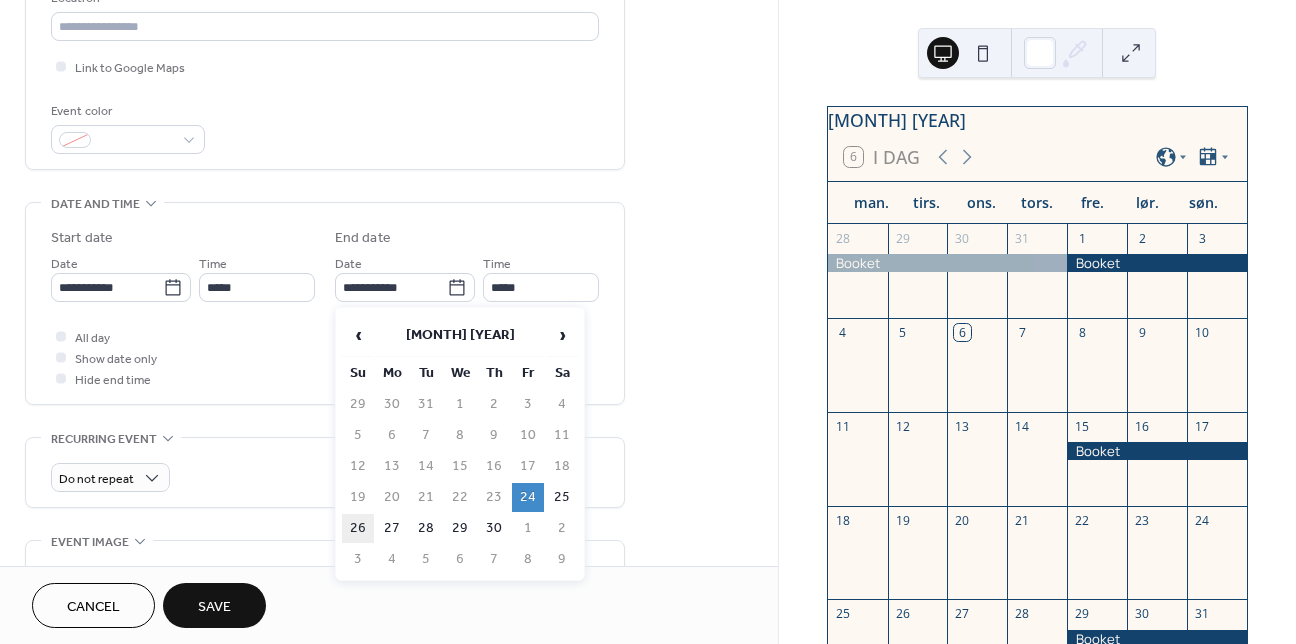 click on "26" at bounding box center [358, 528] 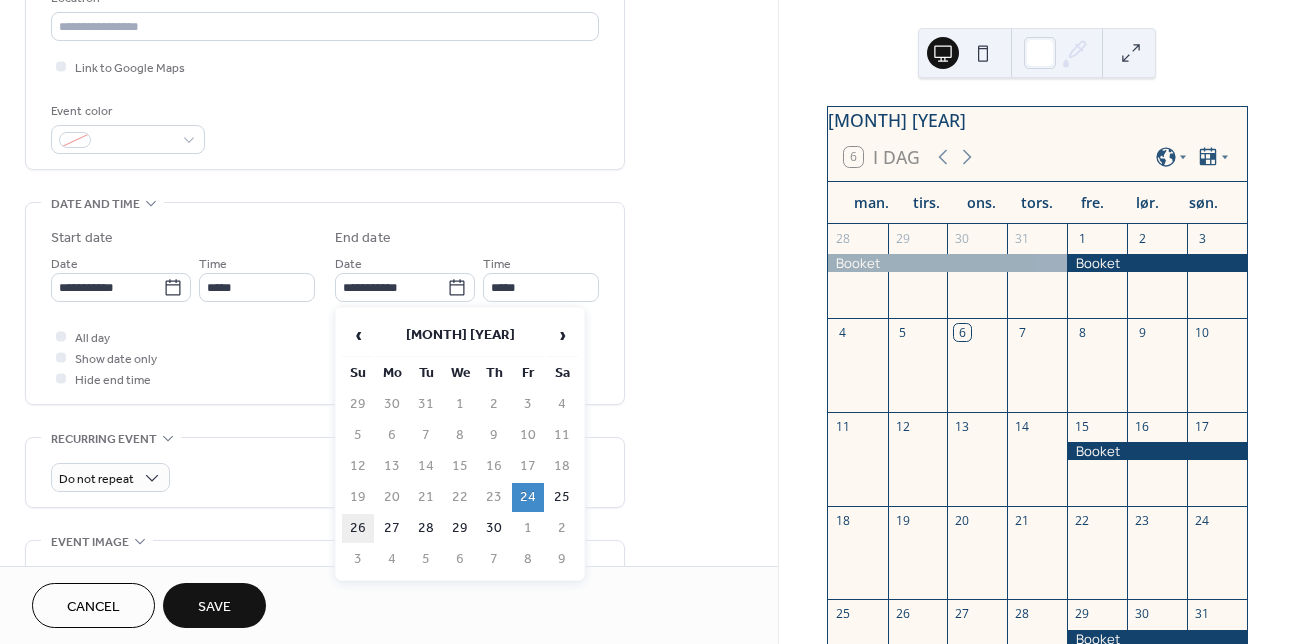 type on "**********" 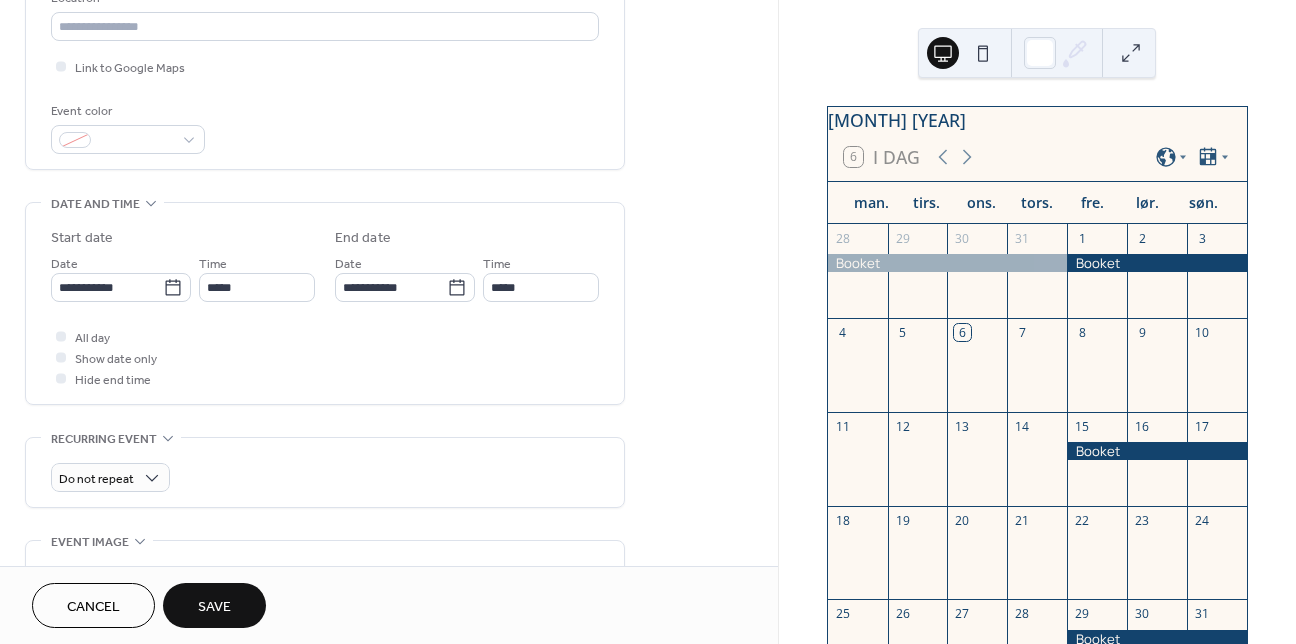click on "Save" at bounding box center [214, 605] 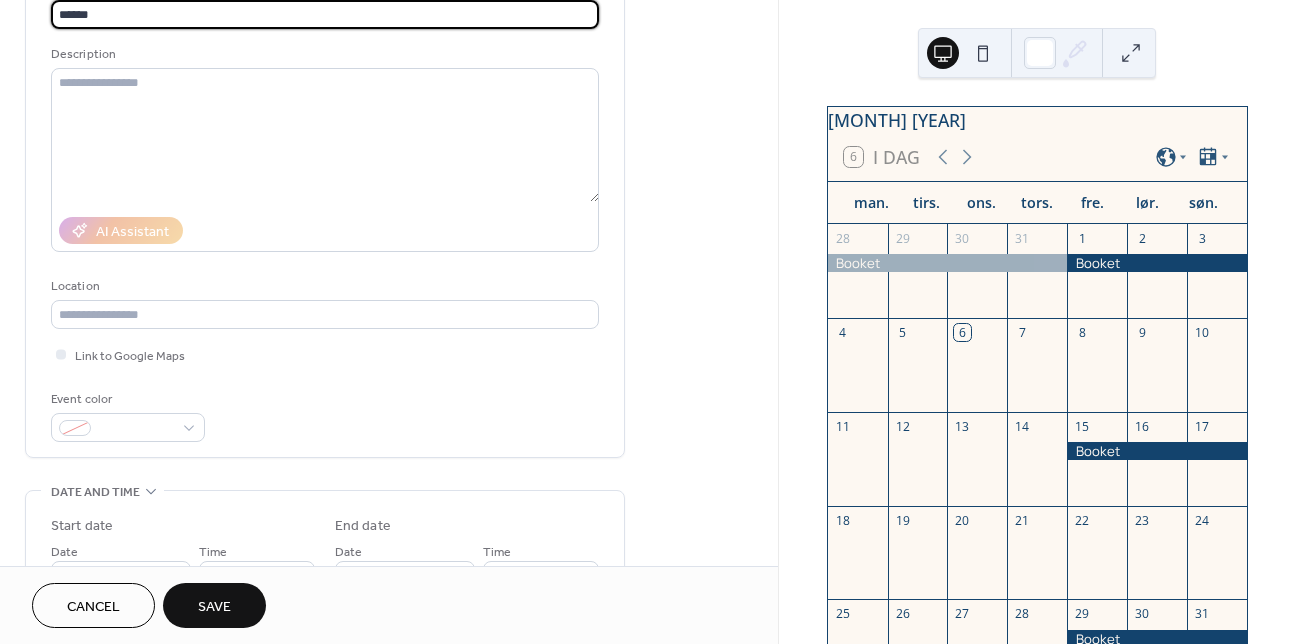 type on "******" 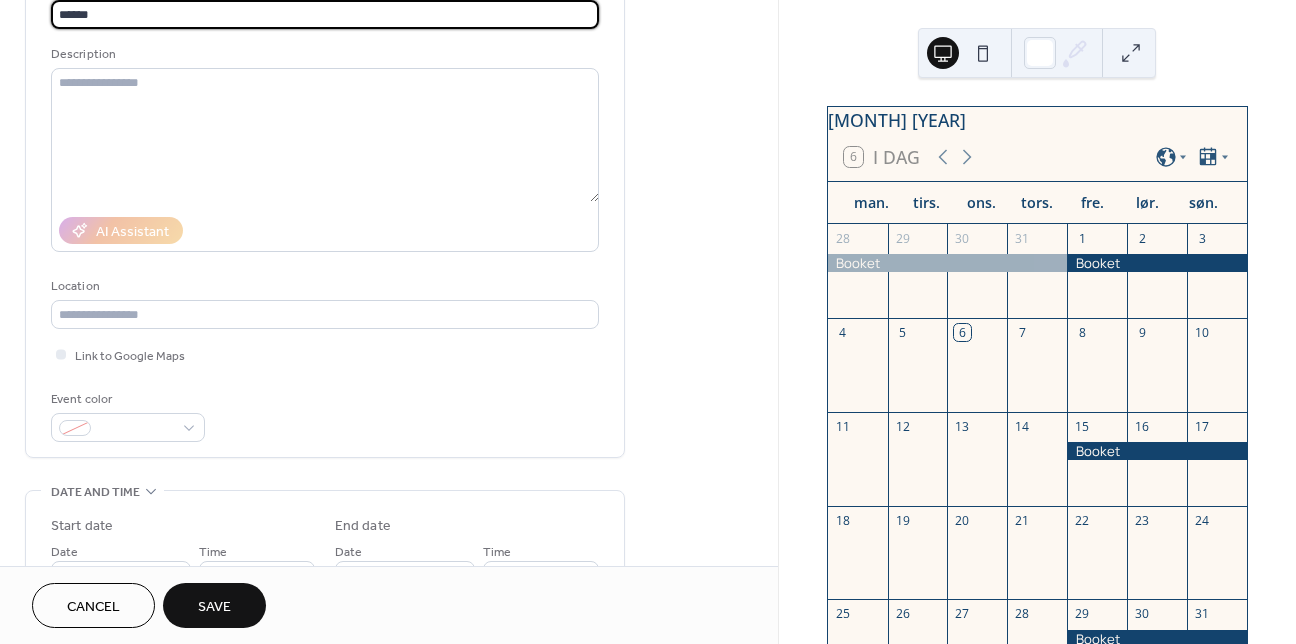 click on "Save" at bounding box center (214, 605) 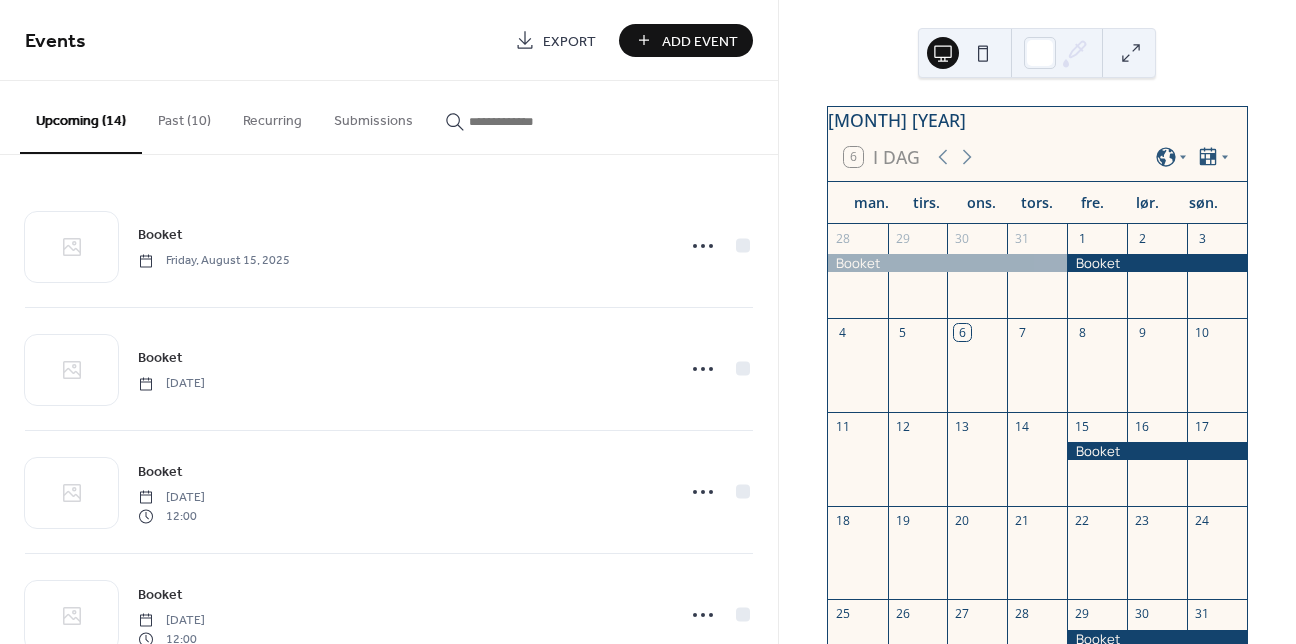 click on "Add Event" at bounding box center [700, 41] 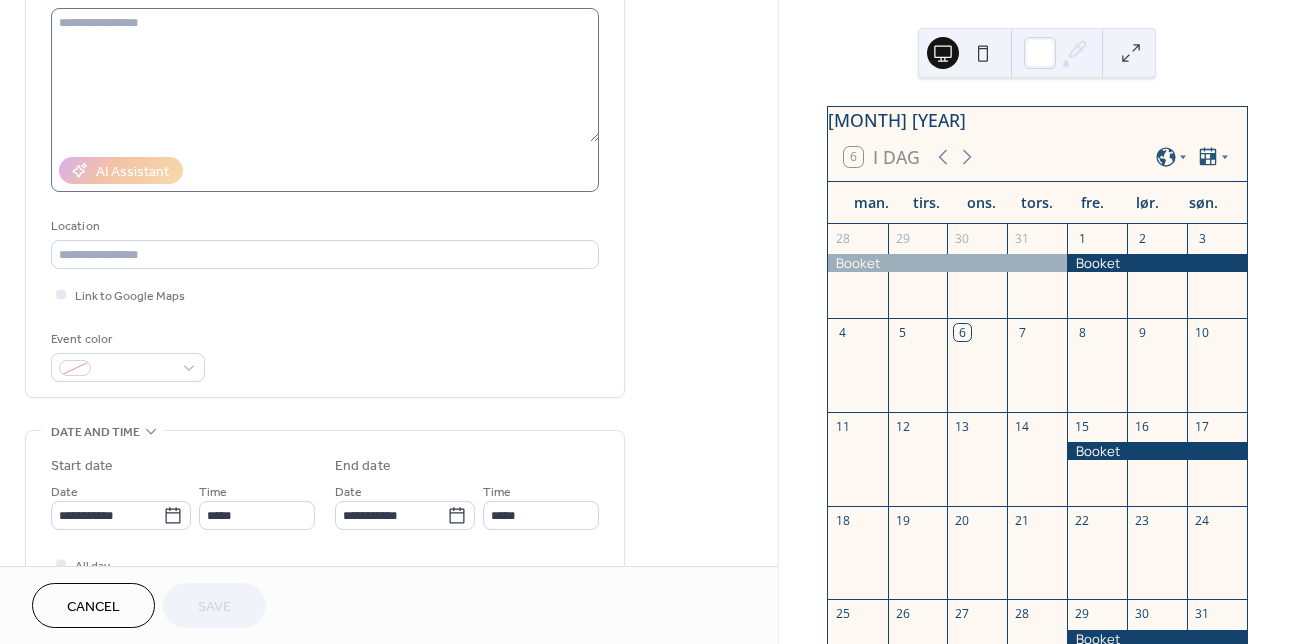 scroll, scrollTop: 371, scrollLeft: 0, axis: vertical 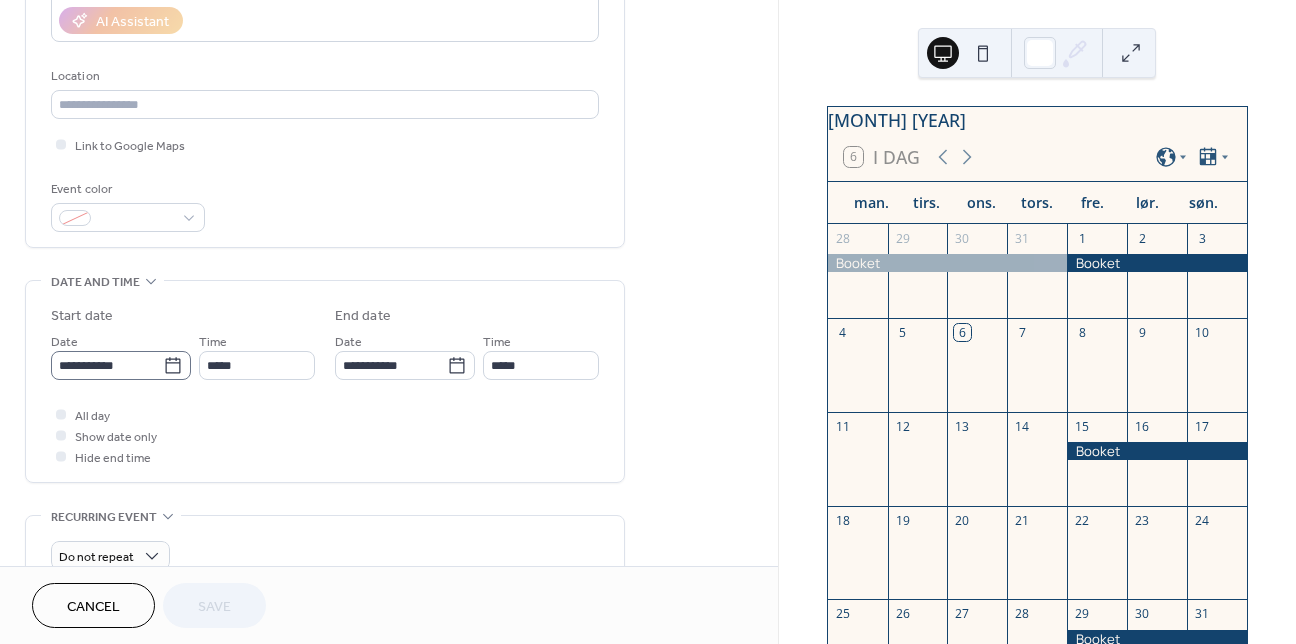 click 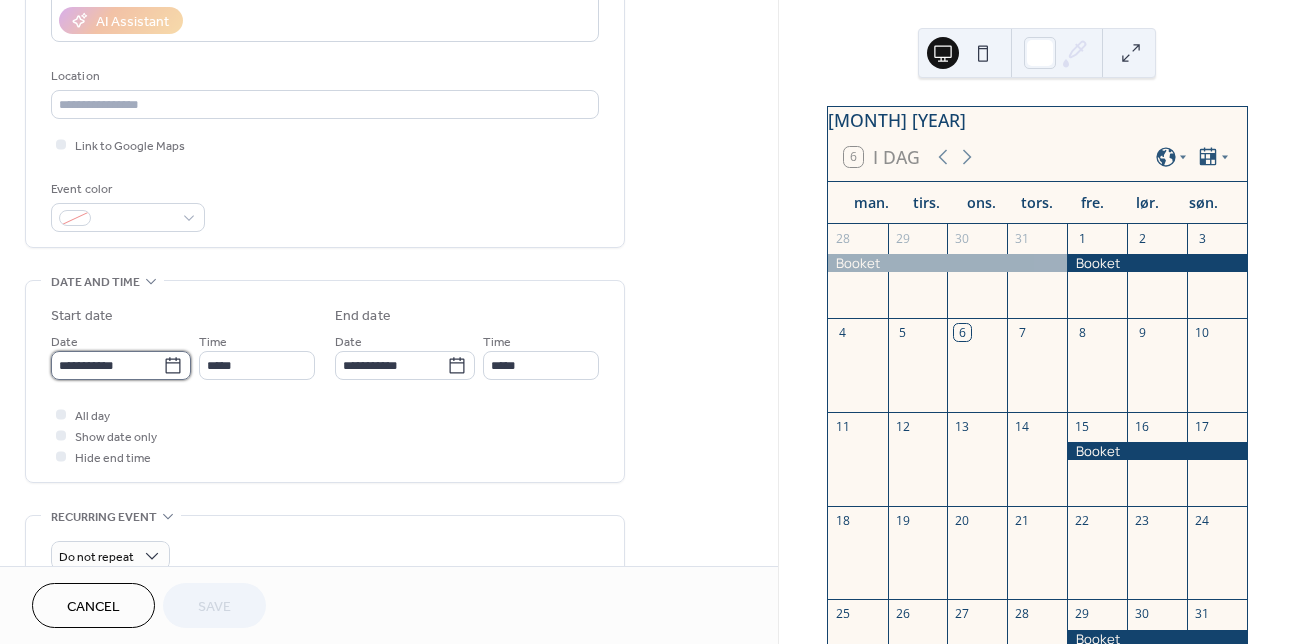 click on "**********" at bounding box center [107, 365] 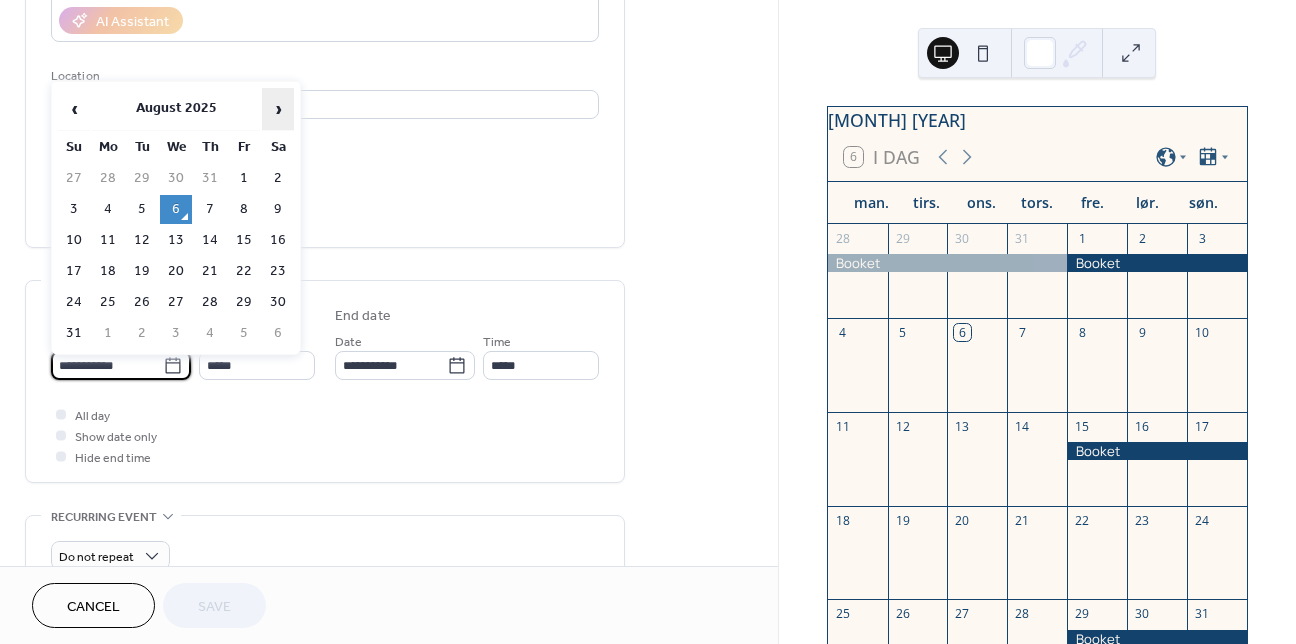 click on "›" at bounding box center (278, 109) 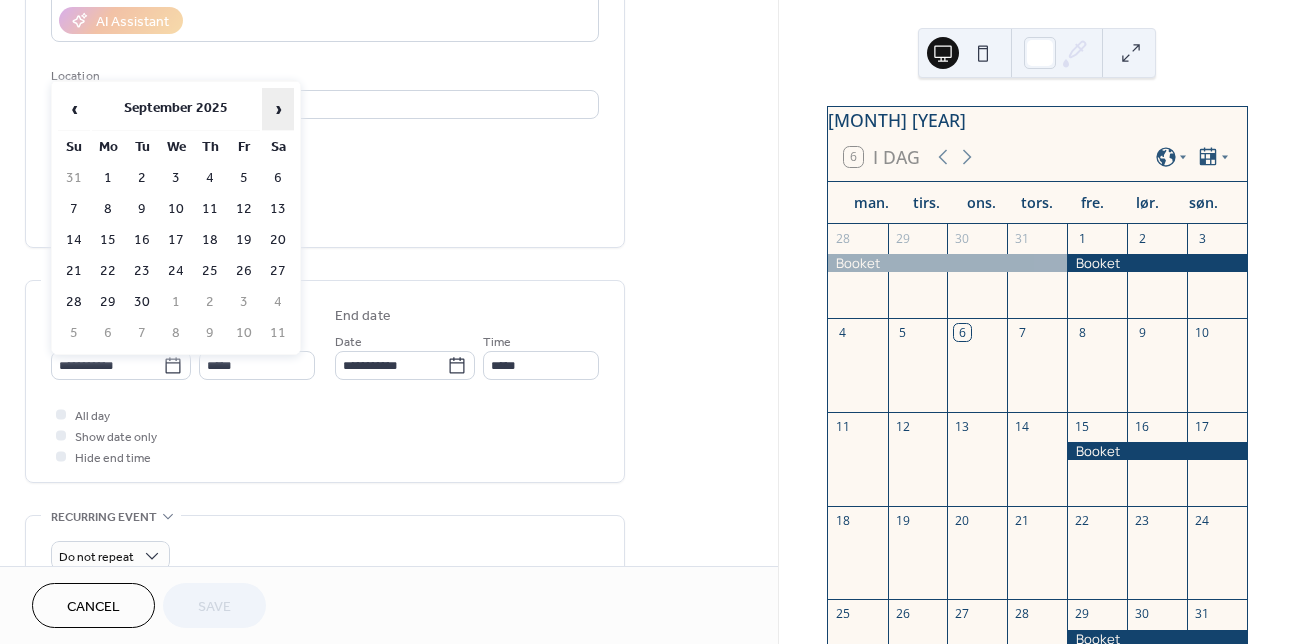 click on "›" at bounding box center [278, 109] 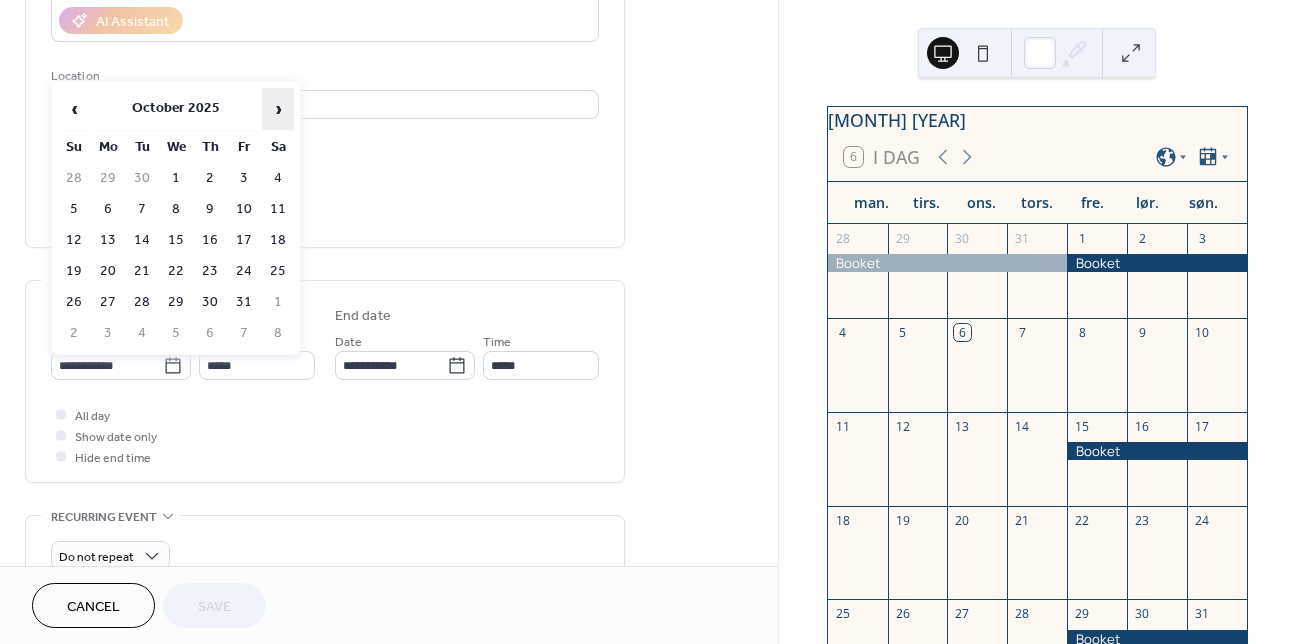 click on "›" at bounding box center (278, 109) 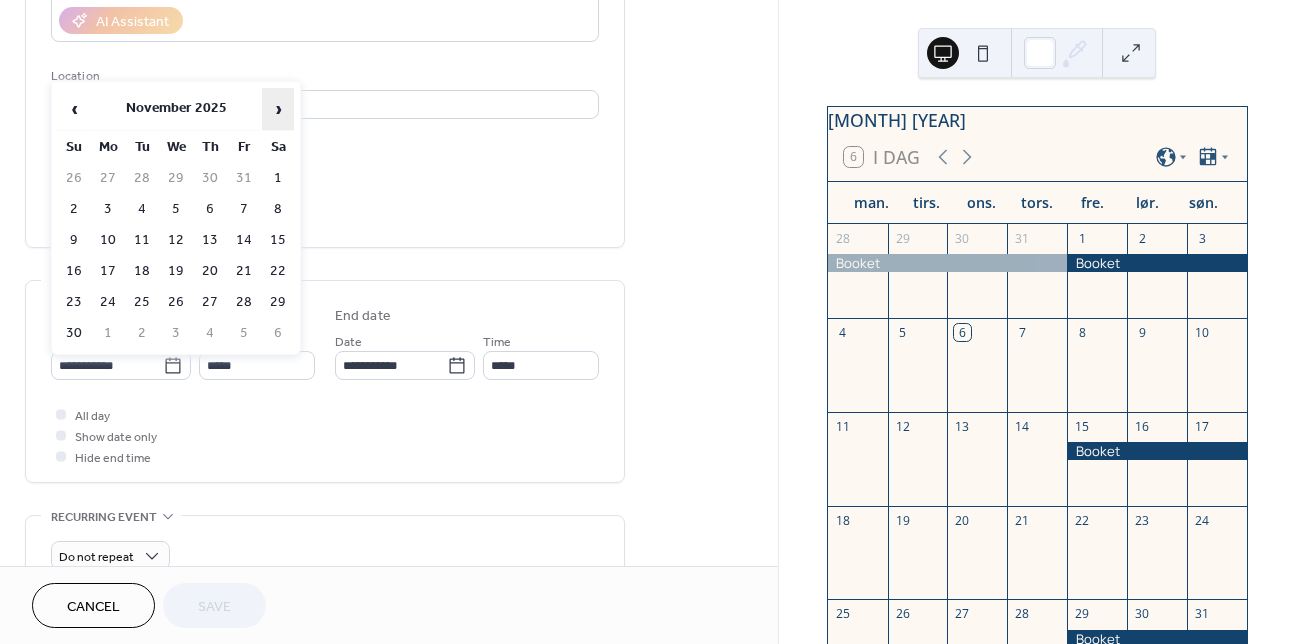 click on "›" at bounding box center [278, 109] 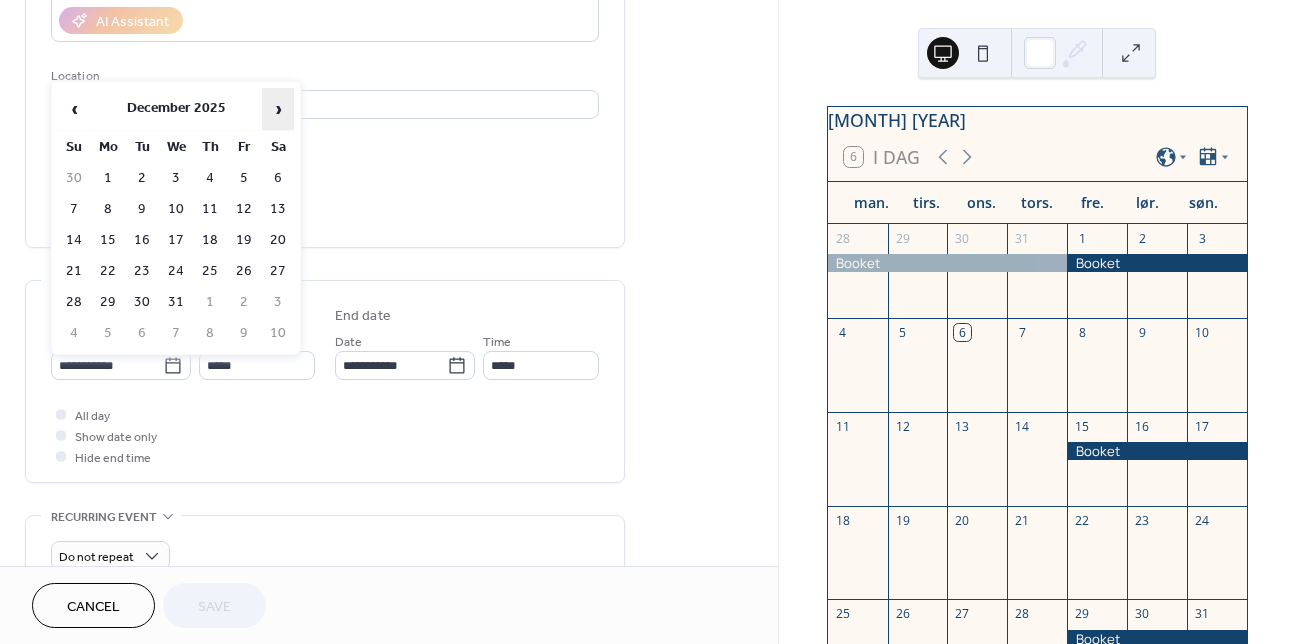 click on "›" at bounding box center (278, 109) 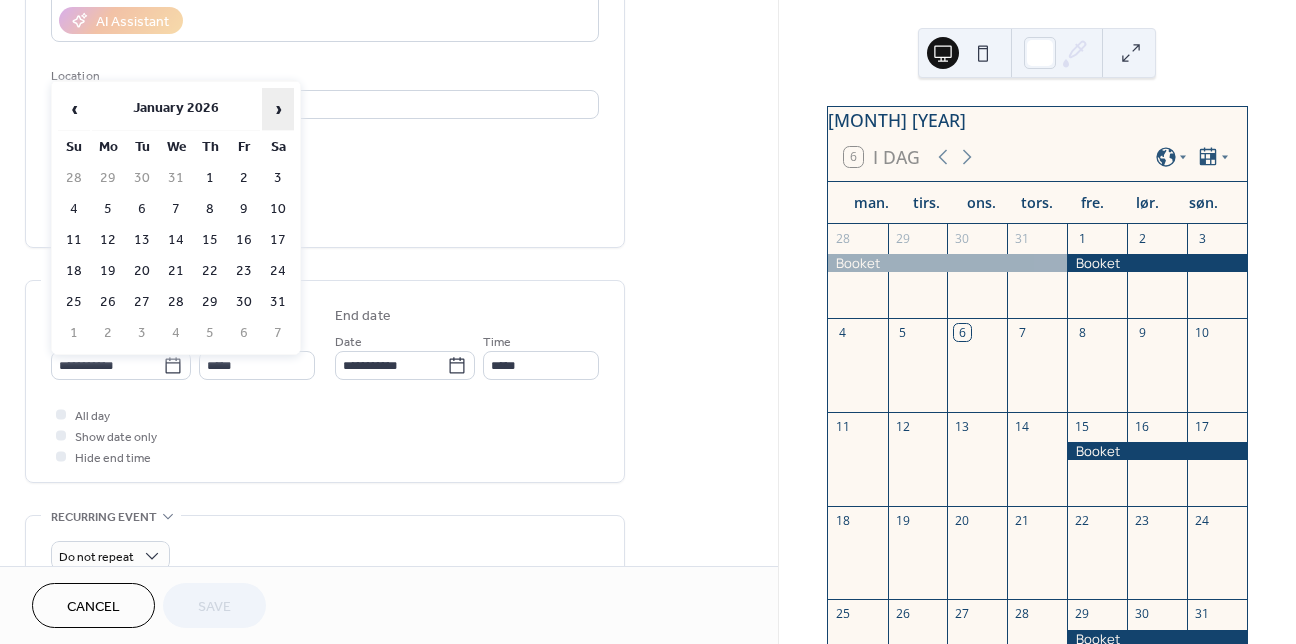 click on "›" at bounding box center (278, 109) 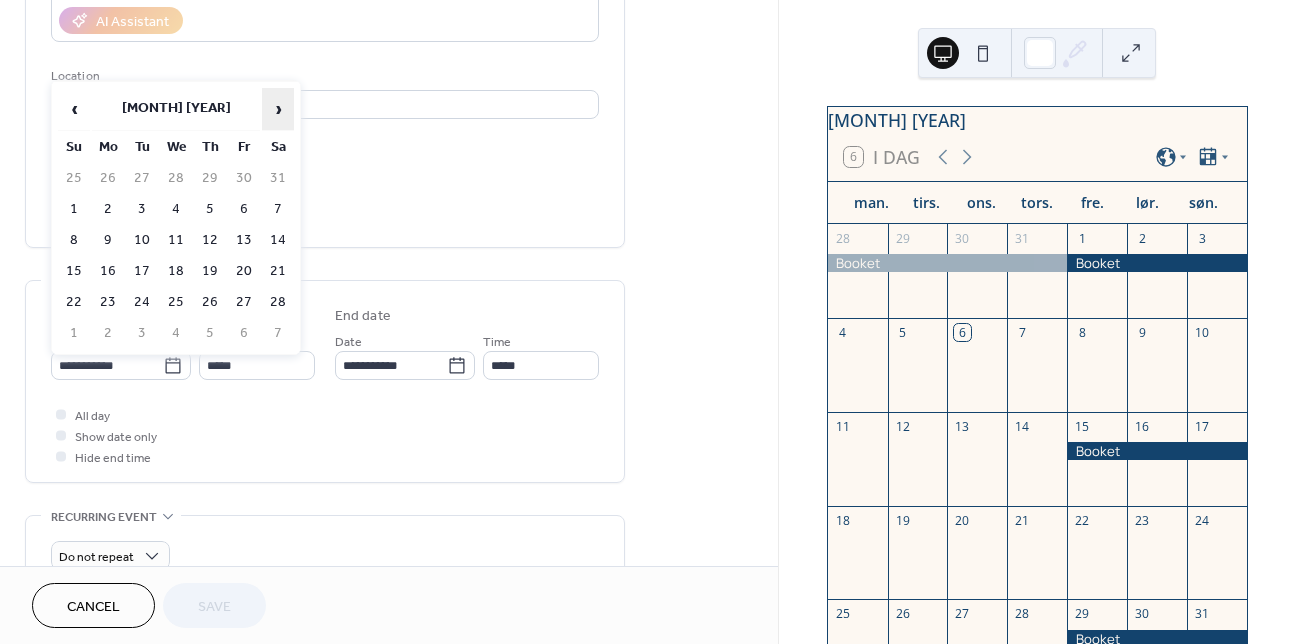 click on "›" at bounding box center (278, 109) 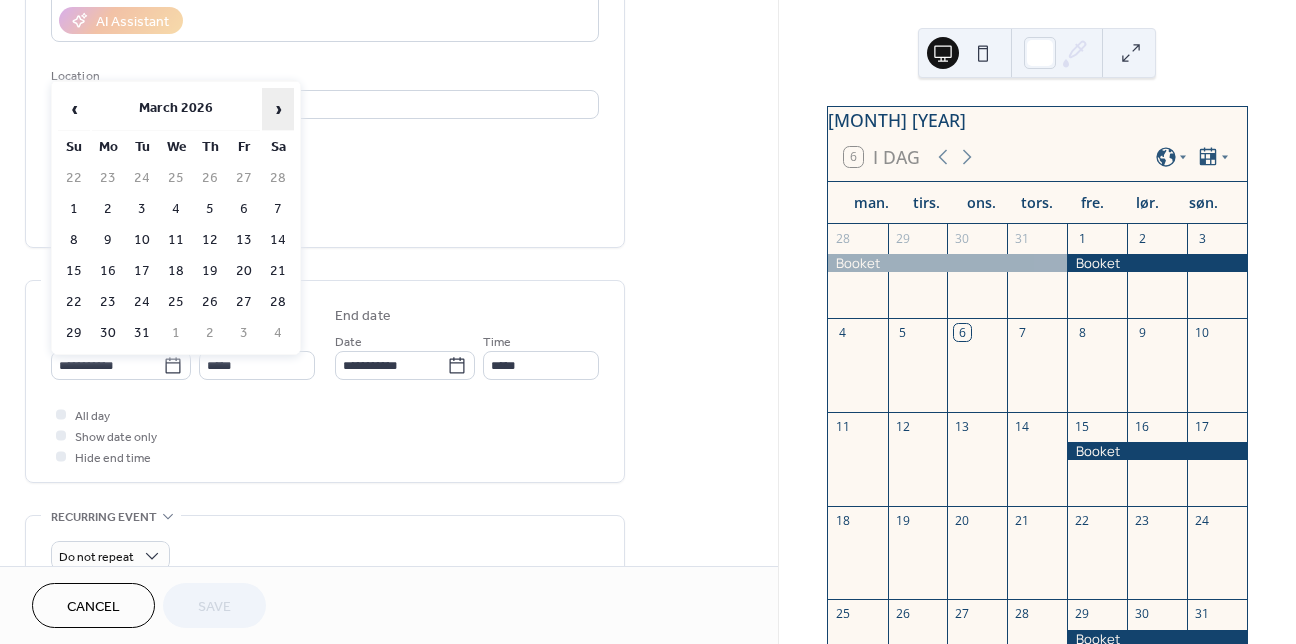 click on "›" at bounding box center [278, 109] 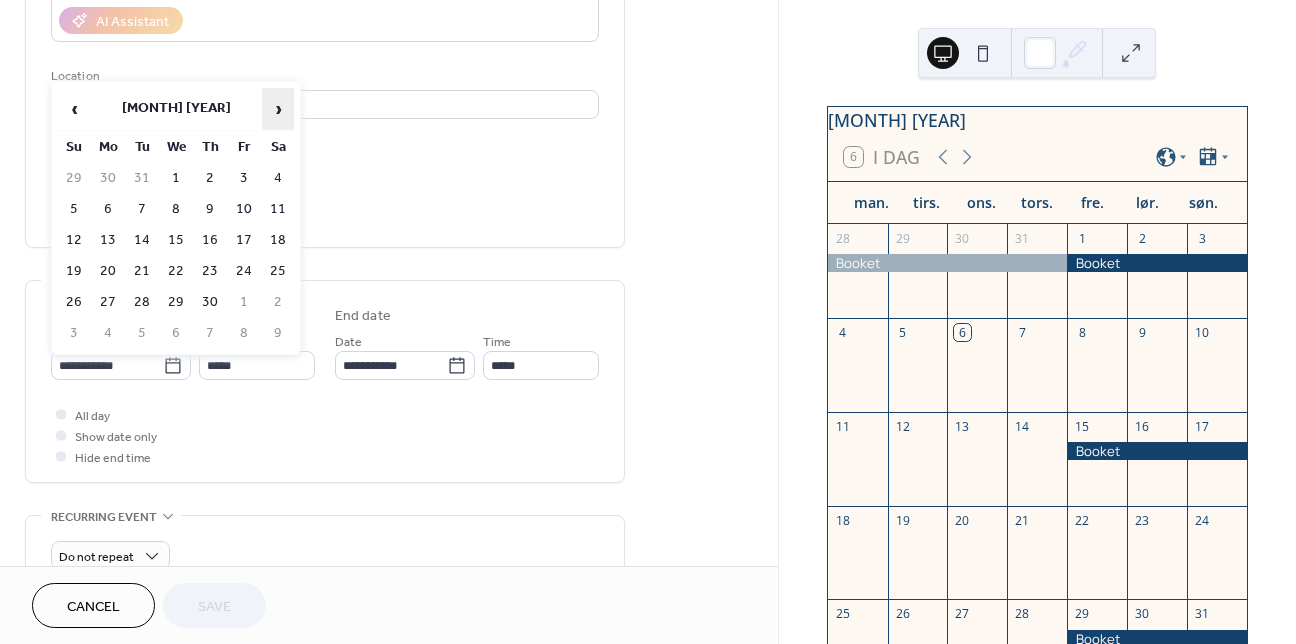click on "›" at bounding box center (278, 109) 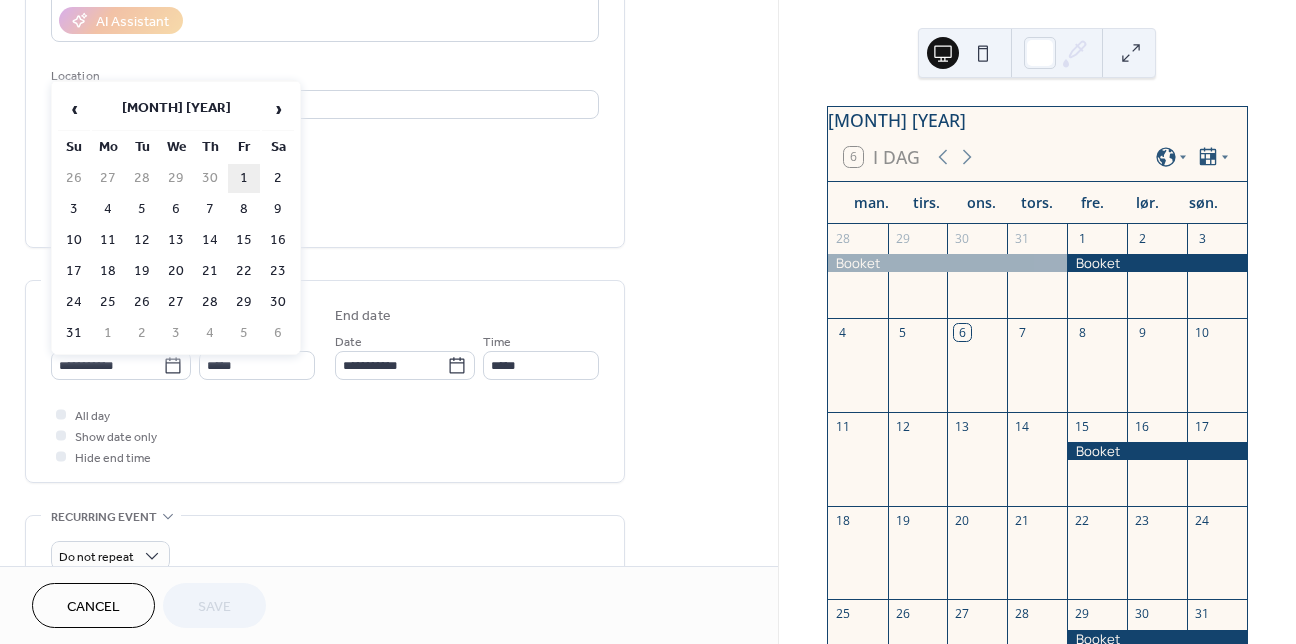 click on "1" at bounding box center (244, 178) 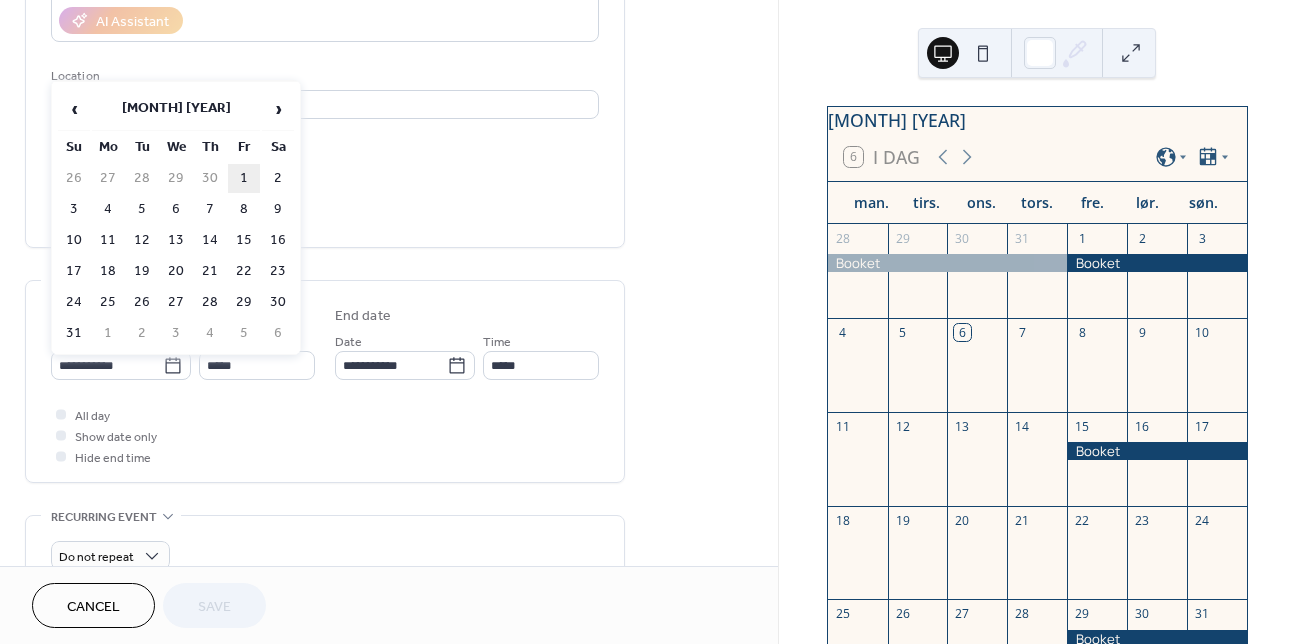 type on "**********" 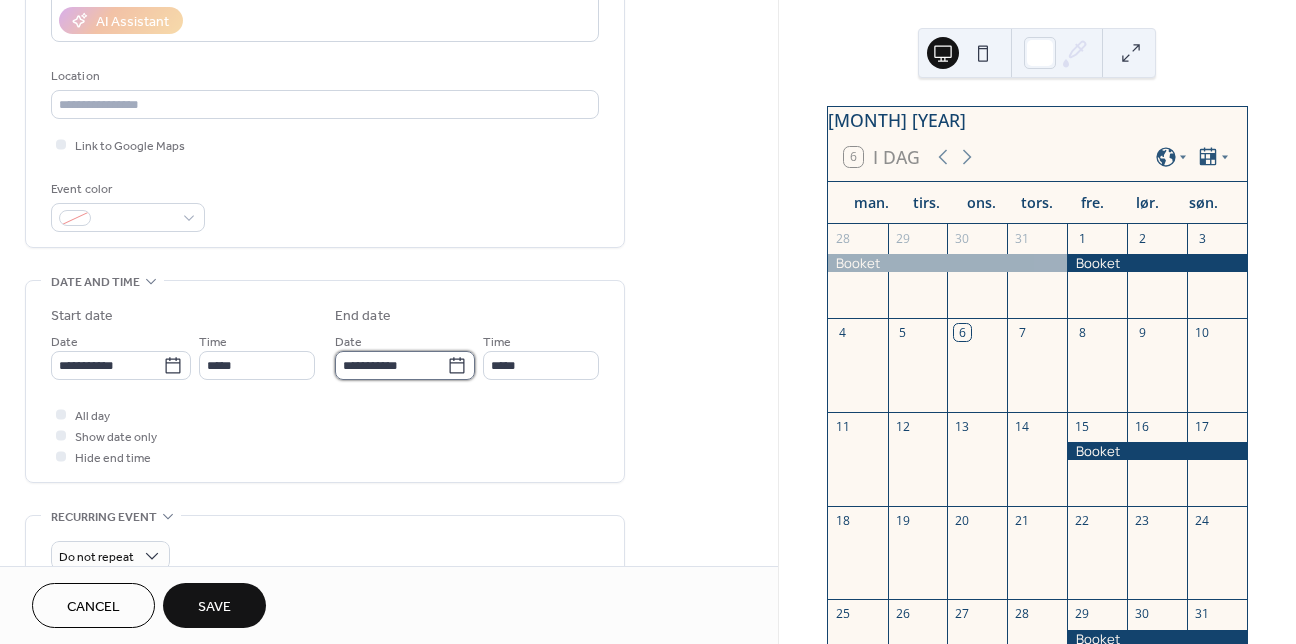 click on "**********" at bounding box center [391, 365] 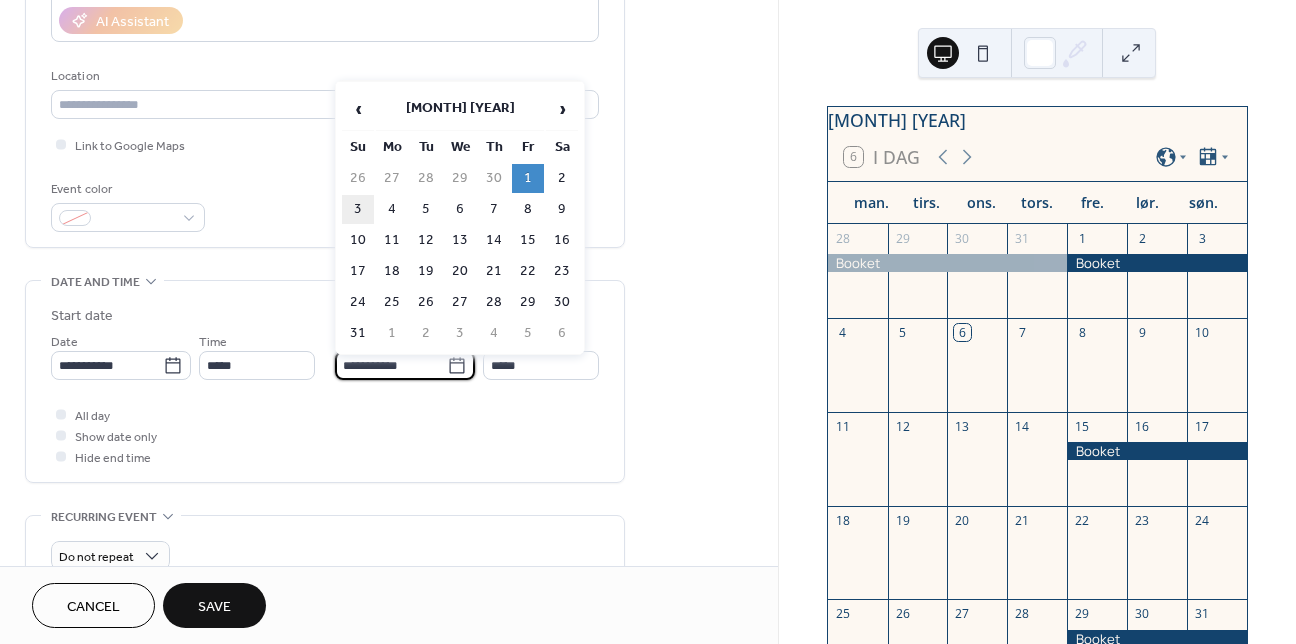 click on "3" at bounding box center (358, 209) 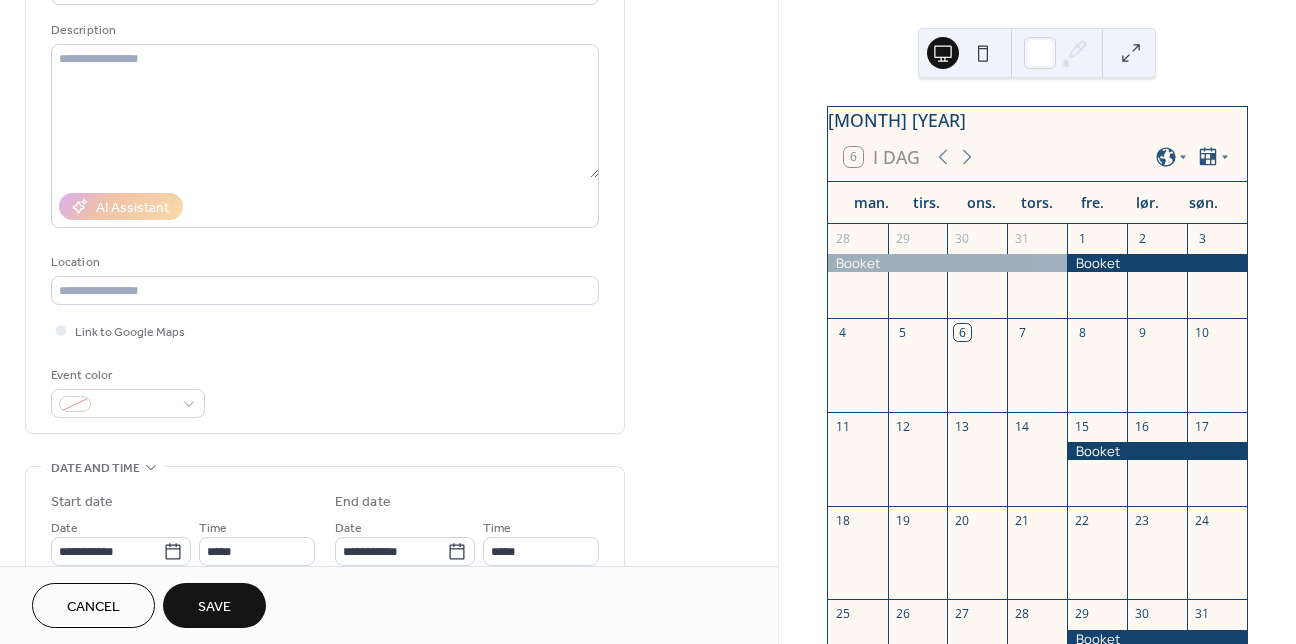 scroll, scrollTop: 0, scrollLeft: 0, axis: both 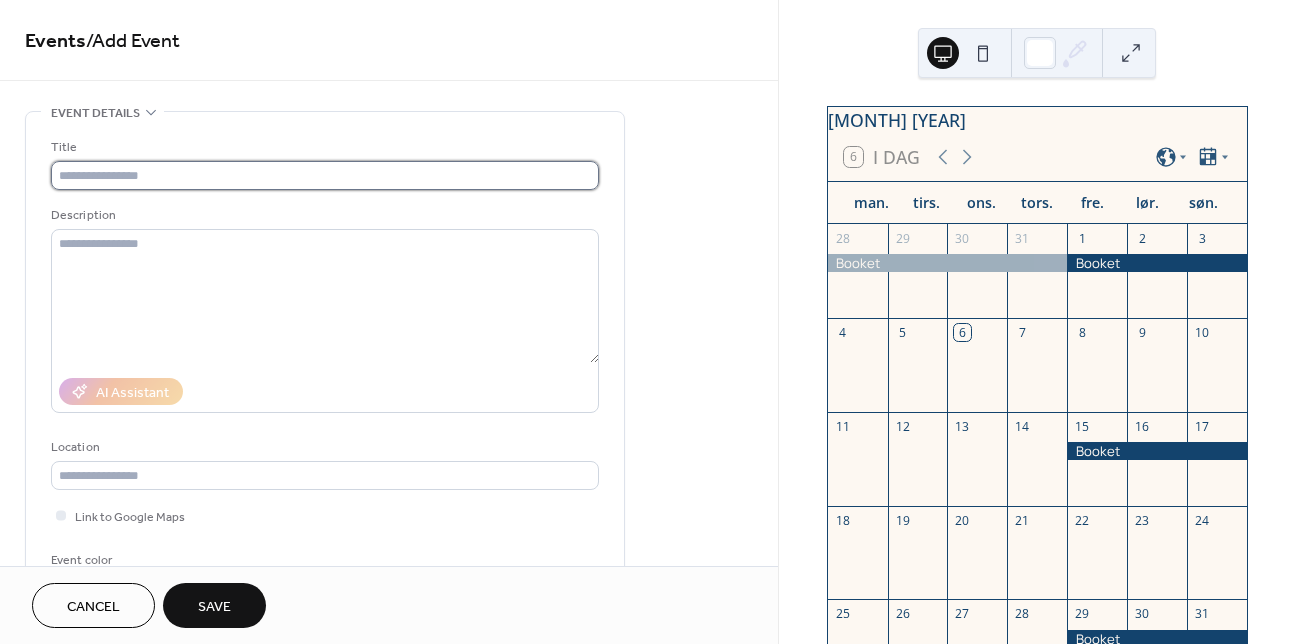 click at bounding box center (325, 175) 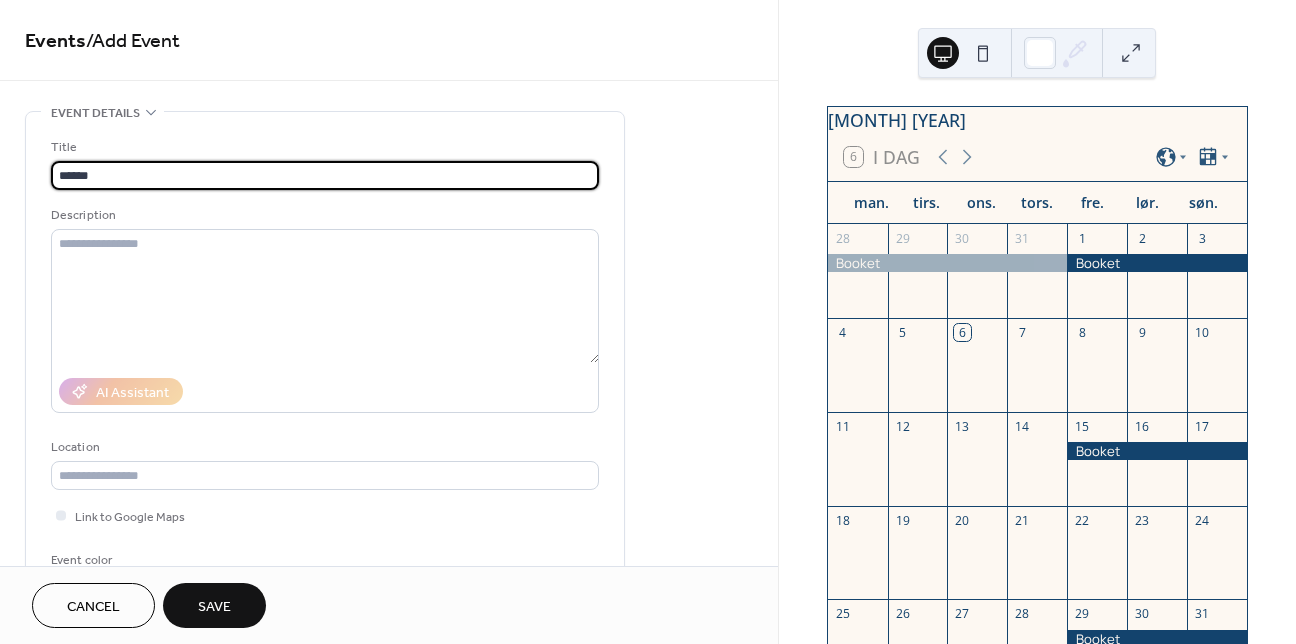 type on "******" 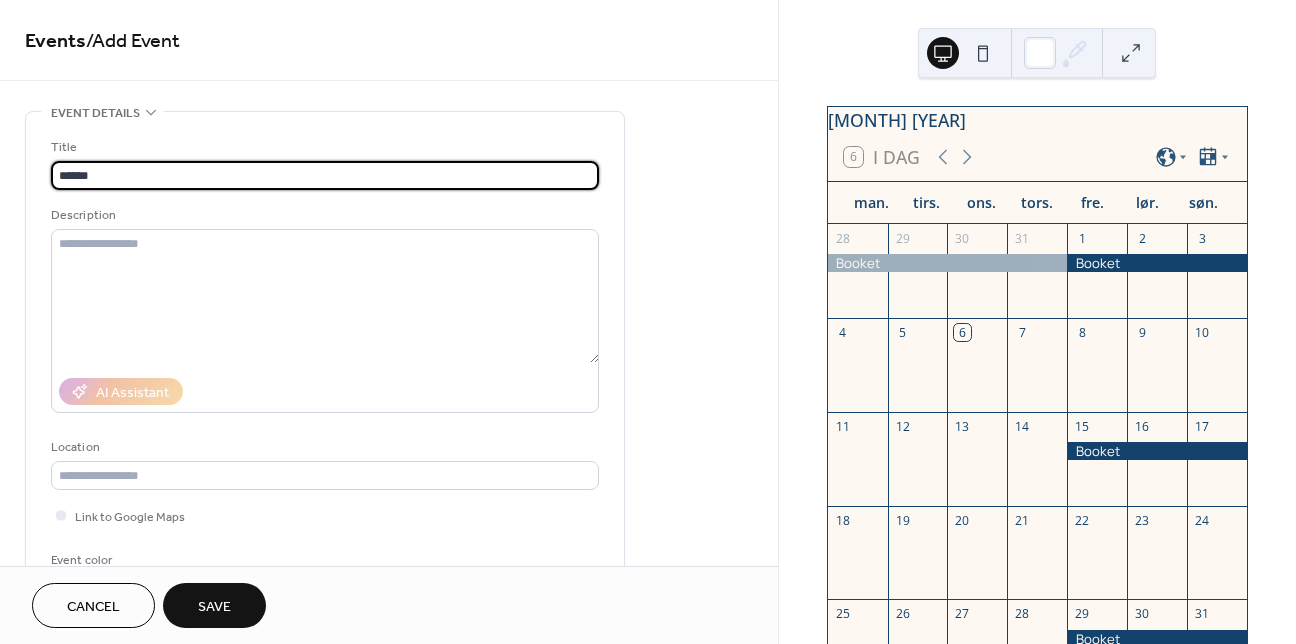 click on "Save" at bounding box center [214, 605] 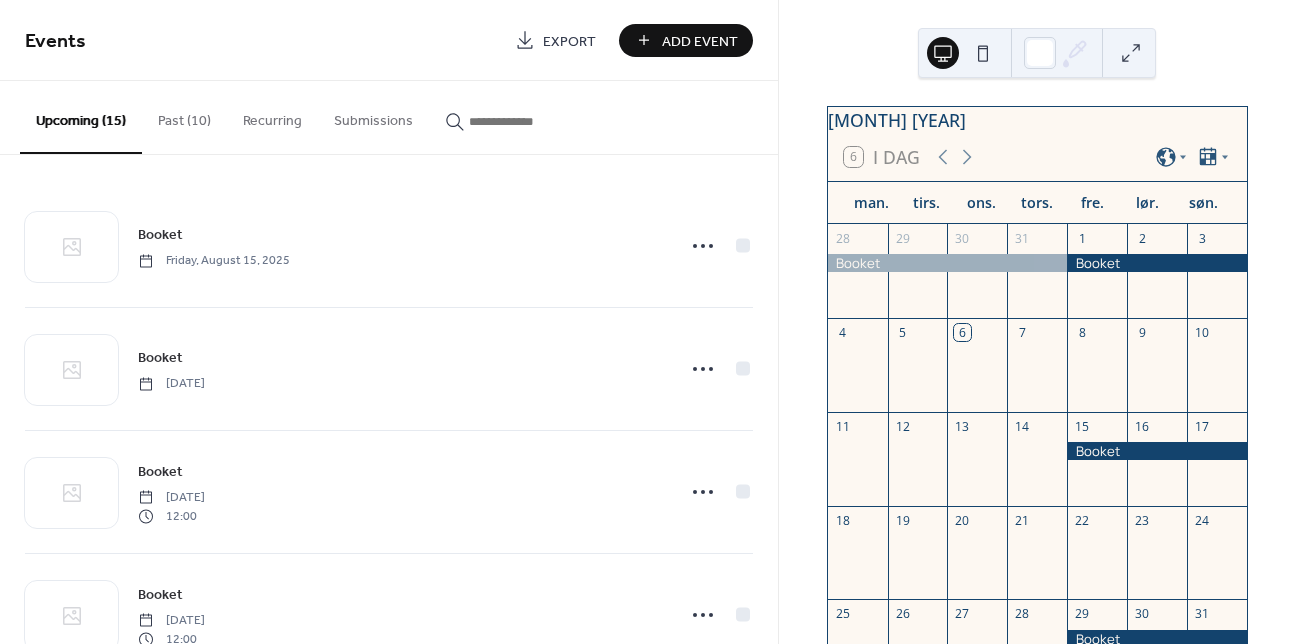 click on "Add Event" at bounding box center (700, 41) 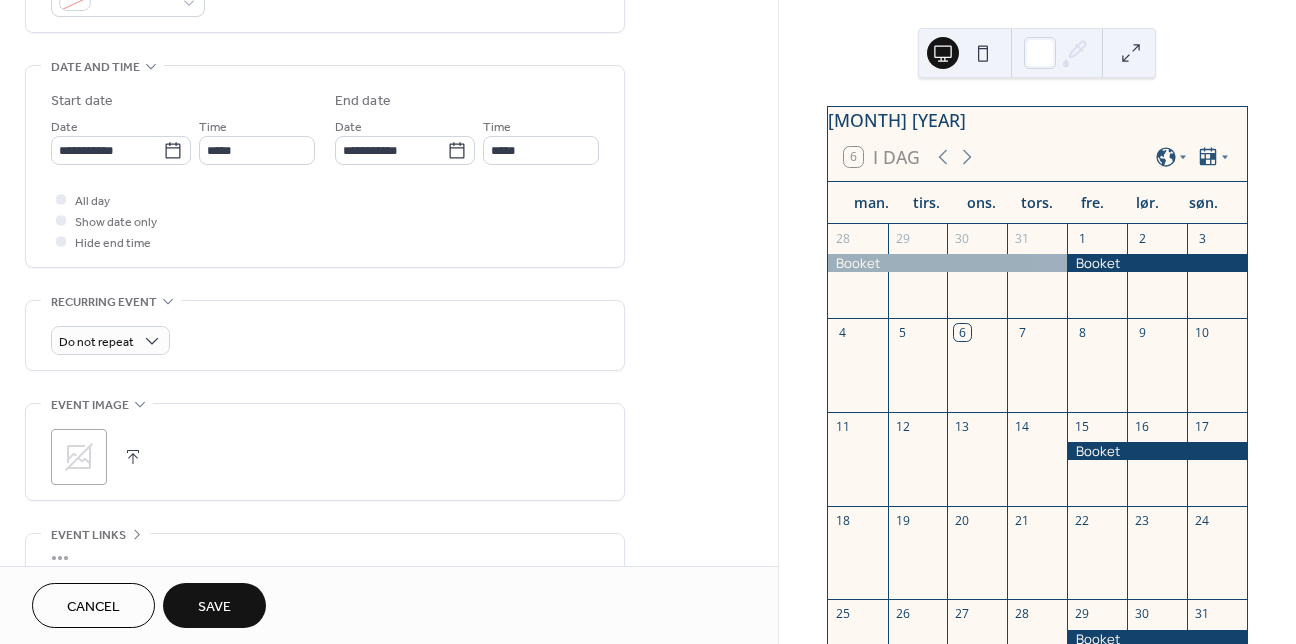 scroll, scrollTop: 557, scrollLeft: 0, axis: vertical 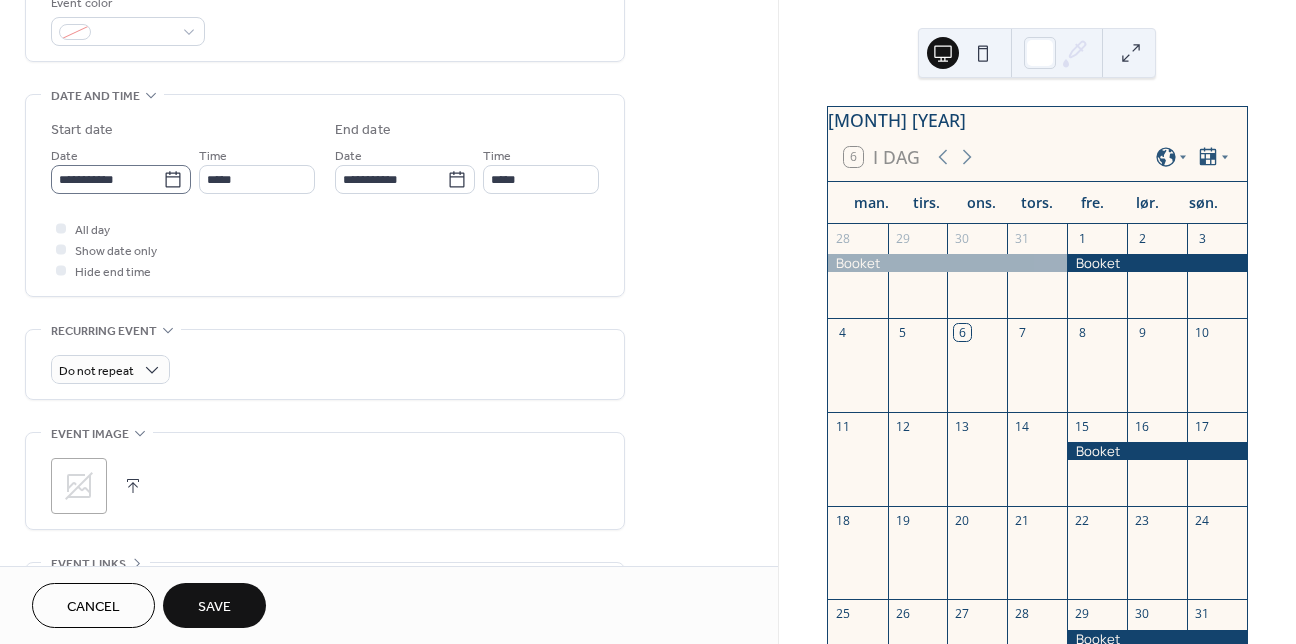 type on "******" 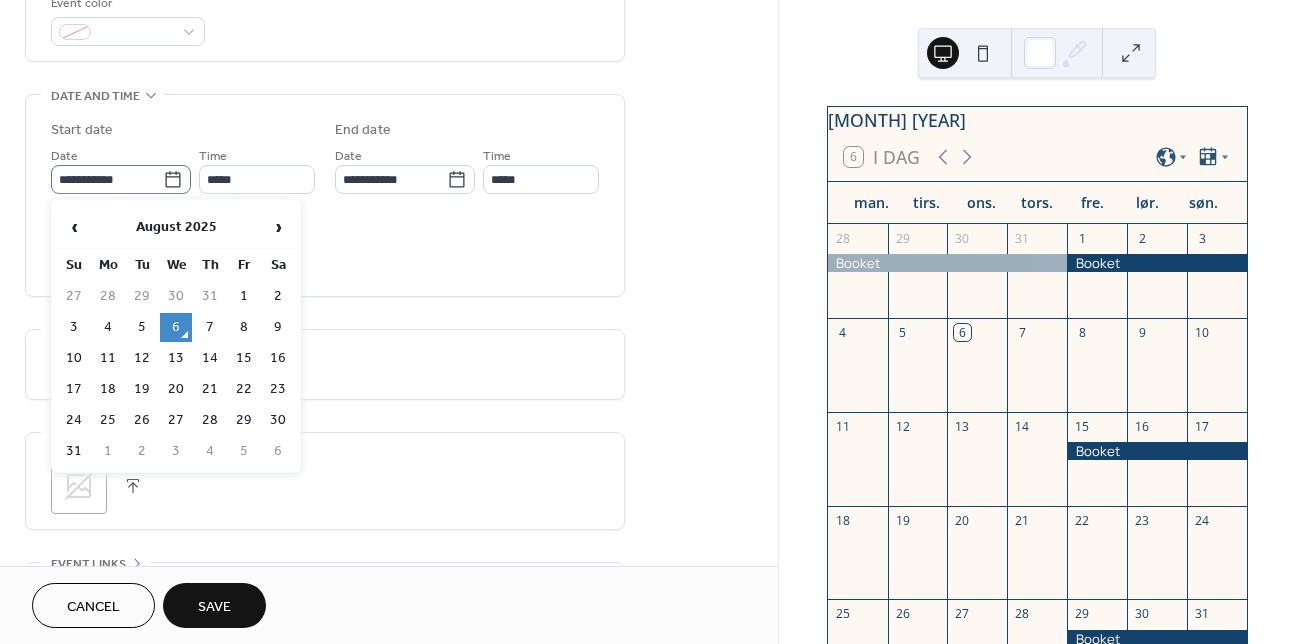 click 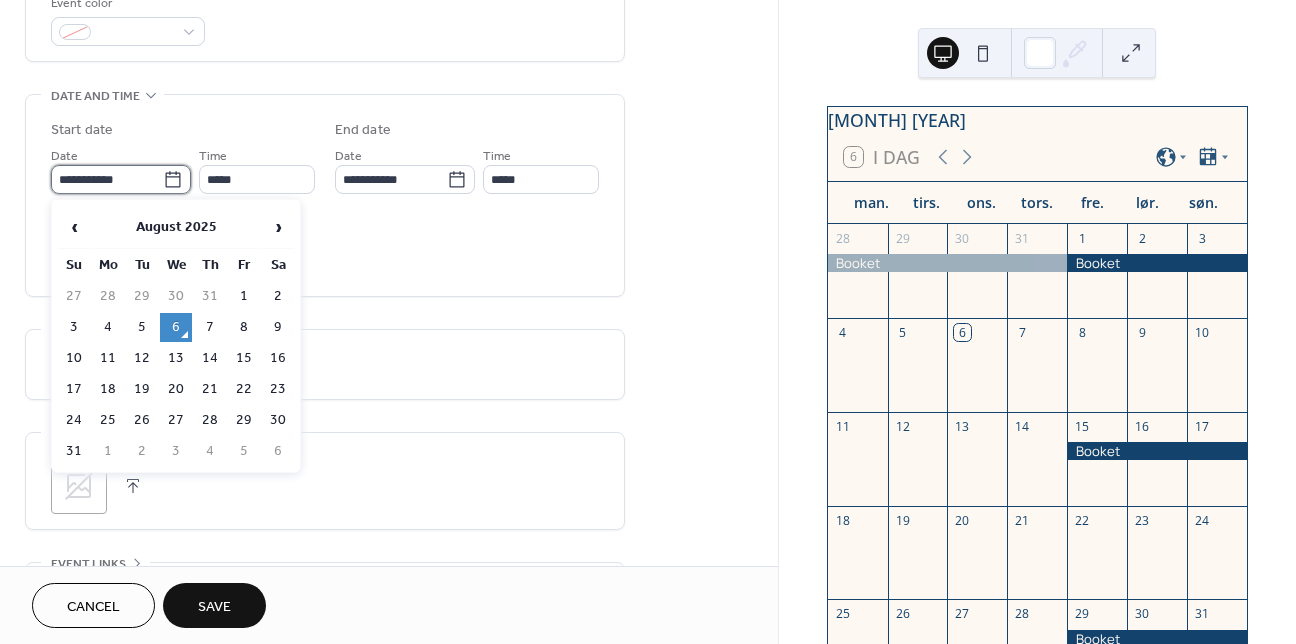 click on "**********" at bounding box center [107, 179] 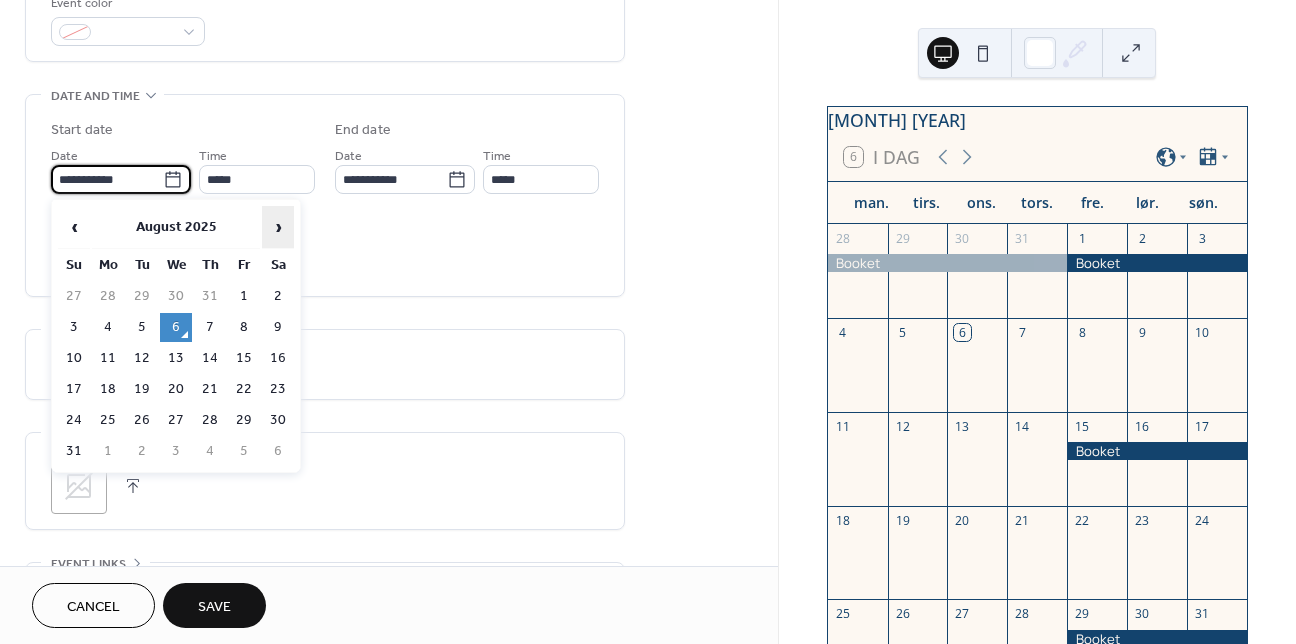 click on "›" at bounding box center (278, 227) 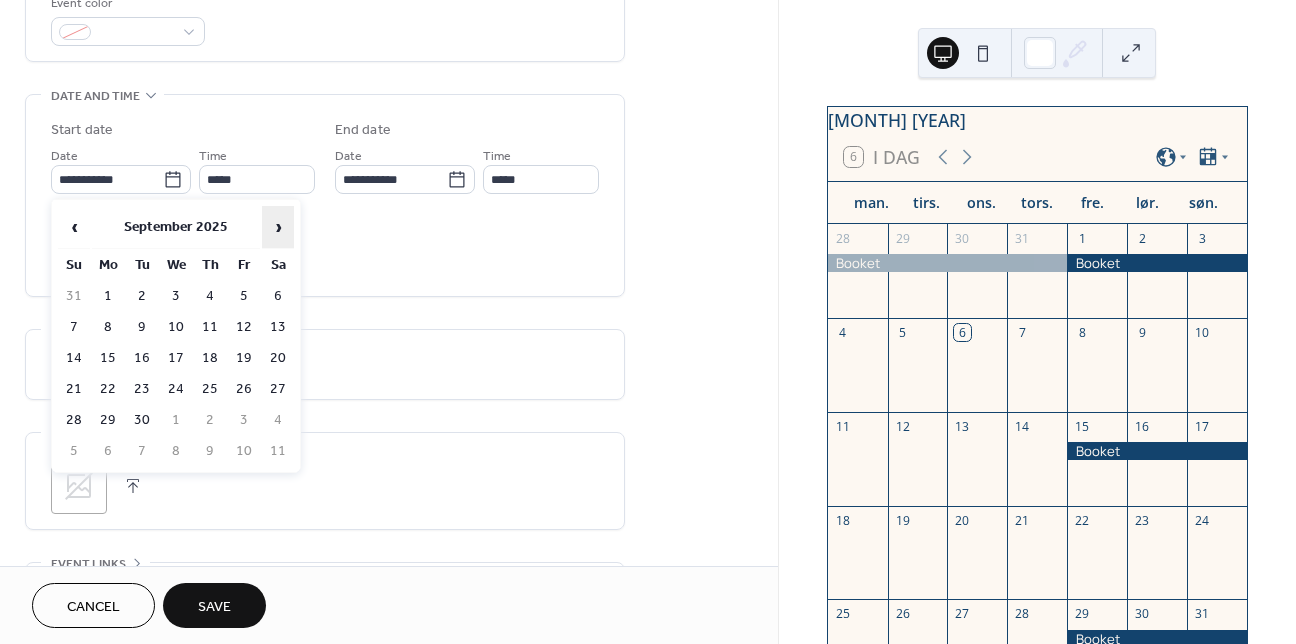 click on "›" at bounding box center [278, 227] 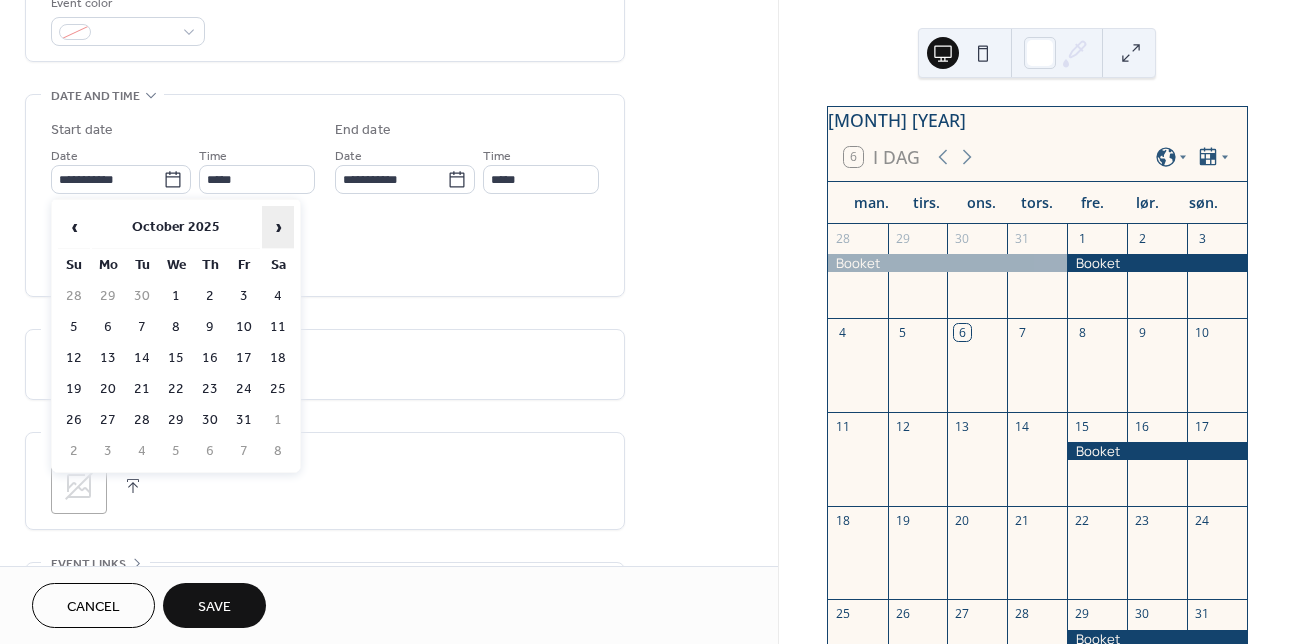 click on "›" at bounding box center [278, 227] 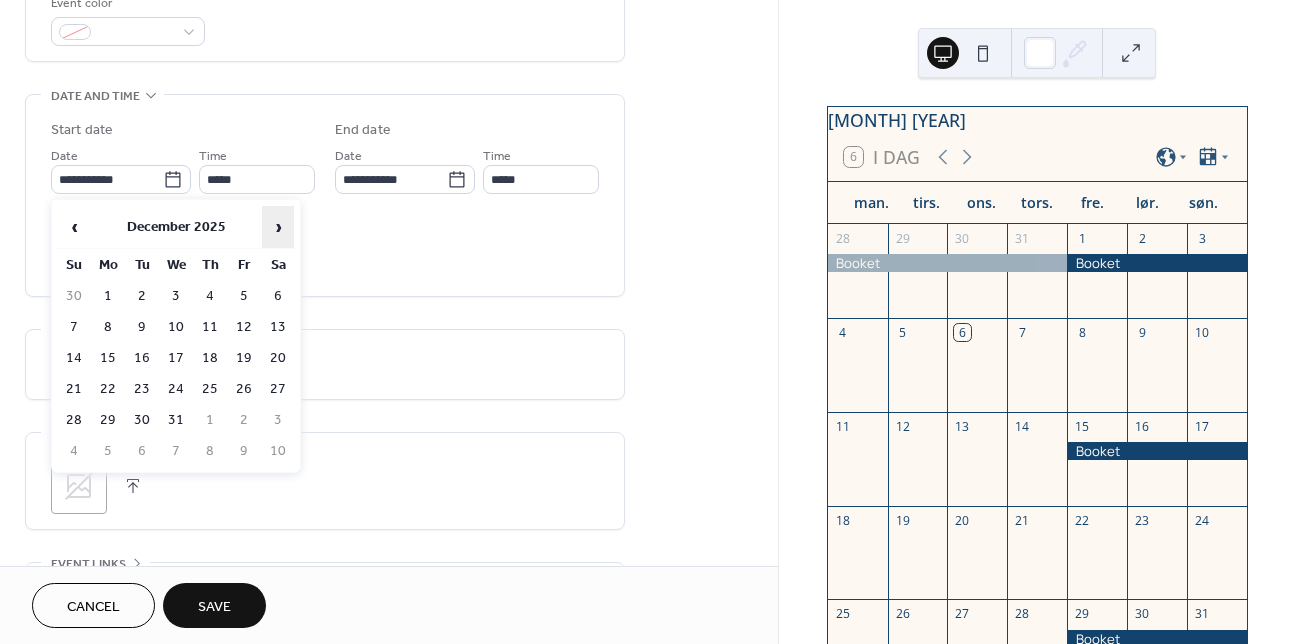 click on "›" at bounding box center (278, 227) 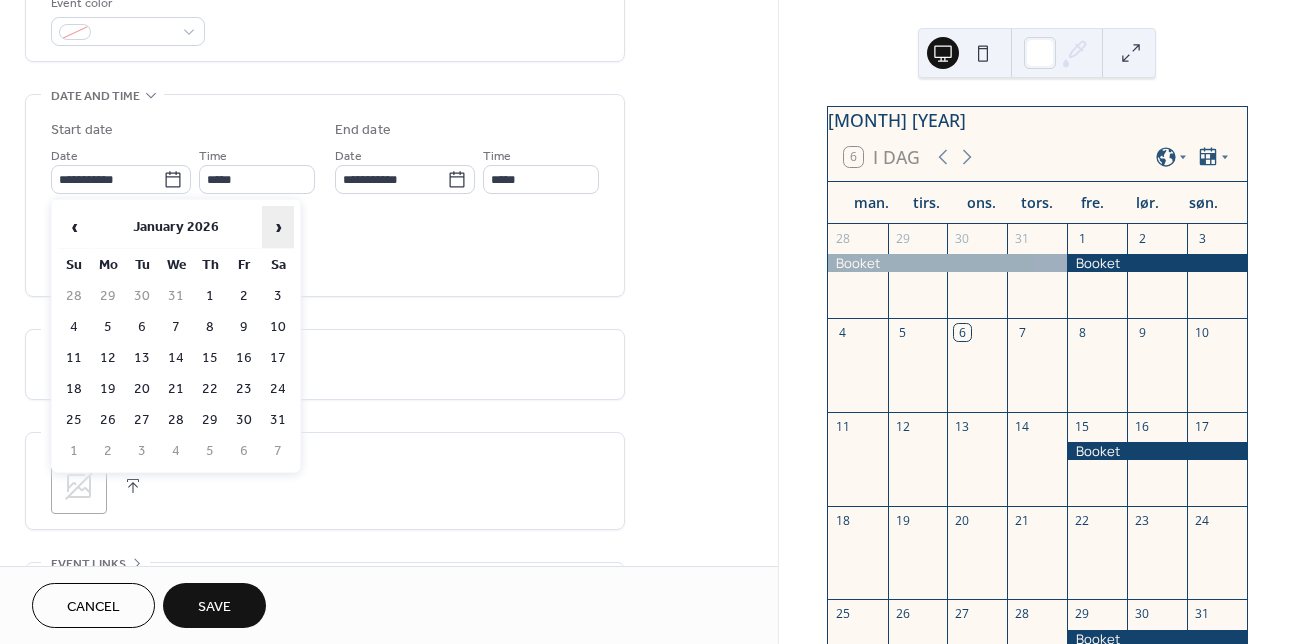 click on "›" at bounding box center [278, 227] 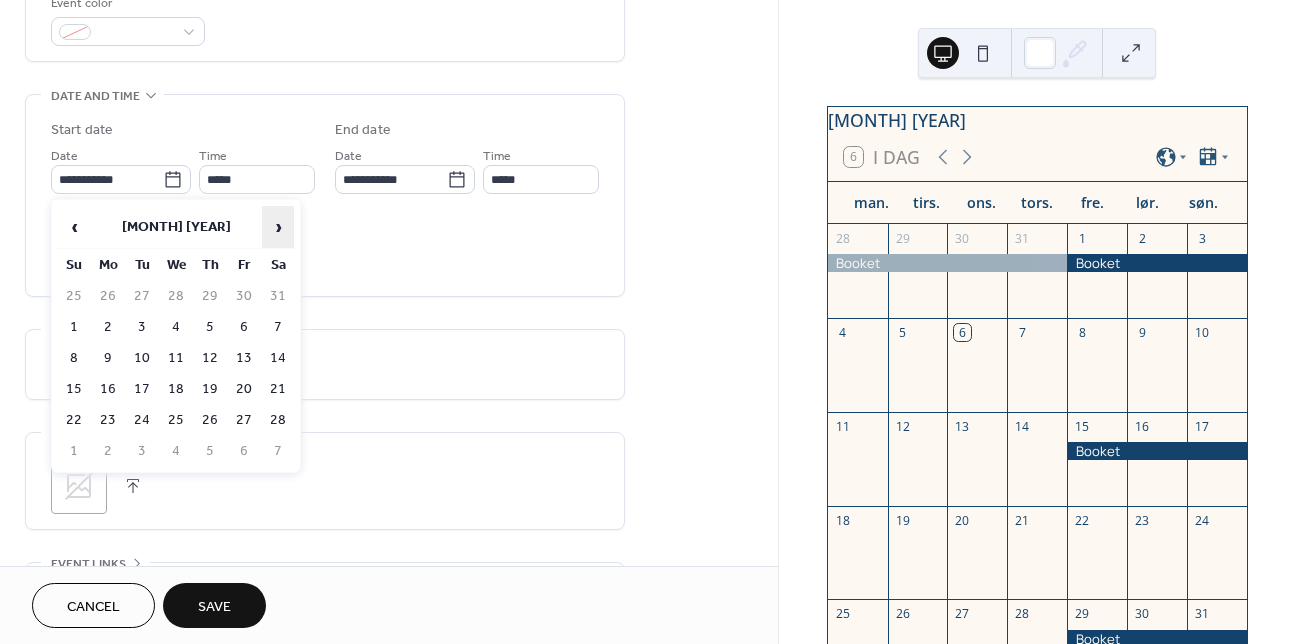 click on "›" at bounding box center (278, 227) 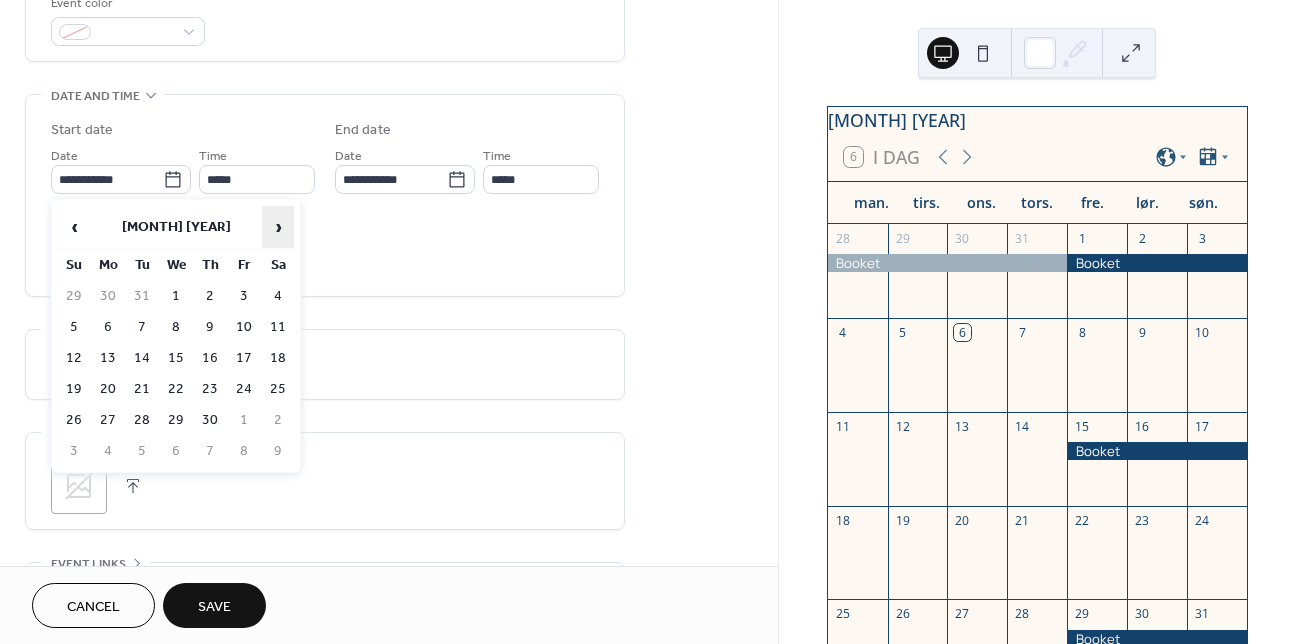 click on "›" at bounding box center (278, 227) 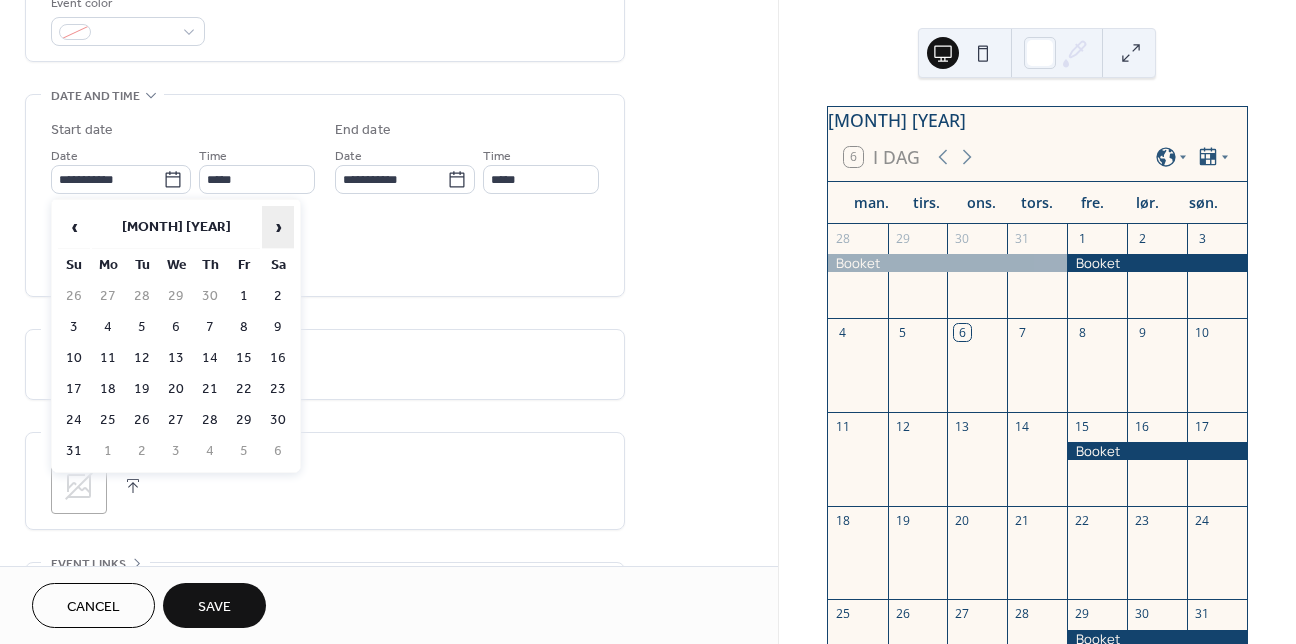 click on "›" at bounding box center [278, 227] 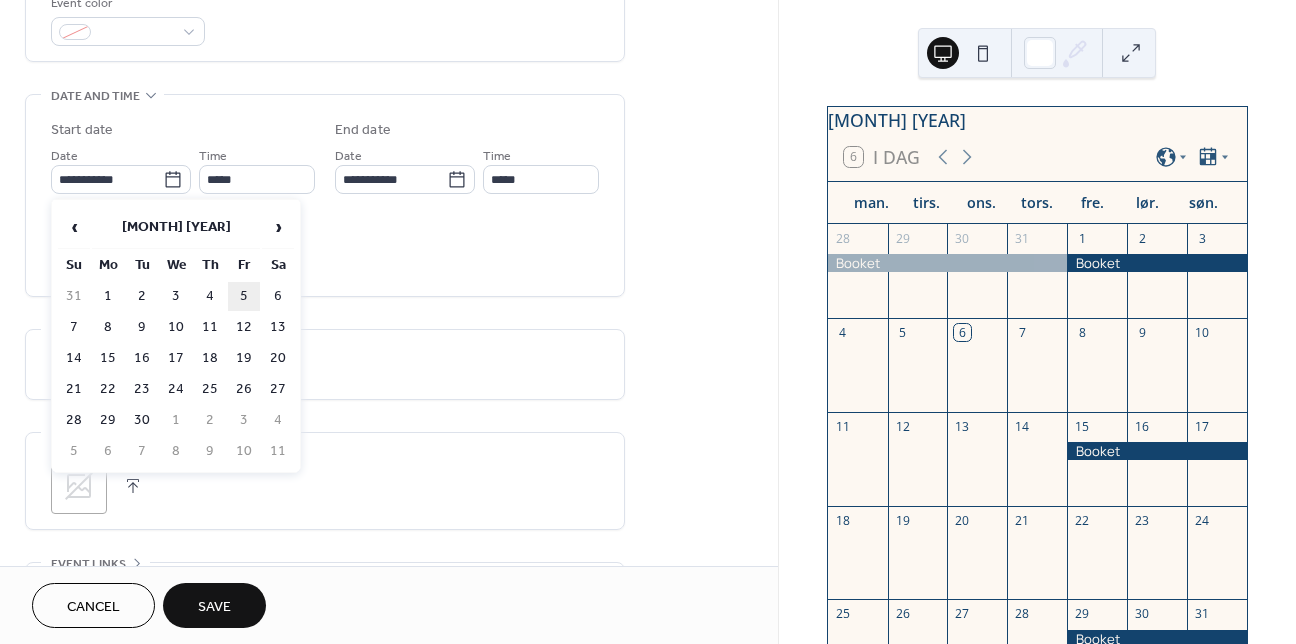 click on "5" at bounding box center (244, 296) 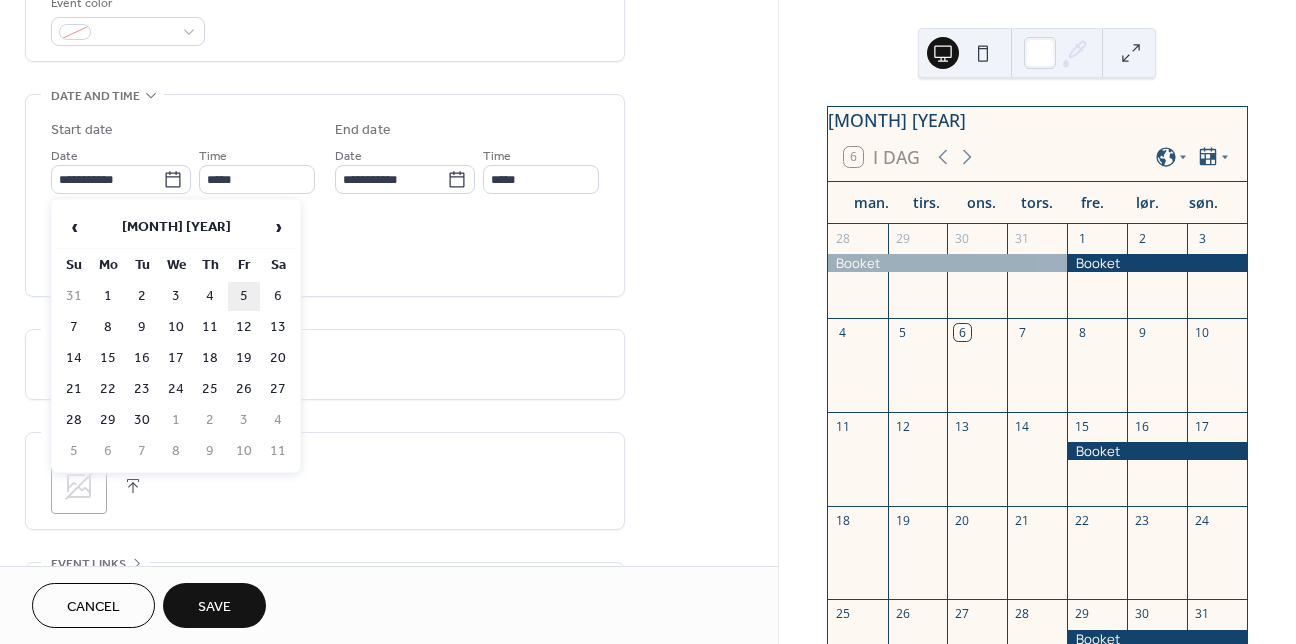 type on "**********" 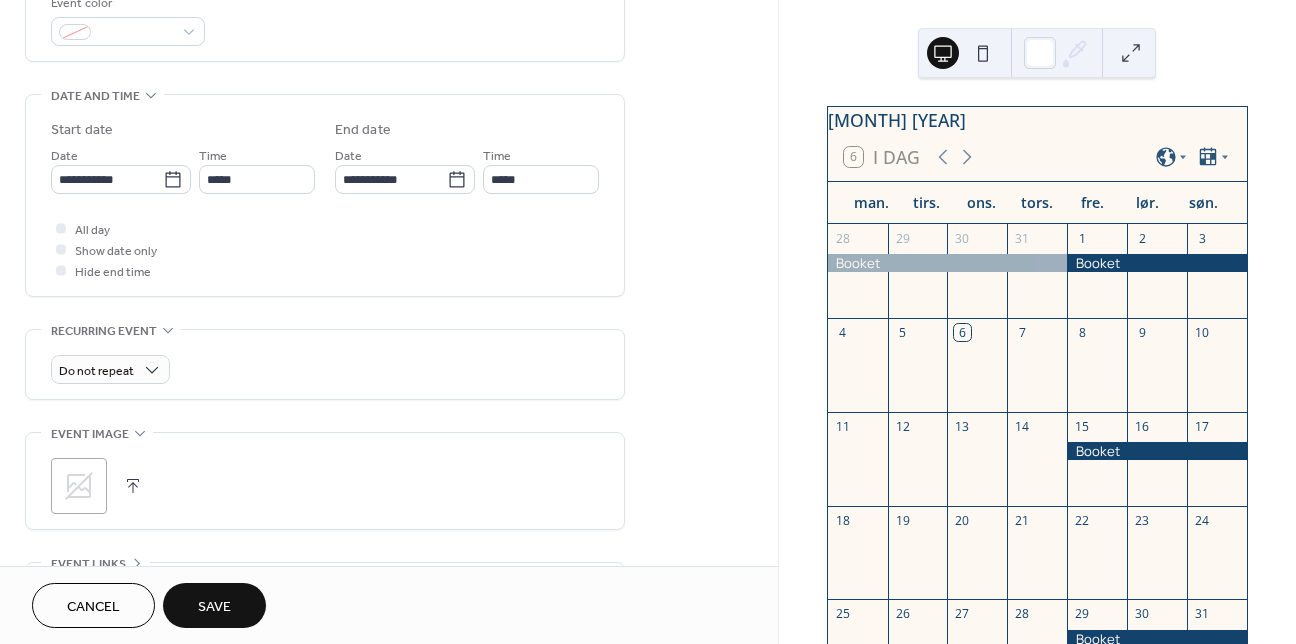 click on "**********" at bounding box center [325, 200] 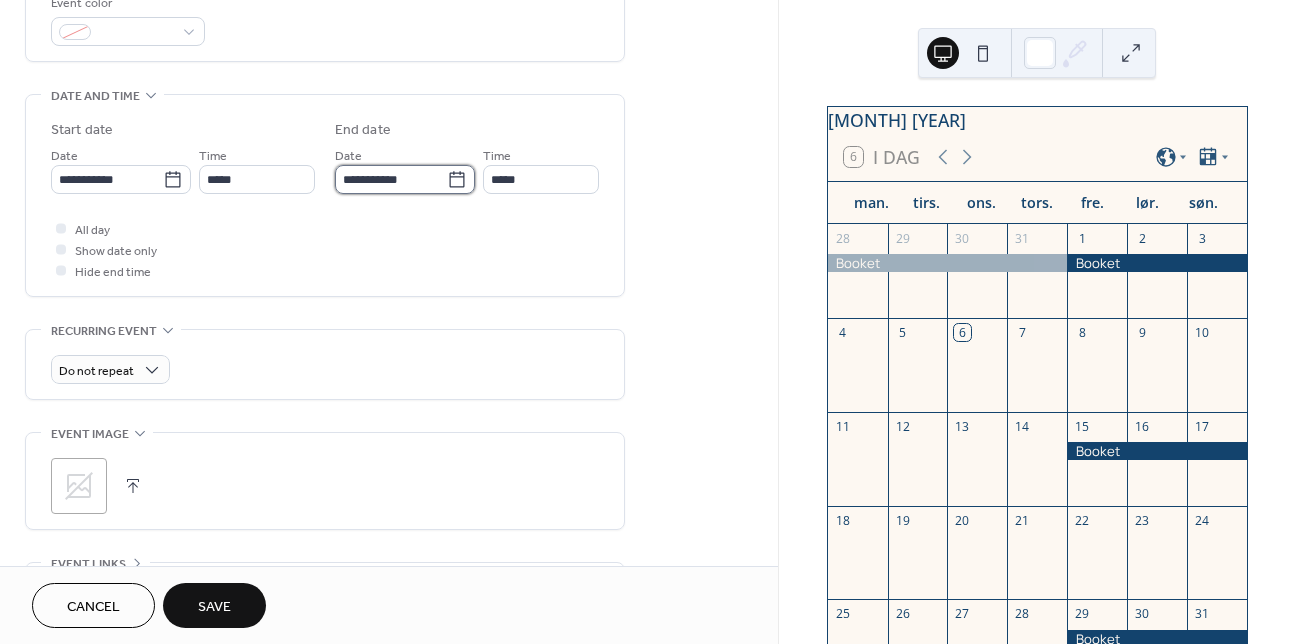 click on "**********" at bounding box center [391, 179] 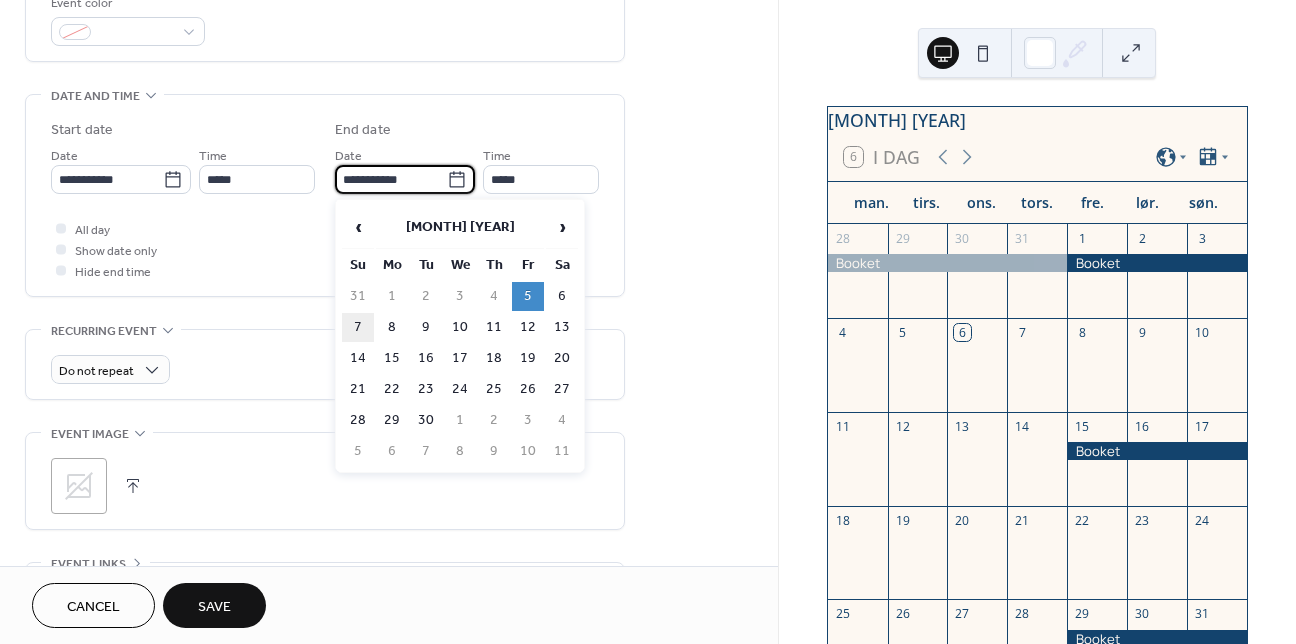 click on "7" at bounding box center (358, 327) 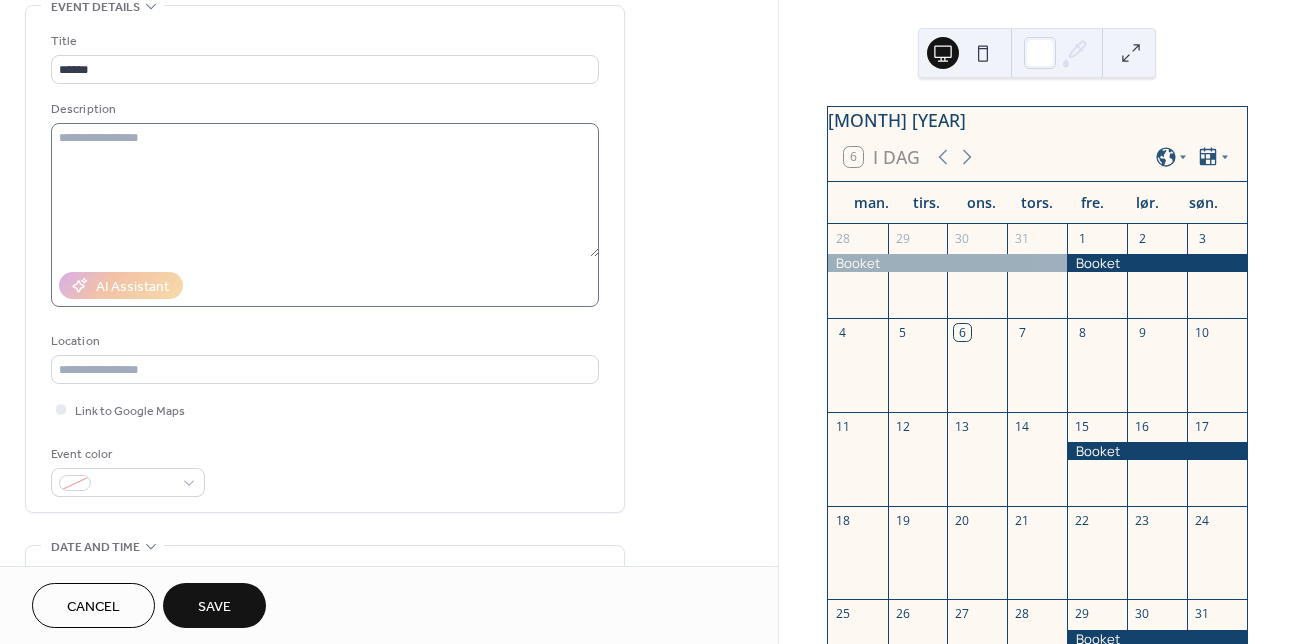 scroll, scrollTop: 103, scrollLeft: 0, axis: vertical 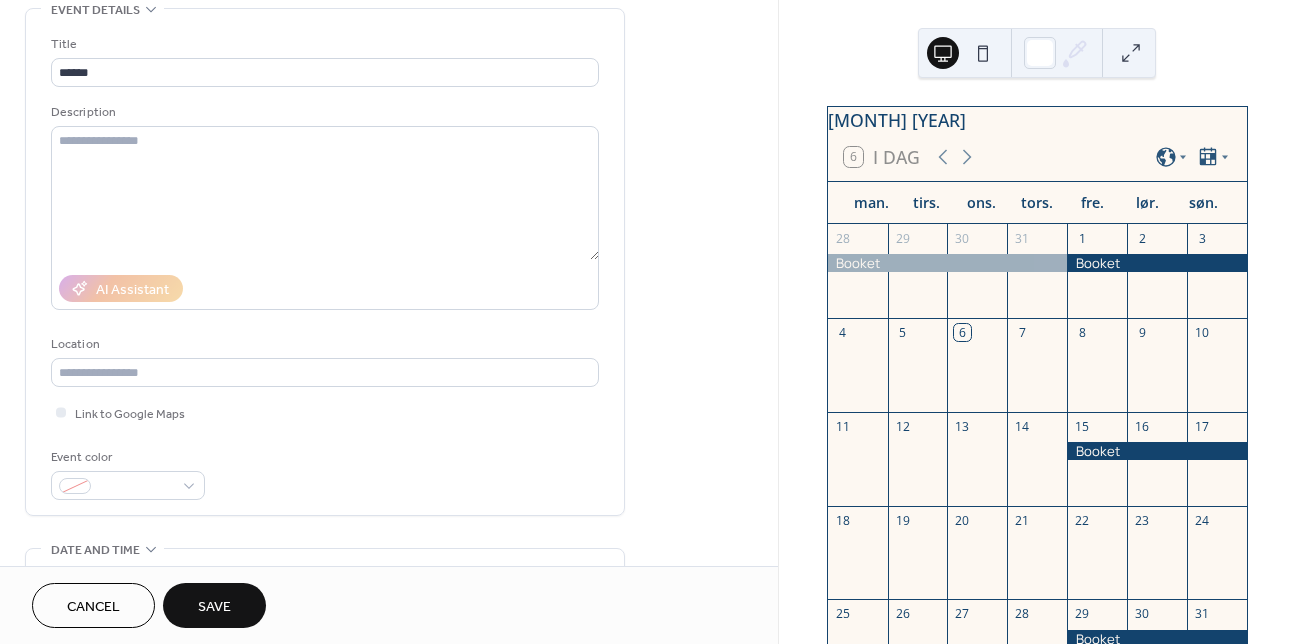 click on "Save" at bounding box center [214, 605] 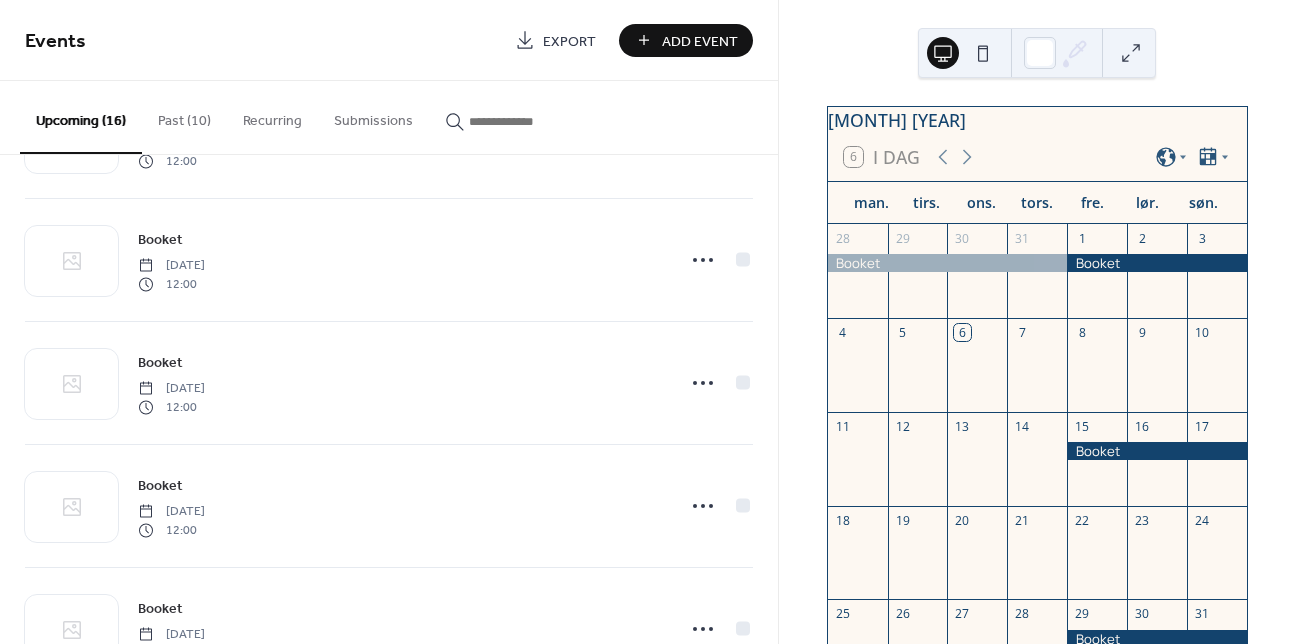 scroll, scrollTop: 689, scrollLeft: 0, axis: vertical 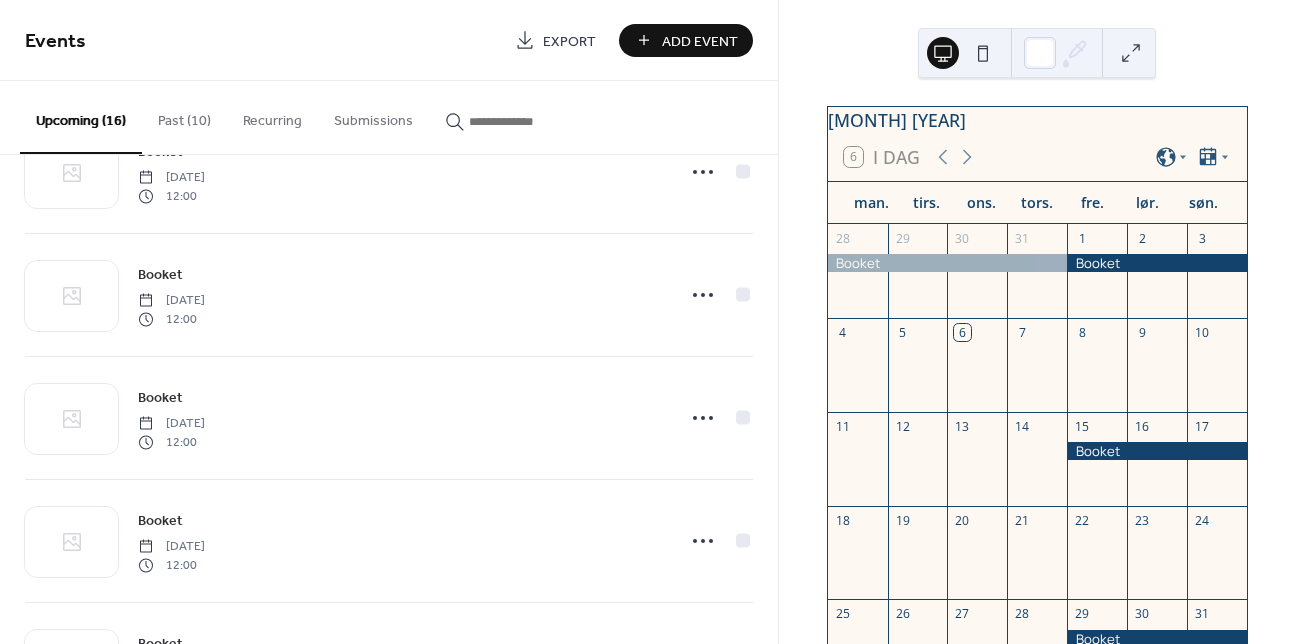 click on "Add Event" at bounding box center [700, 41] 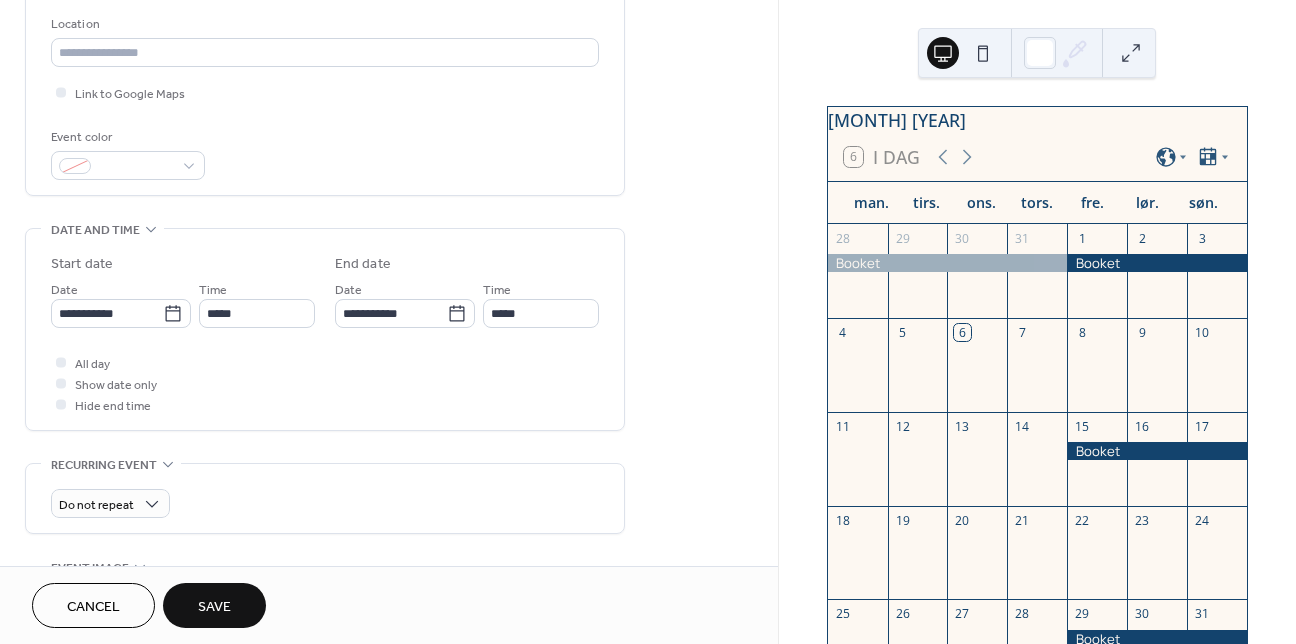 scroll, scrollTop: 439, scrollLeft: 0, axis: vertical 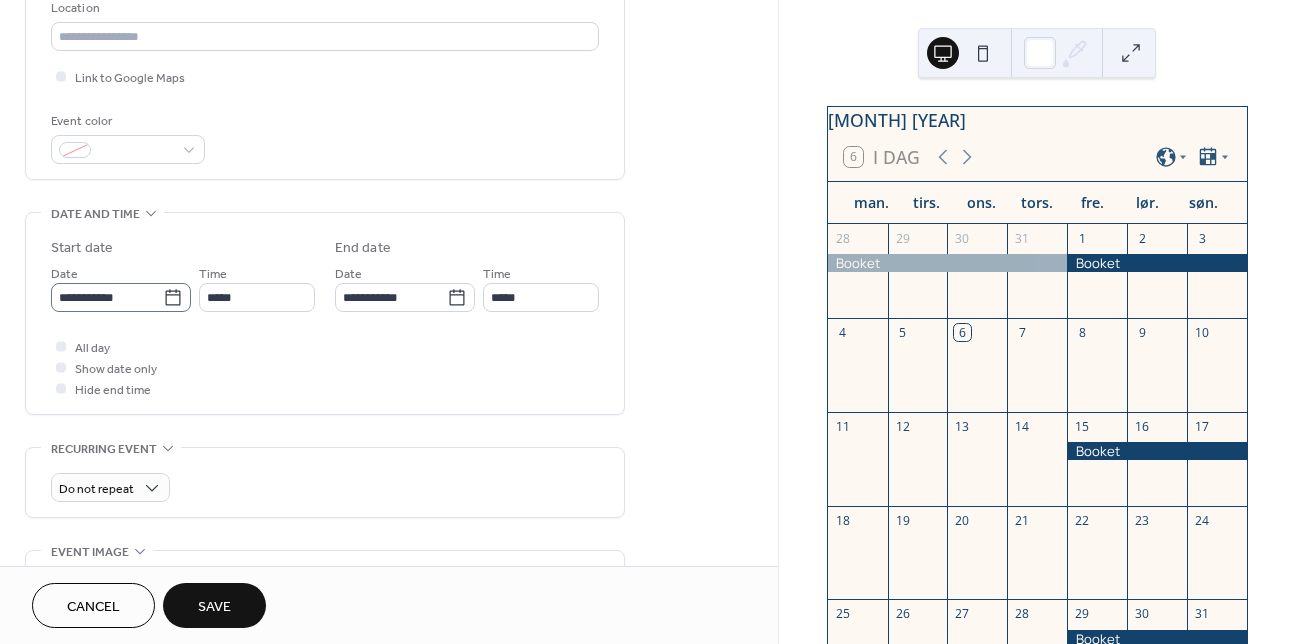 type on "******" 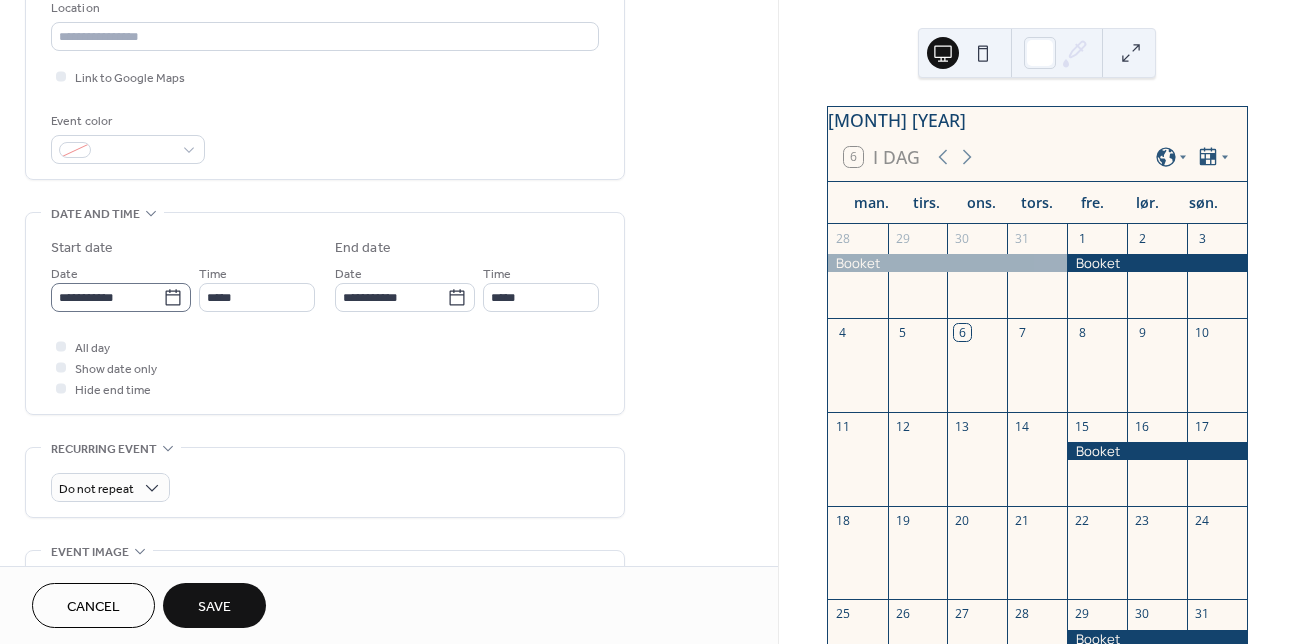click 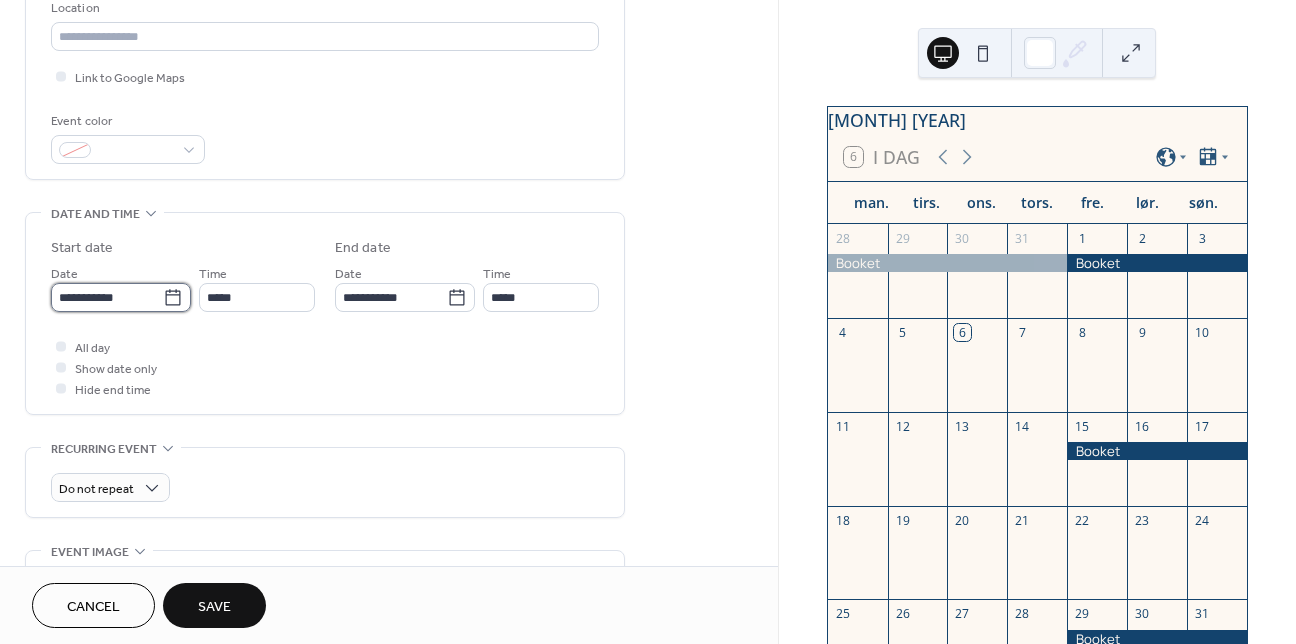 click on "**********" at bounding box center (107, 297) 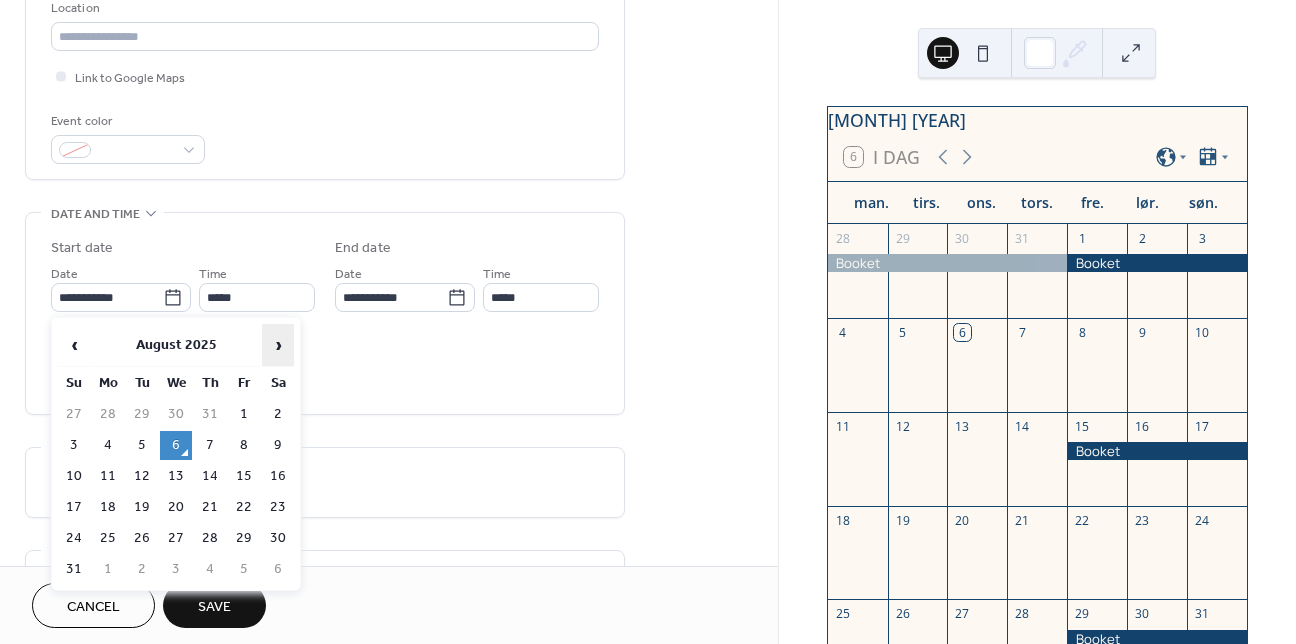 click on "›" at bounding box center [278, 345] 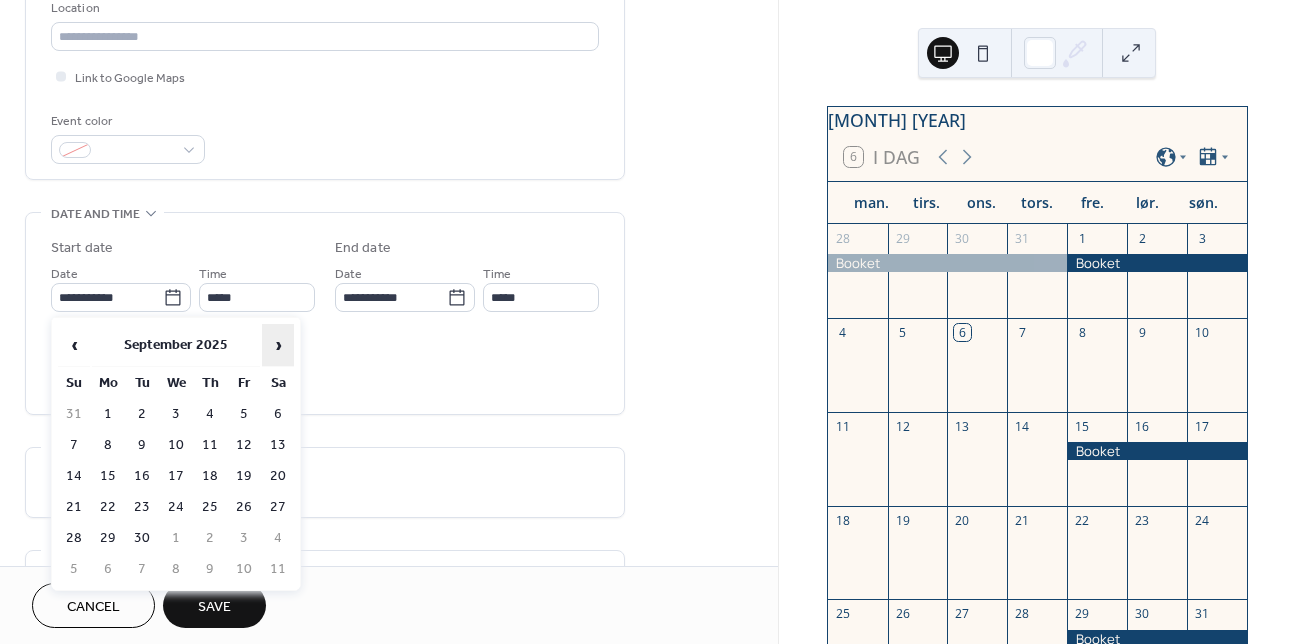 click on "›" at bounding box center (278, 345) 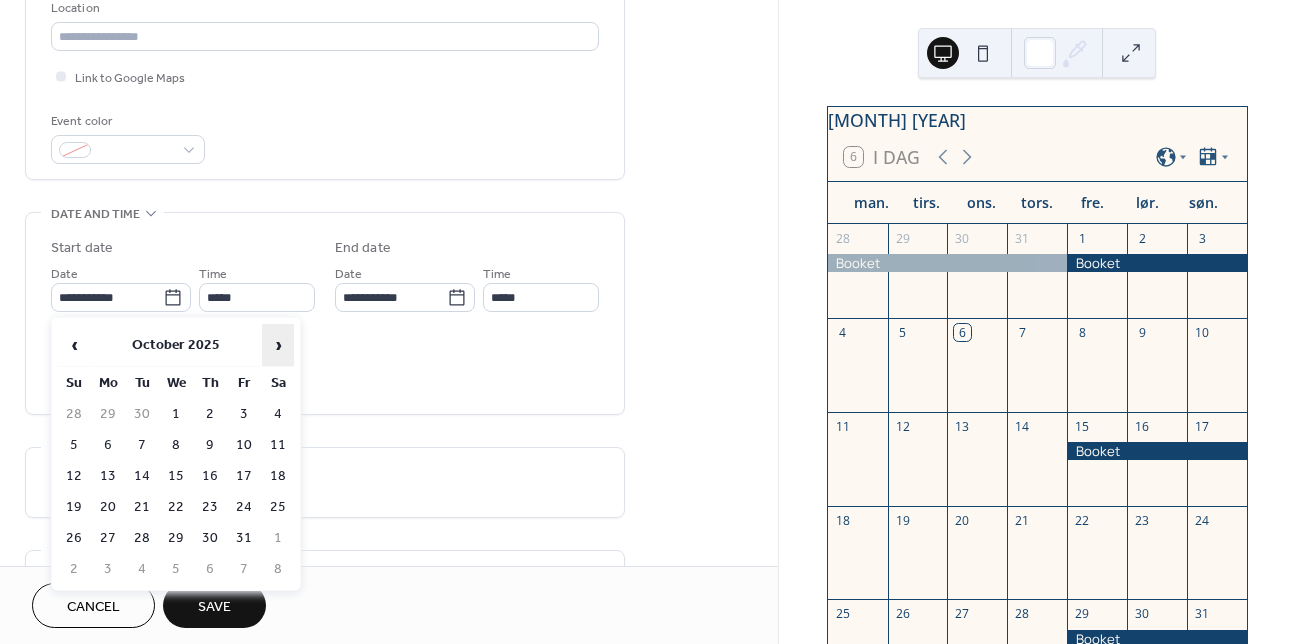 click on "›" at bounding box center [278, 345] 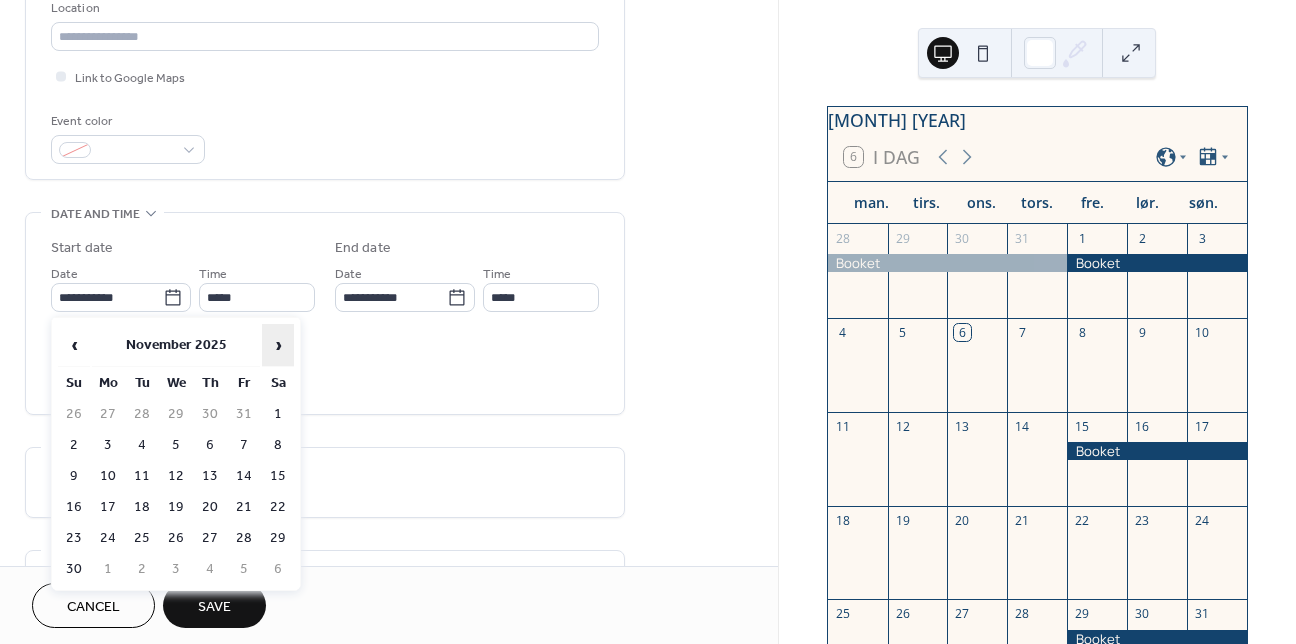 click on "›" at bounding box center (278, 345) 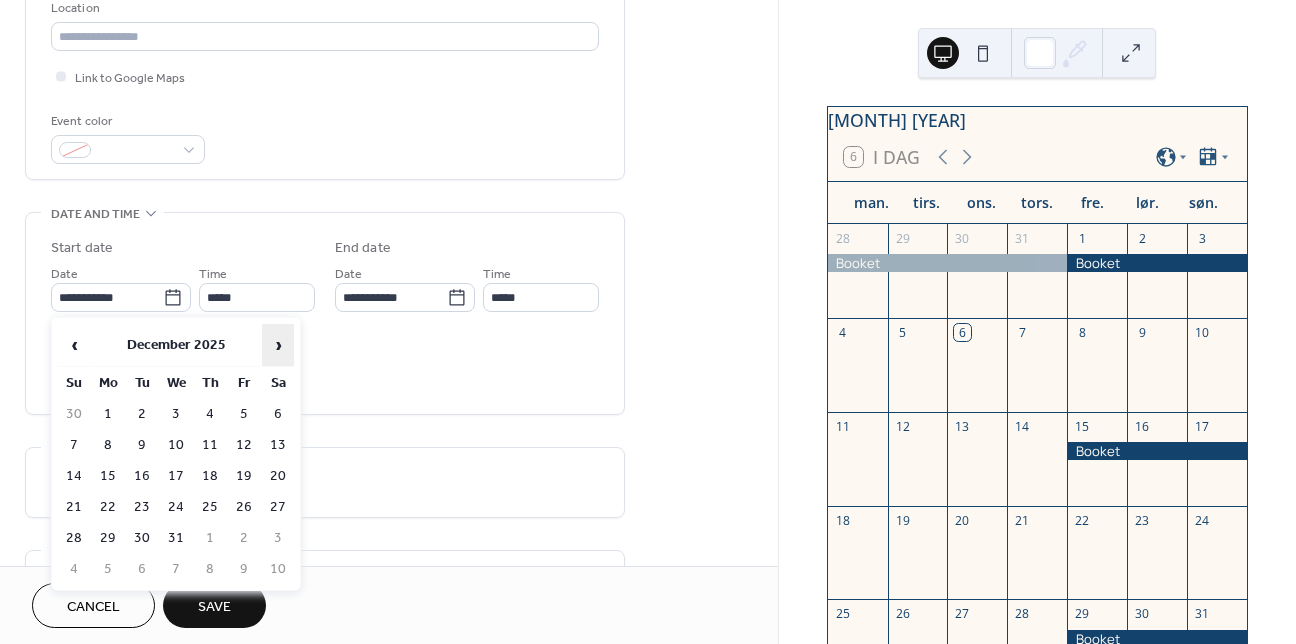 click on "›" at bounding box center (278, 345) 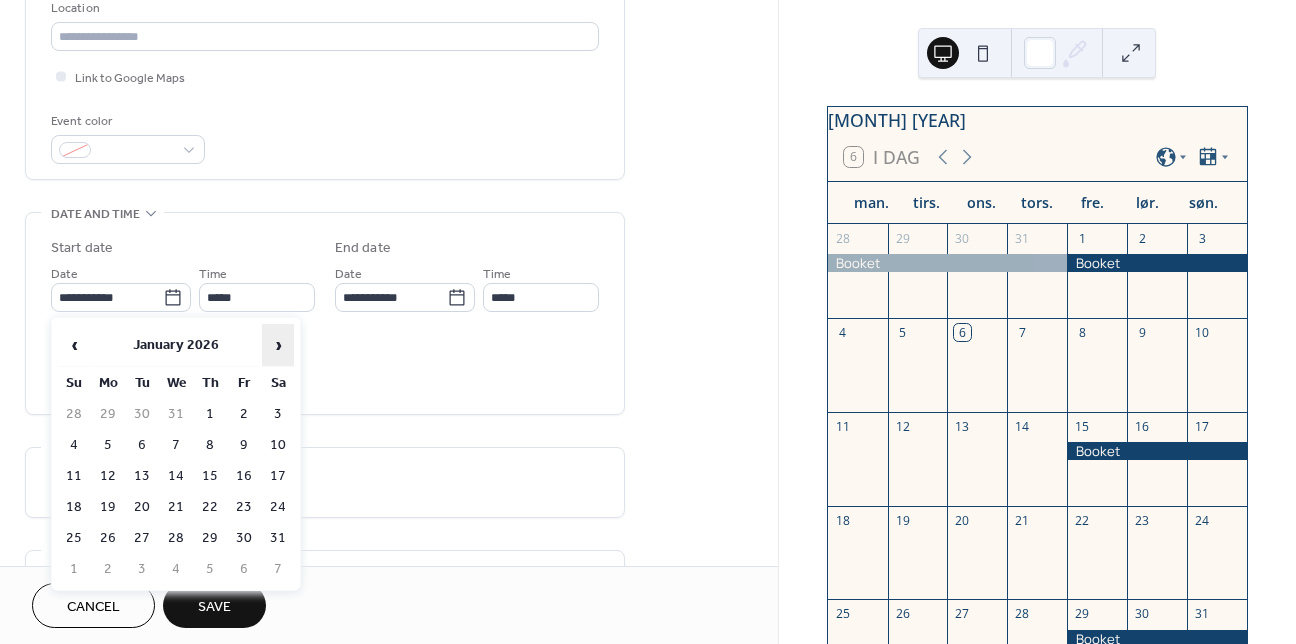 click on "›" at bounding box center [278, 345] 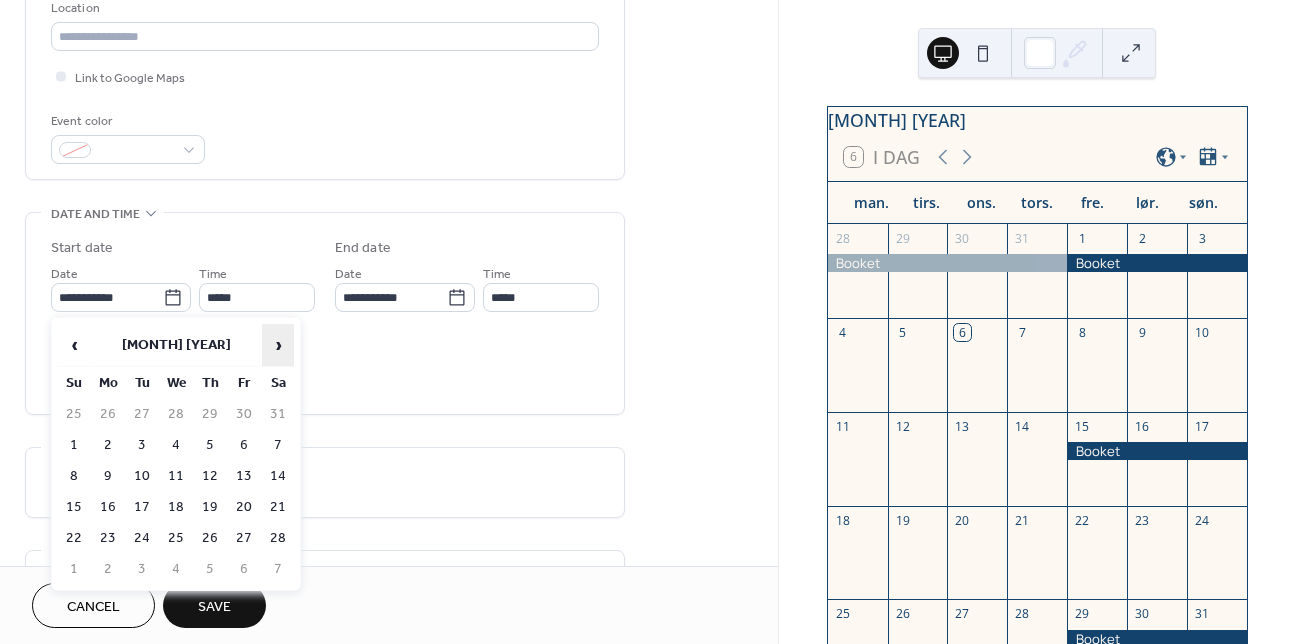 click on "›" at bounding box center [278, 345] 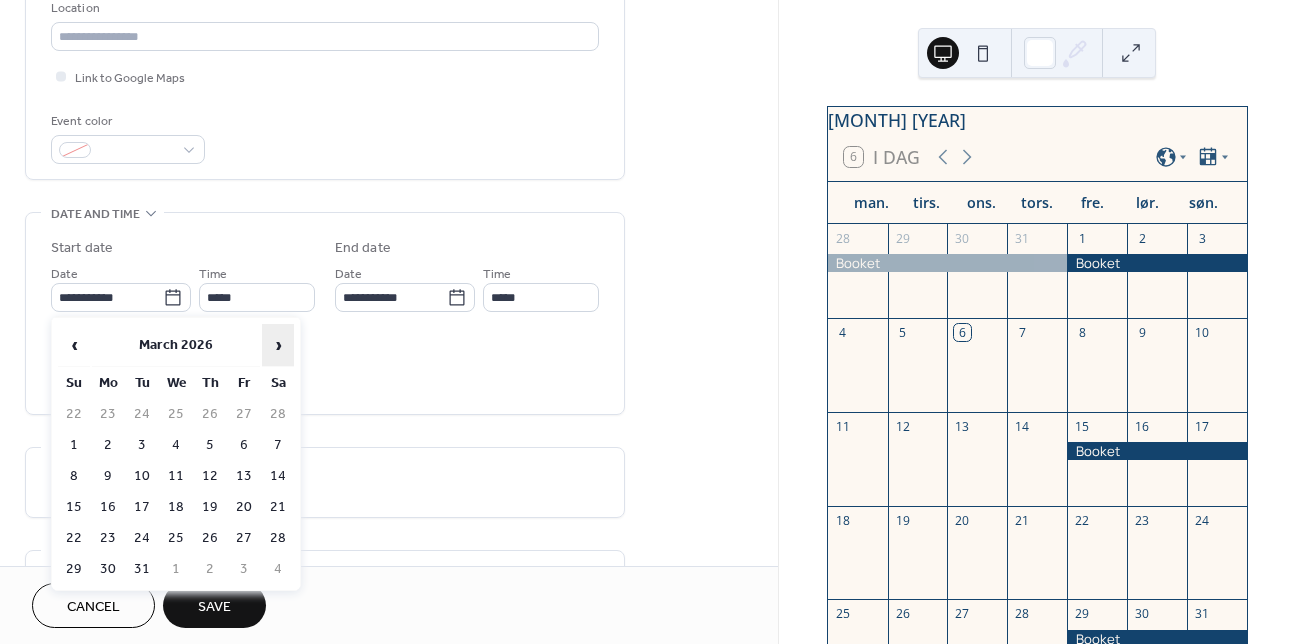 click on "›" at bounding box center [278, 345] 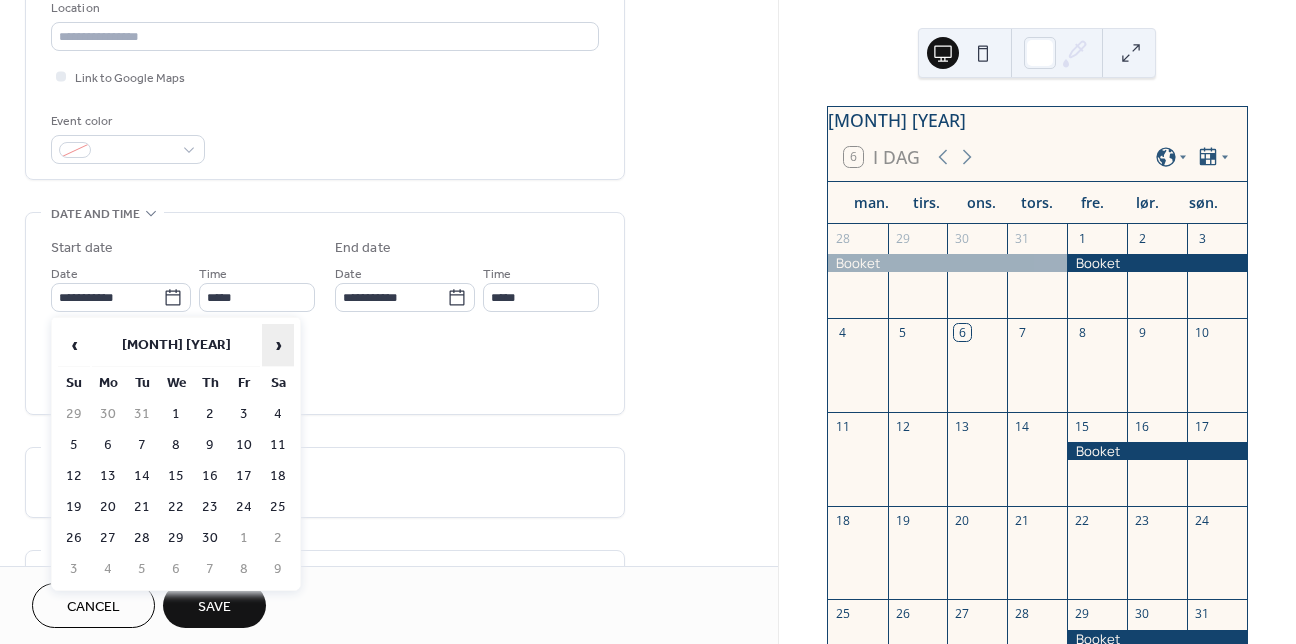 click on "›" at bounding box center (278, 345) 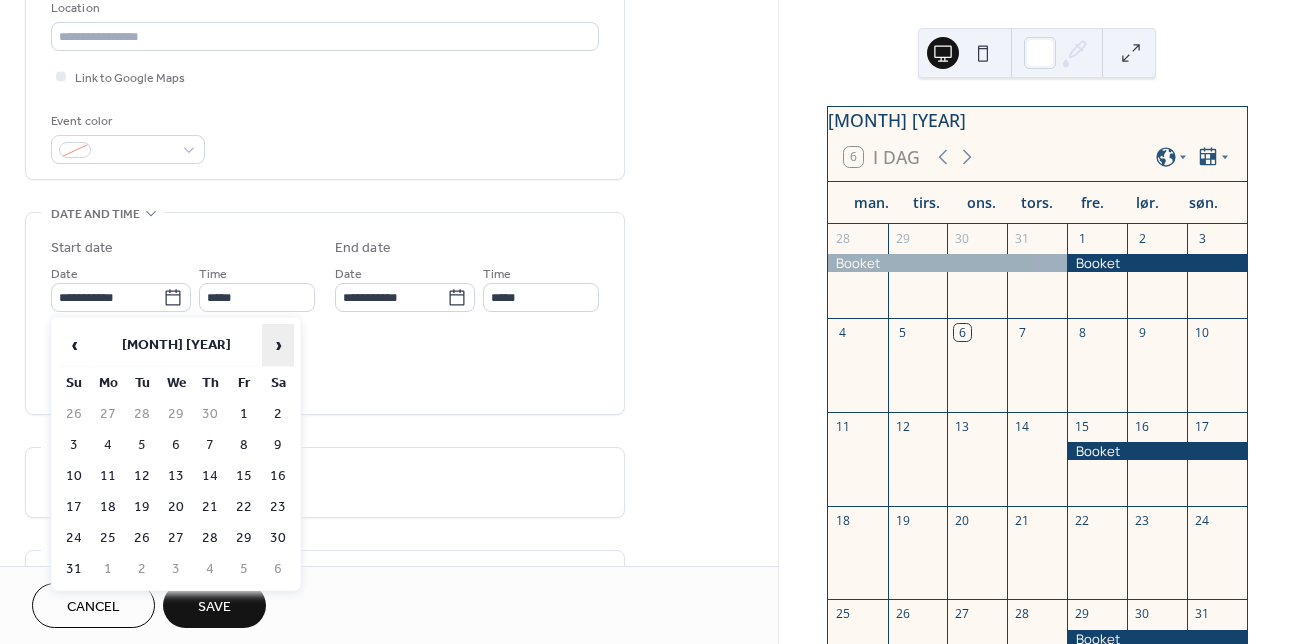 click on "›" at bounding box center [278, 345] 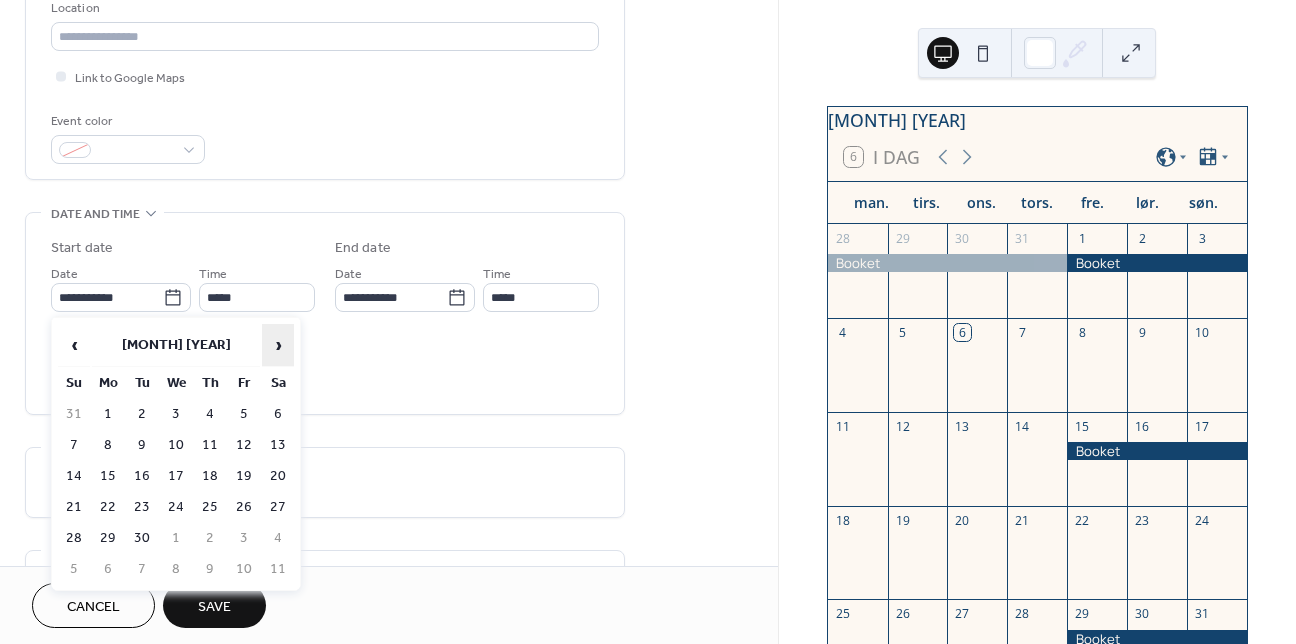 click on "›" at bounding box center (278, 345) 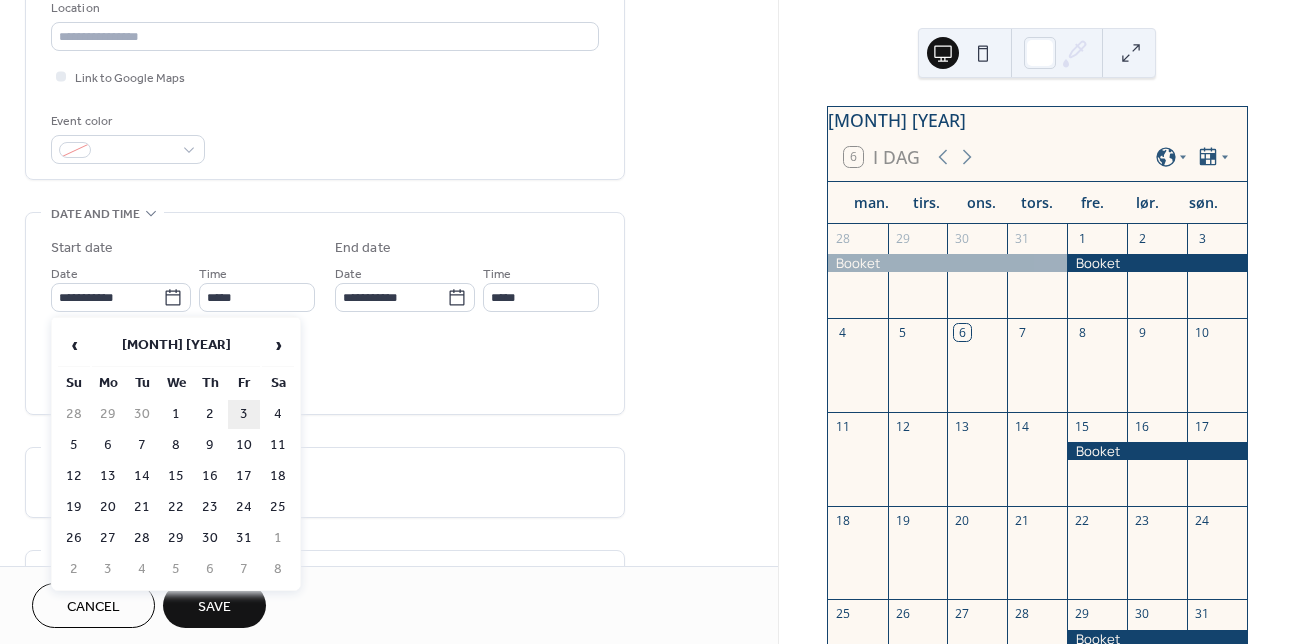 click on "3" at bounding box center (244, 414) 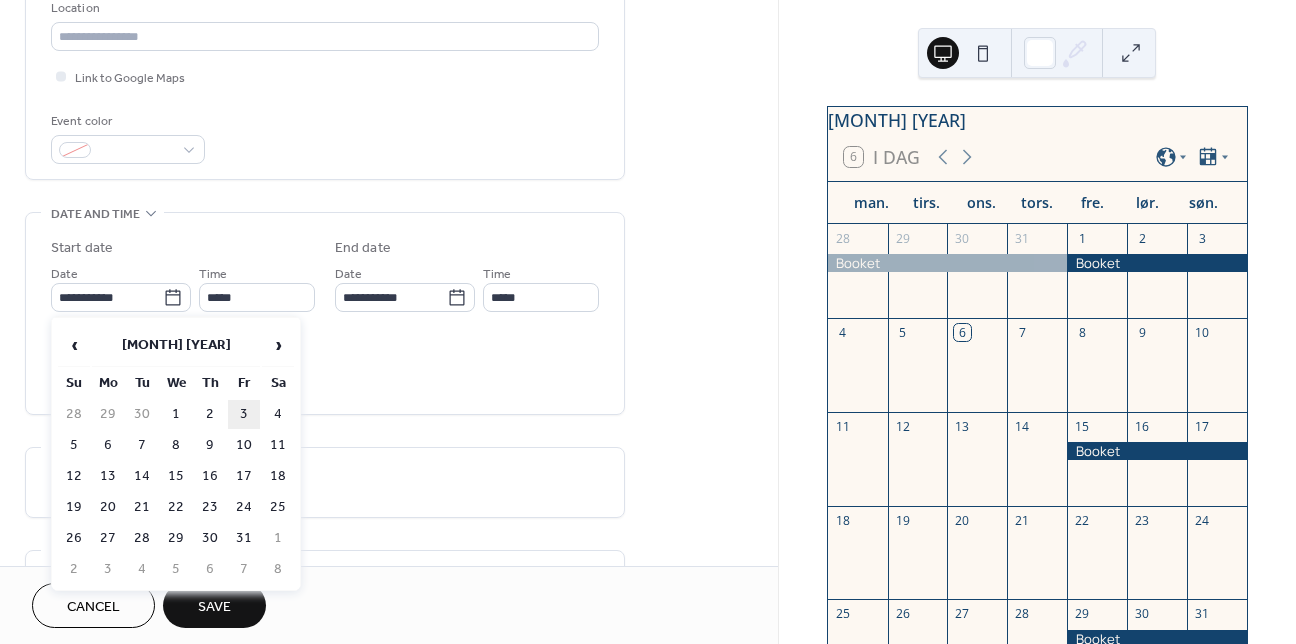 type on "**********" 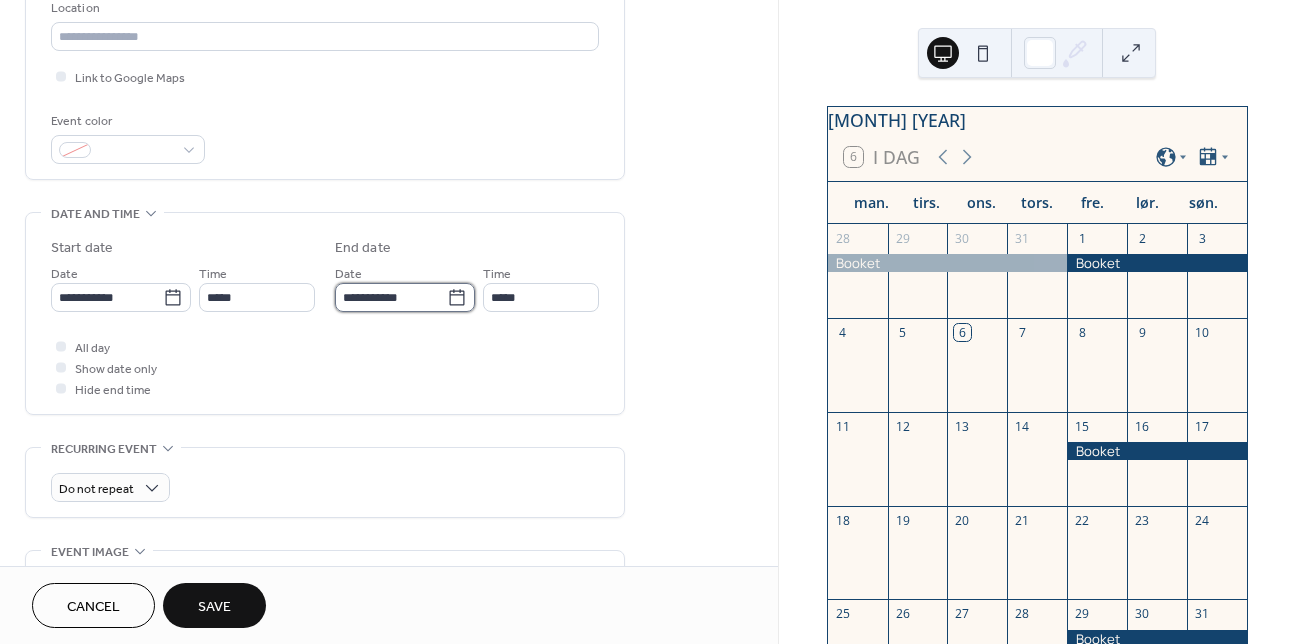 click on "**********" at bounding box center [391, 297] 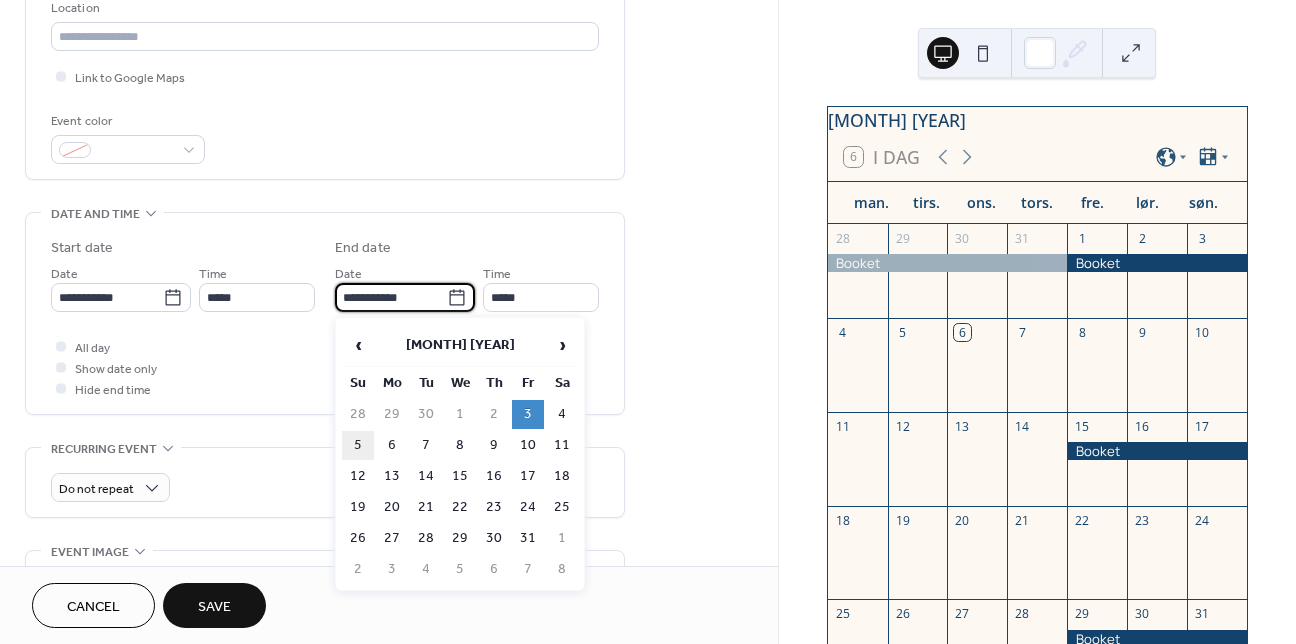 click on "5" at bounding box center (358, 445) 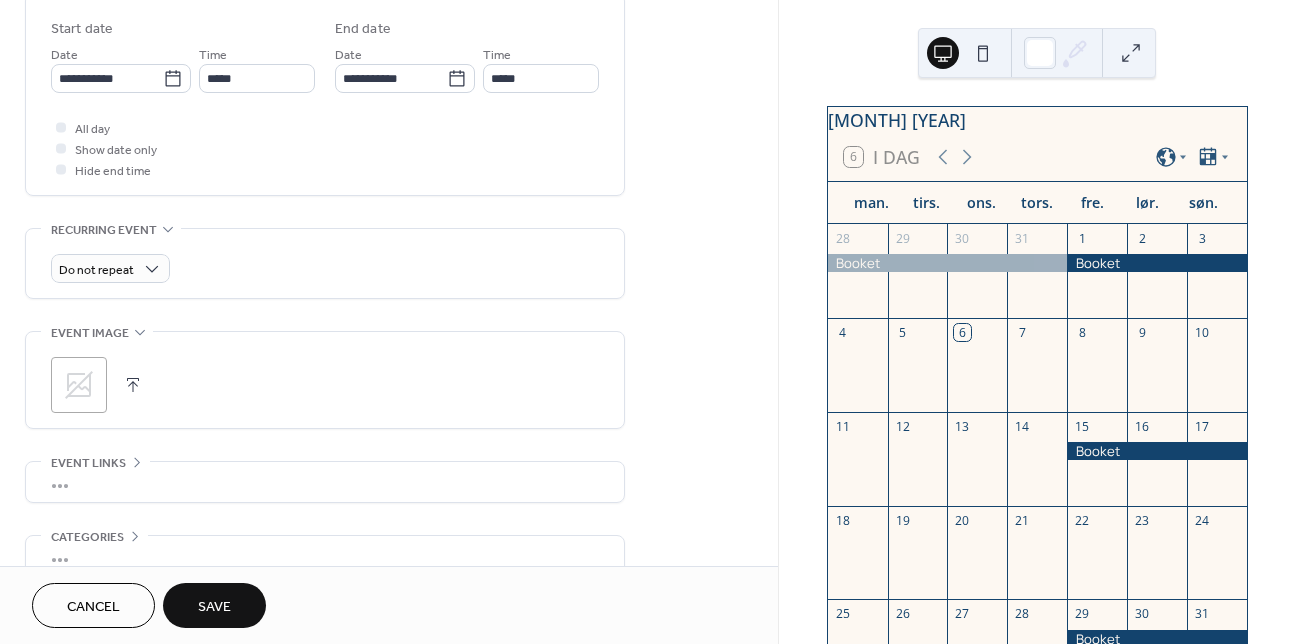 scroll, scrollTop: 580, scrollLeft: 0, axis: vertical 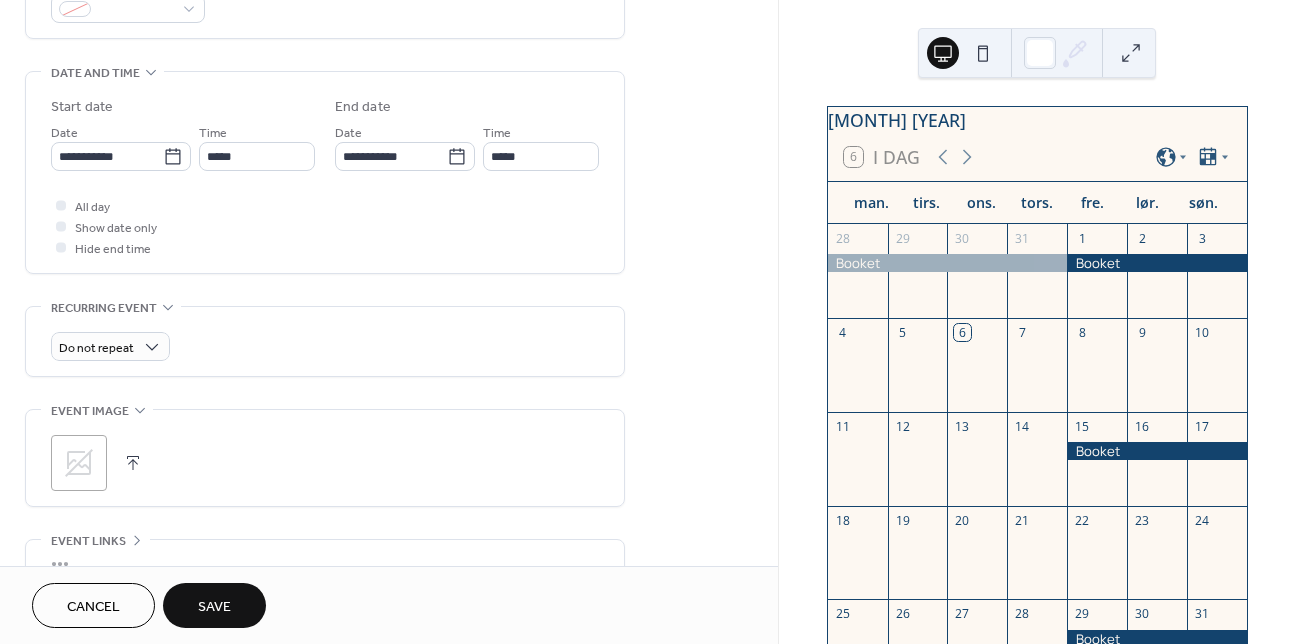 click on "Save" at bounding box center (214, 607) 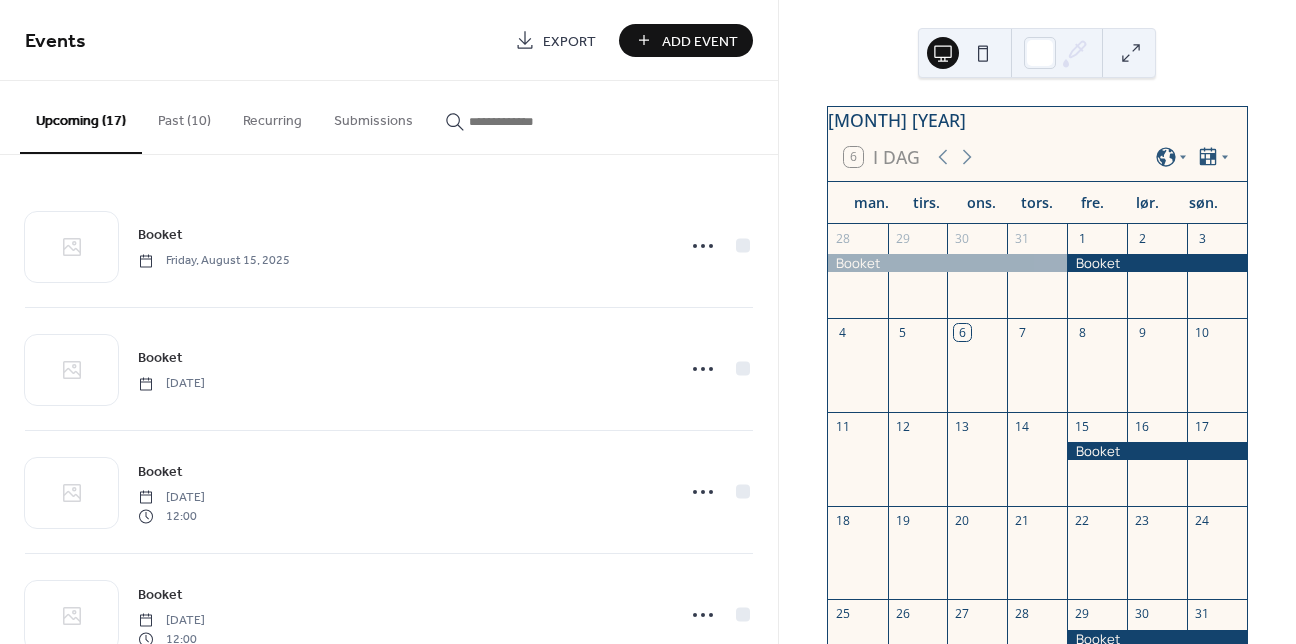 click on "Add Event" at bounding box center [700, 41] 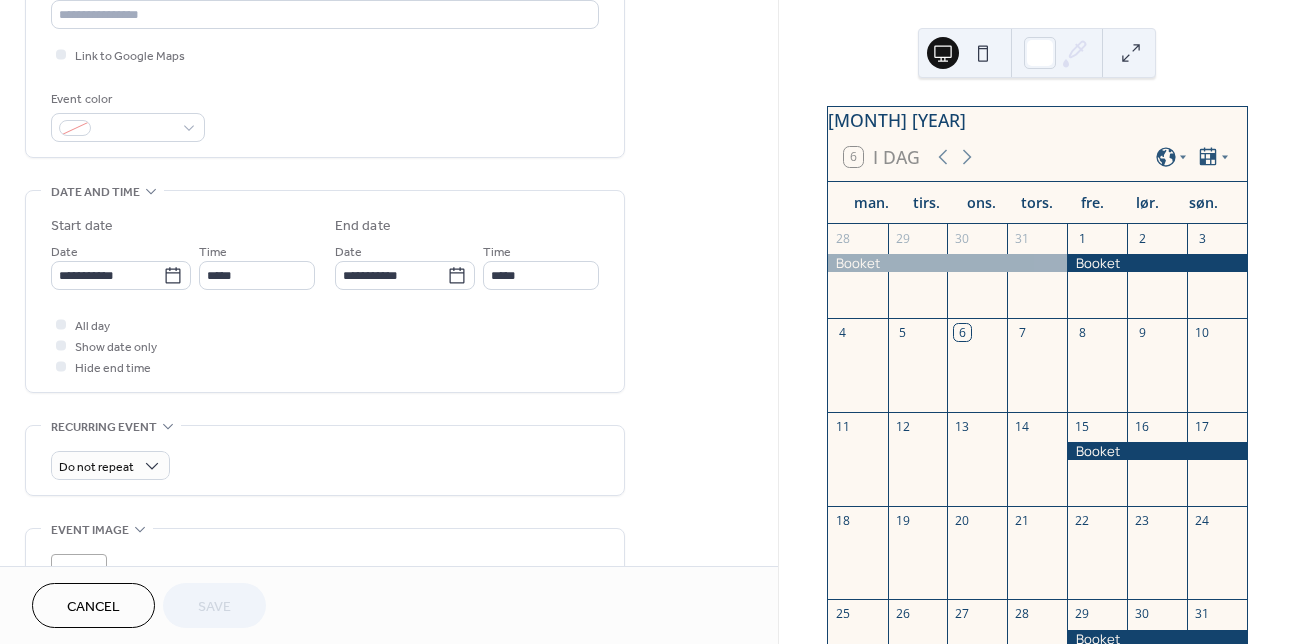 scroll, scrollTop: 463, scrollLeft: 0, axis: vertical 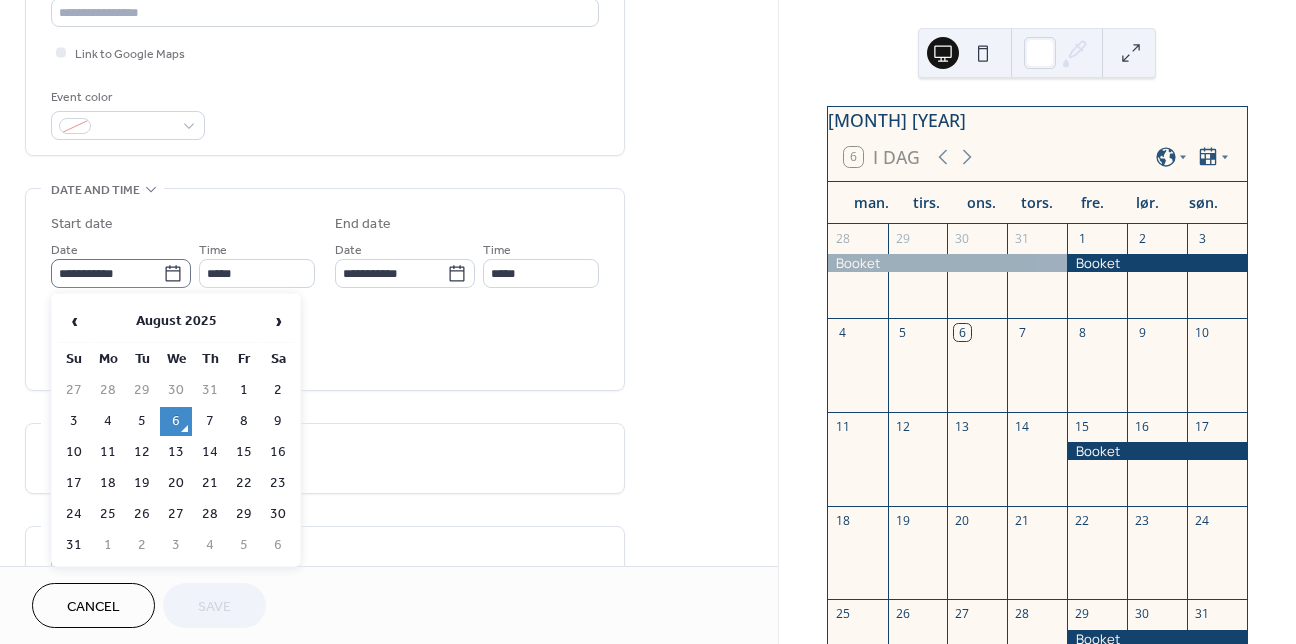 click 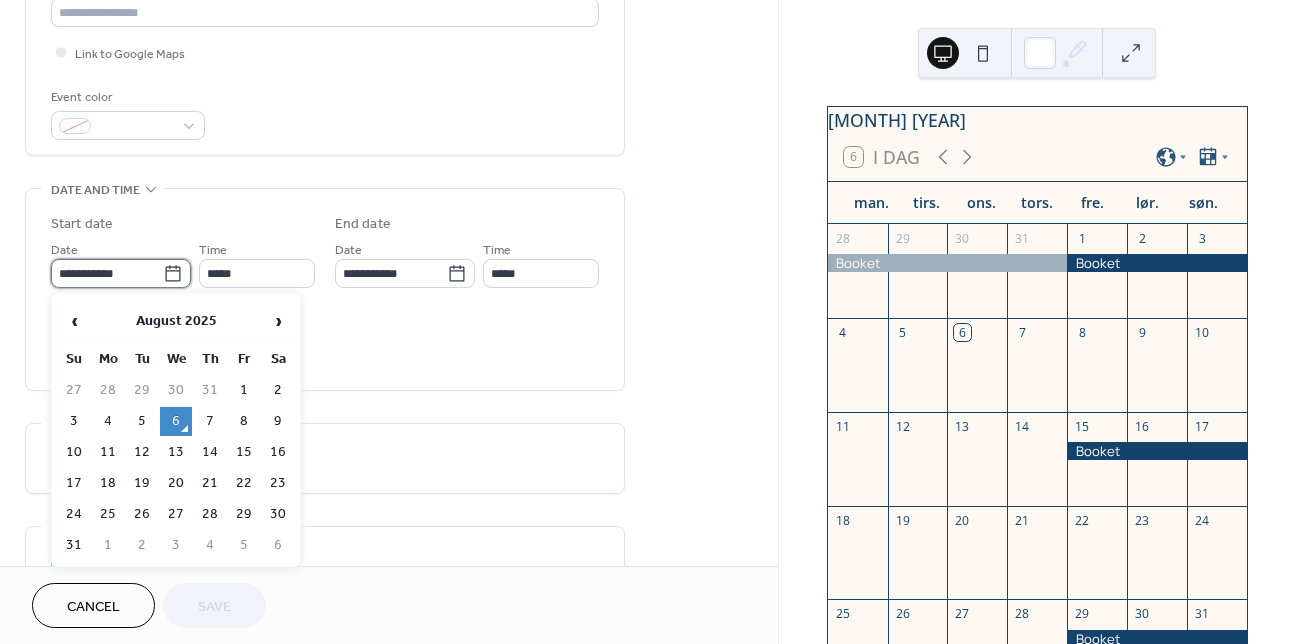 click on "**********" at bounding box center (107, 273) 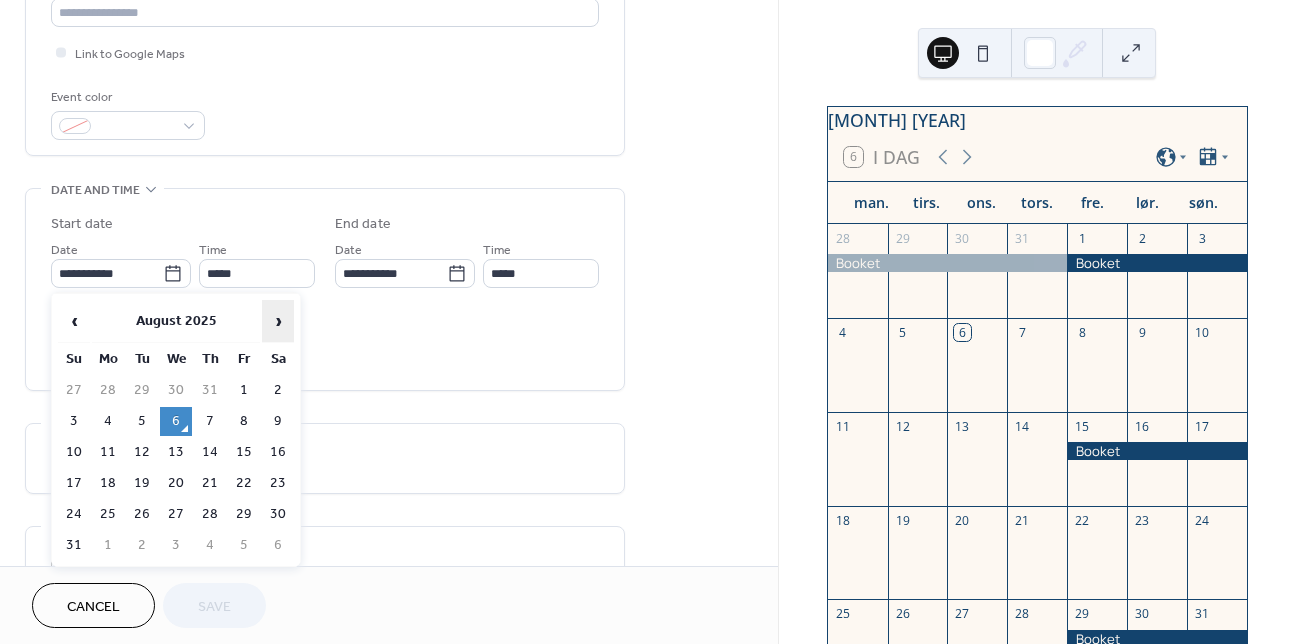 click on "›" at bounding box center (278, 321) 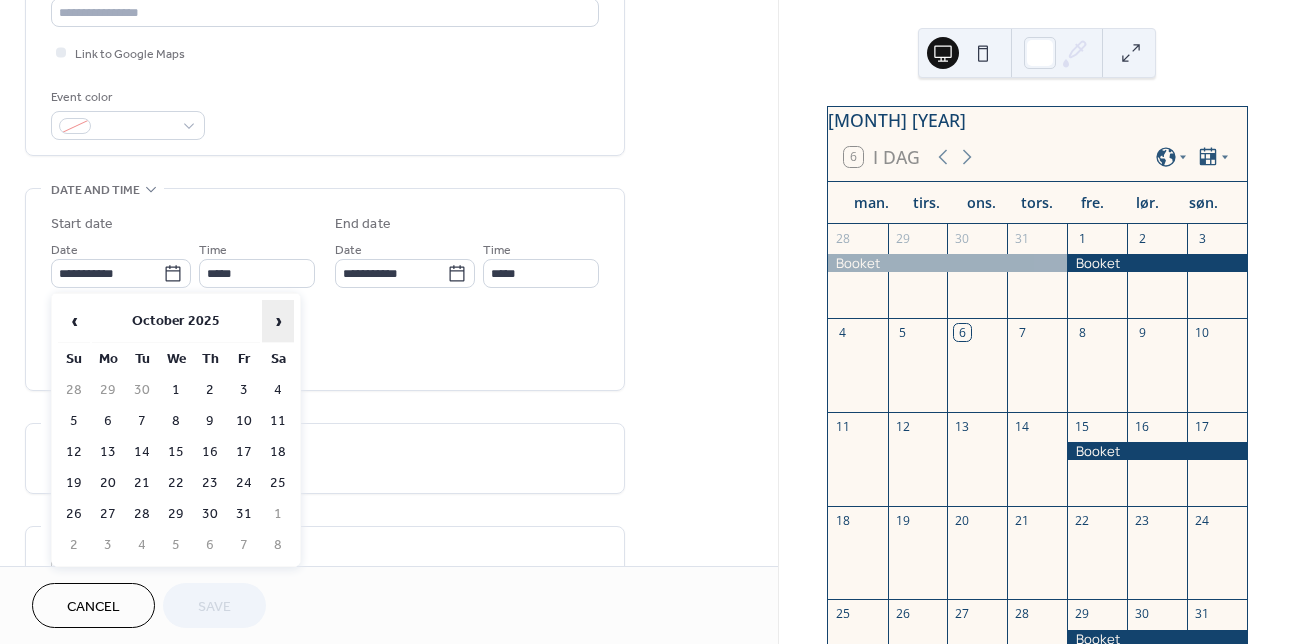 click on "›" at bounding box center (278, 321) 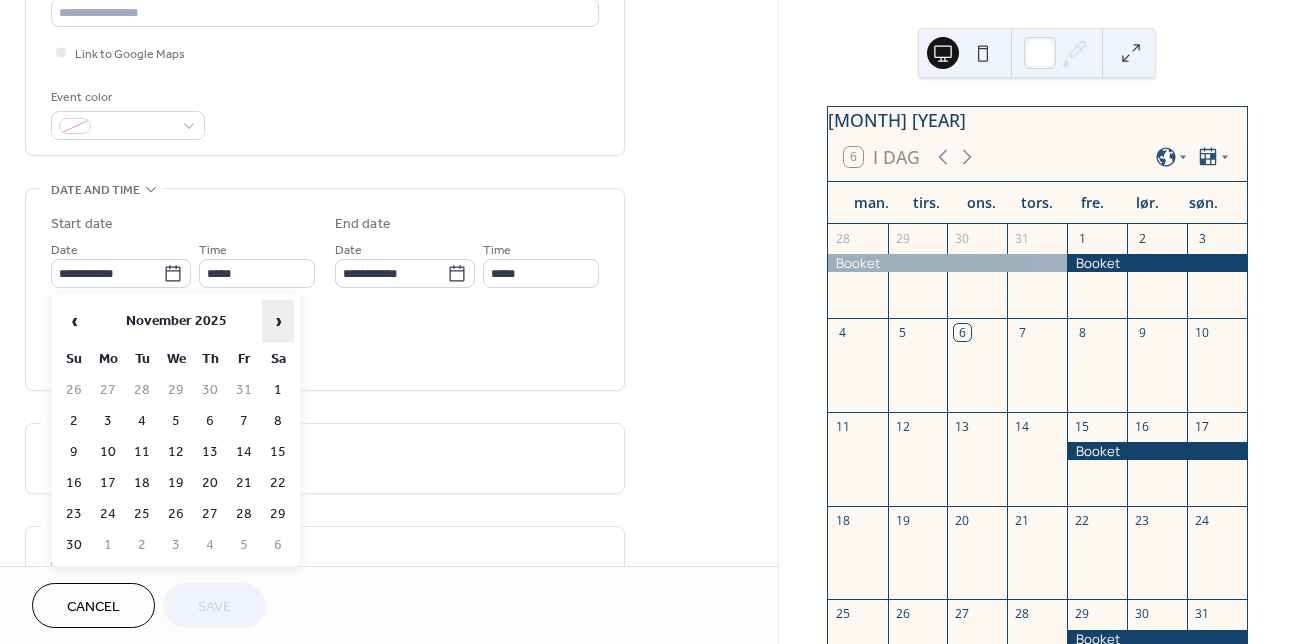 click on "›" at bounding box center [278, 321] 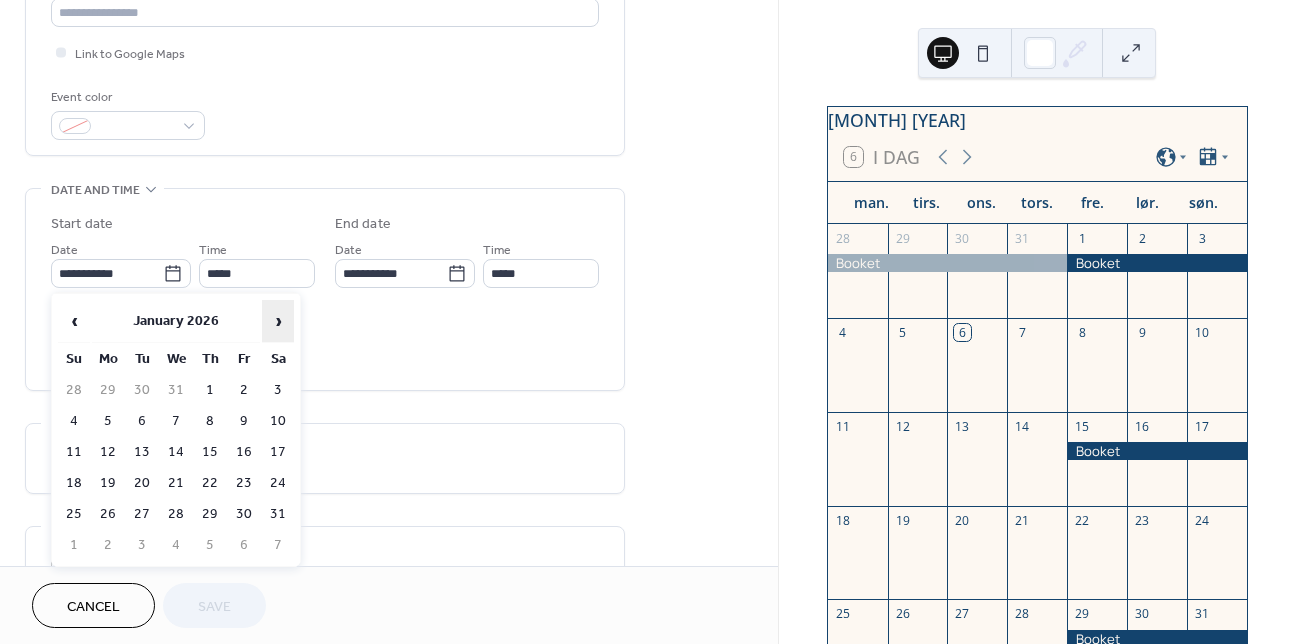 click on "›" at bounding box center [278, 321] 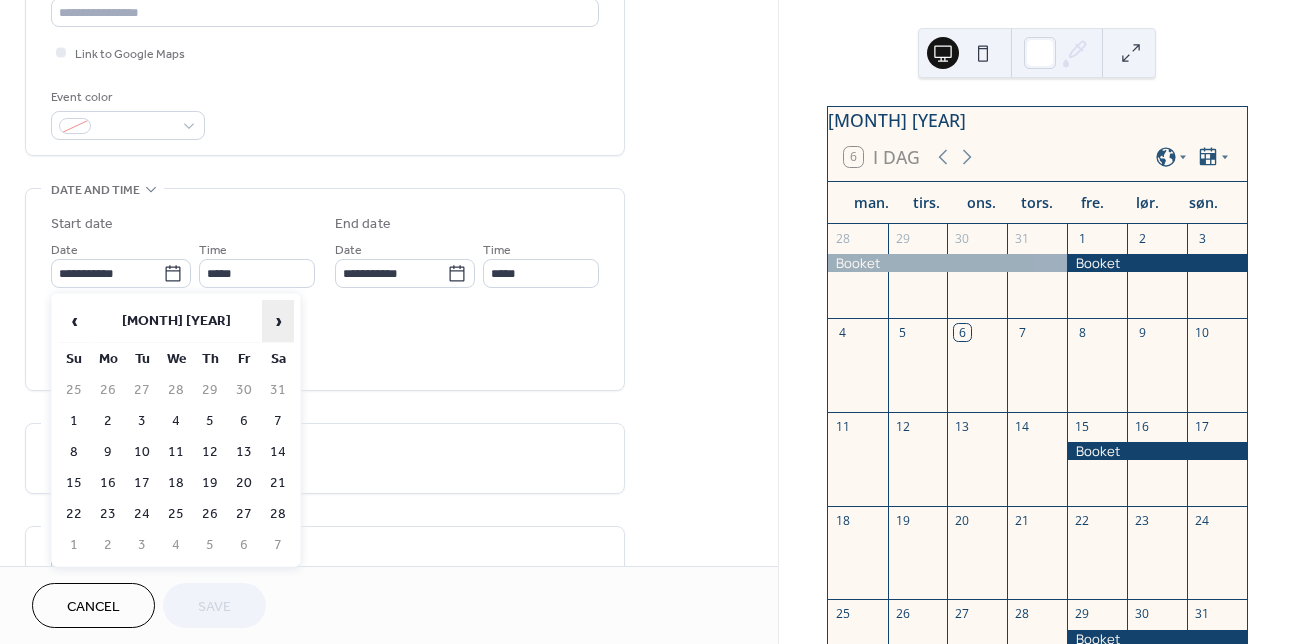 click on "›" at bounding box center [278, 321] 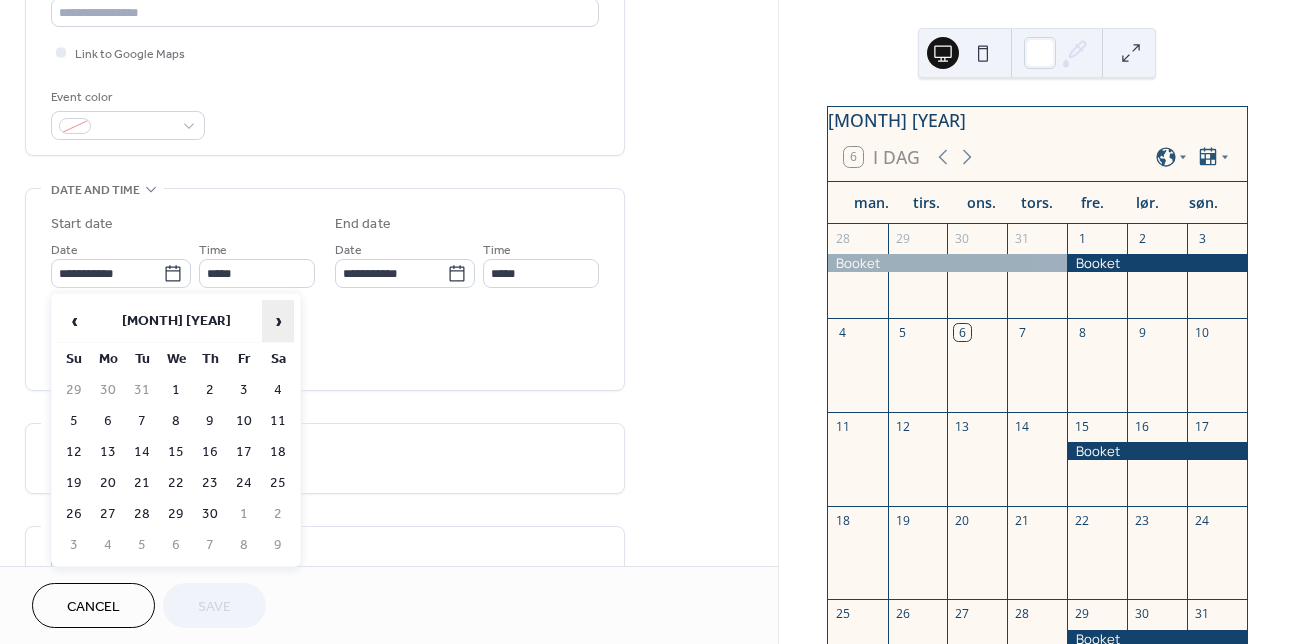 click on "›" at bounding box center [278, 321] 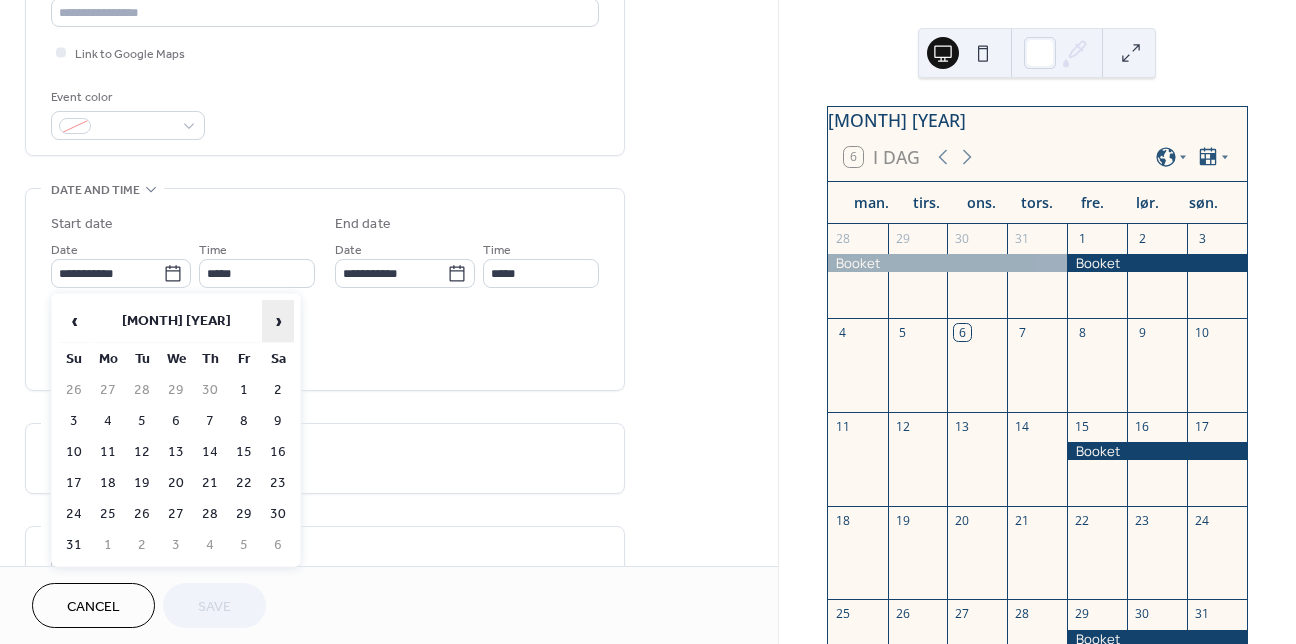 click on "›" at bounding box center (278, 321) 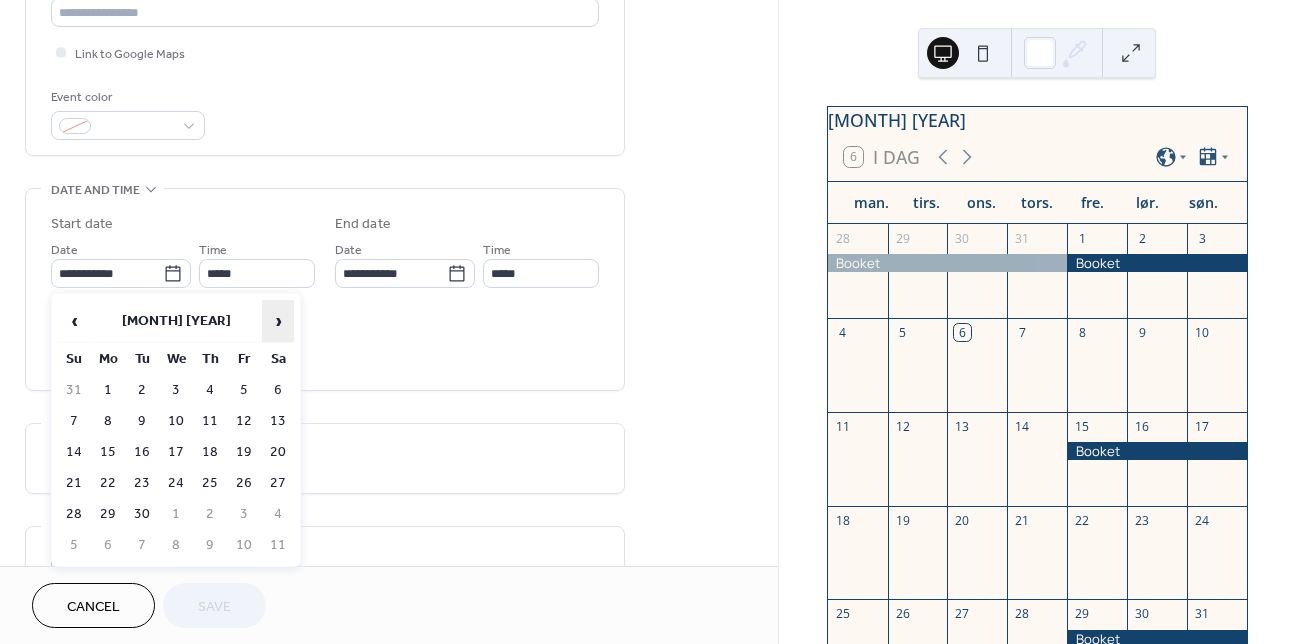 click on "›" at bounding box center [278, 321] 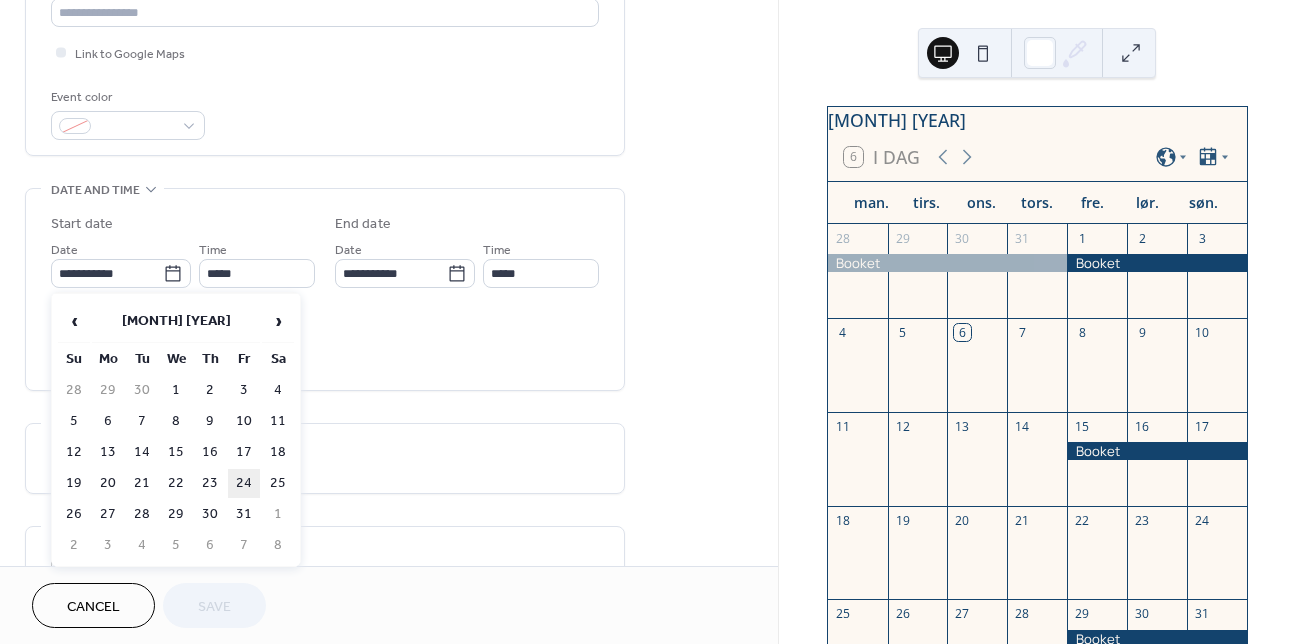 click on "24" at bounding box center [244, 483] 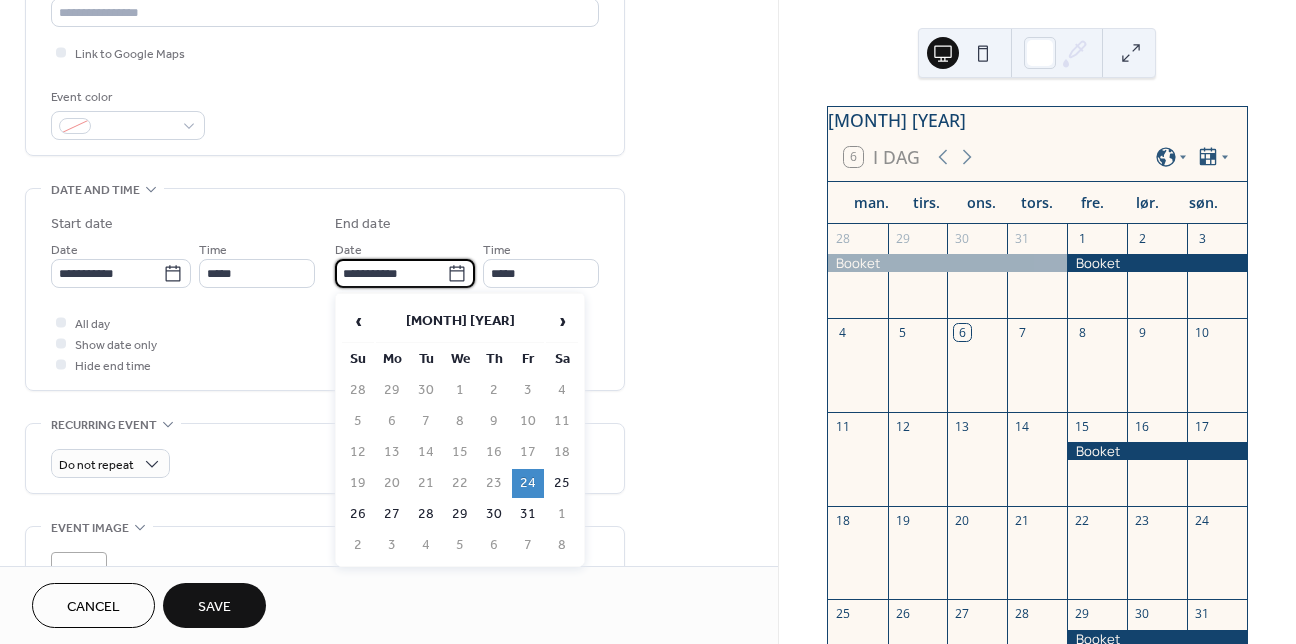 click on "**********" at bounding box center [391, 273] 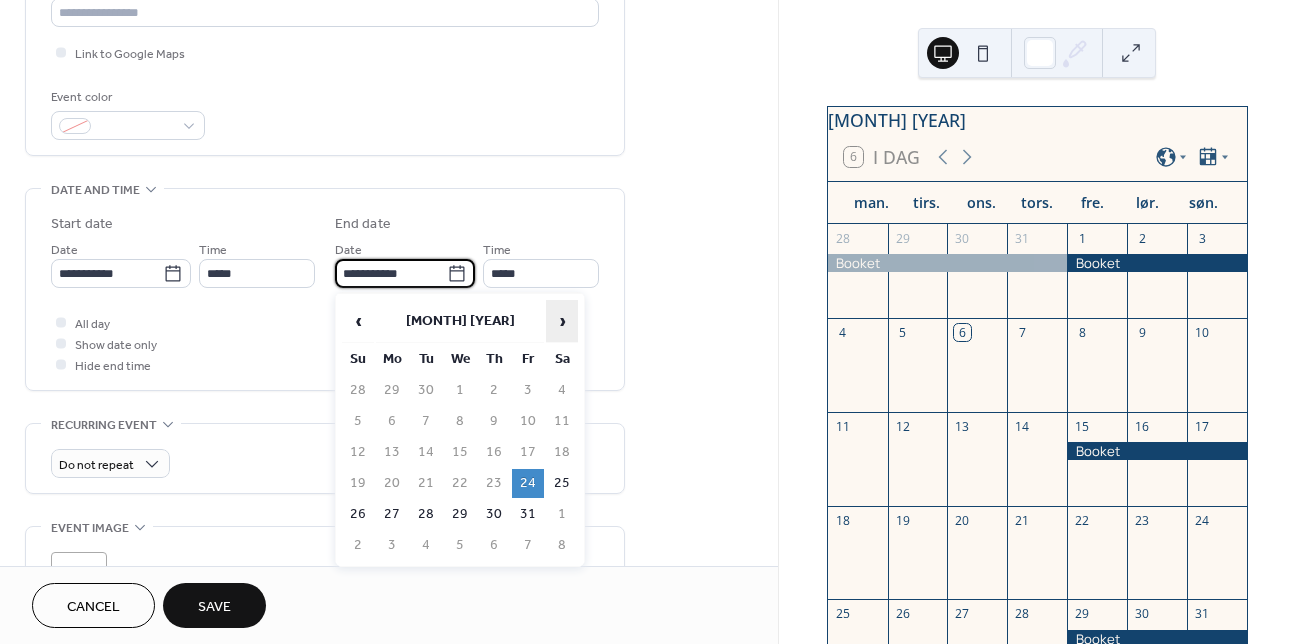 click on "›" at bounding box center (562, 321) 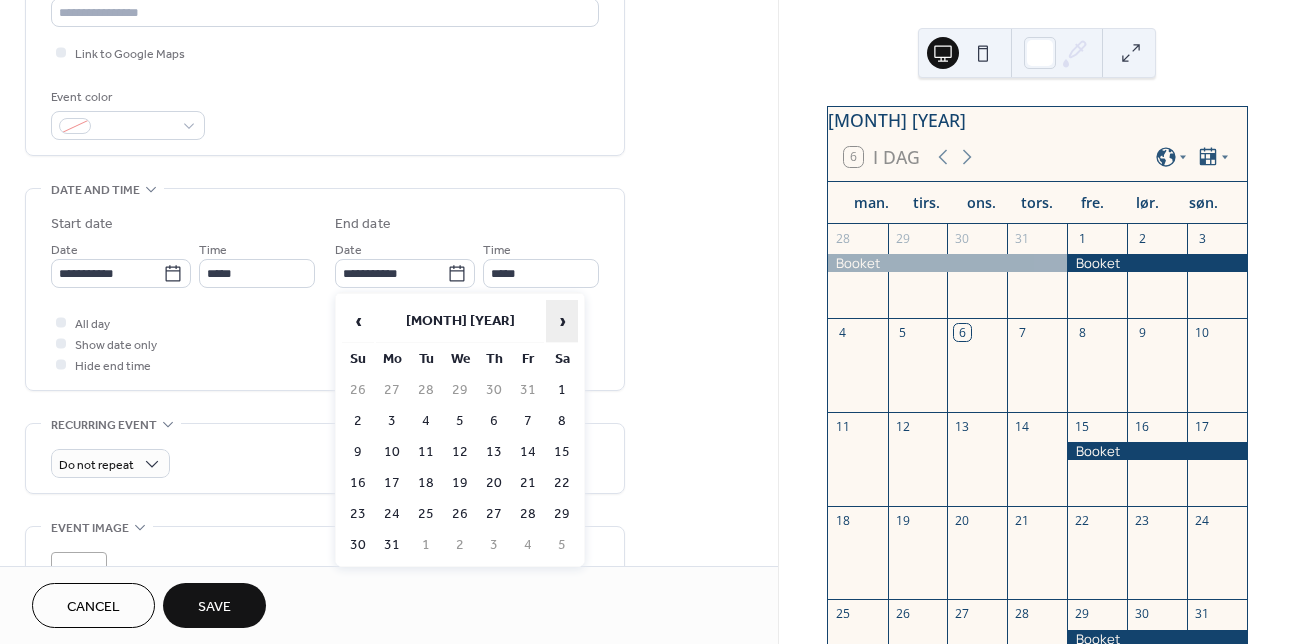 click on "›" at bounding box center (562, 321) 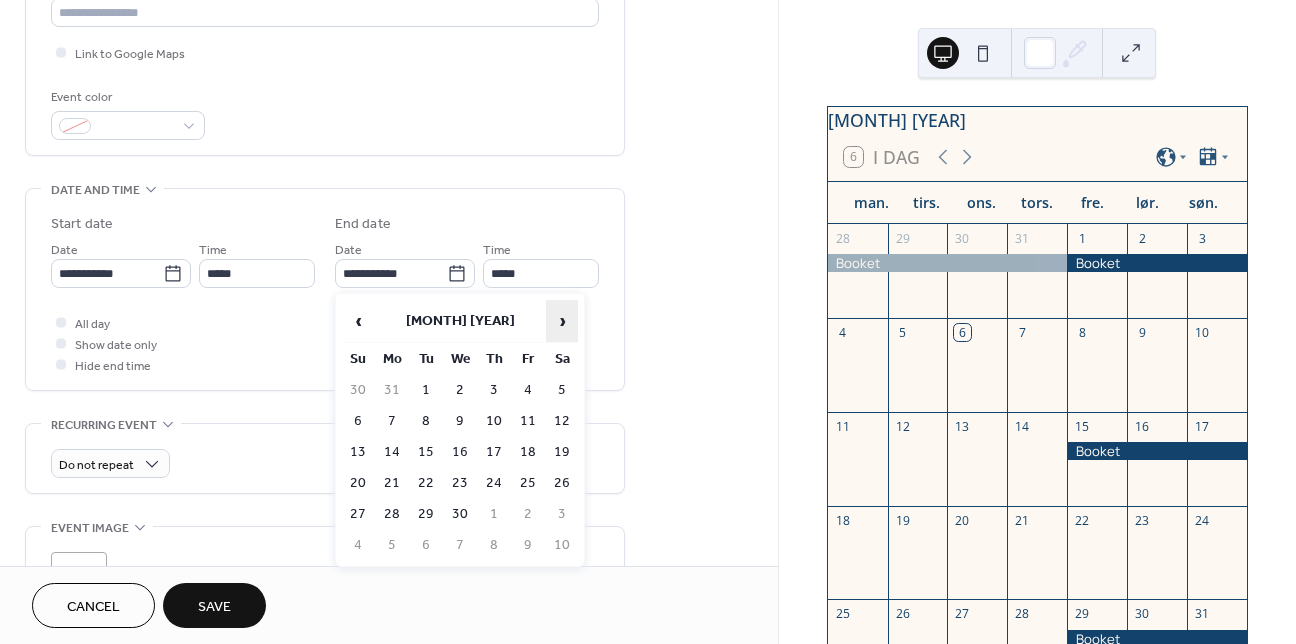 click on "›" at bounding box center (562, 321) 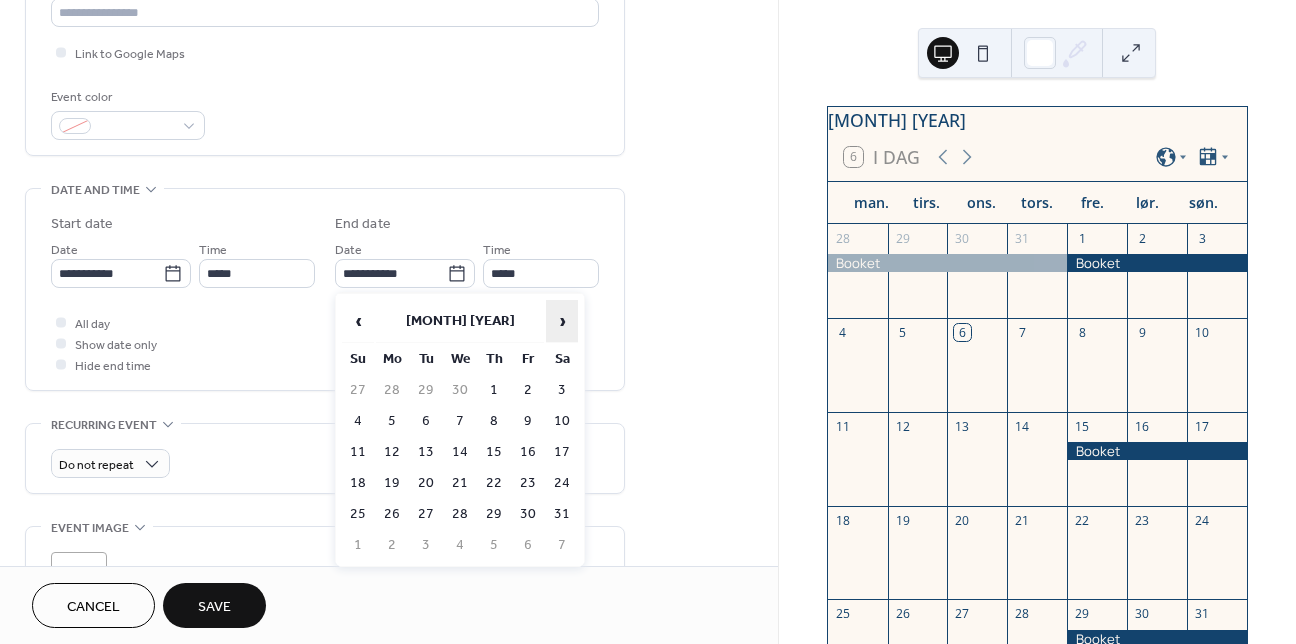 click on "›" at bounding box center (562, 321) 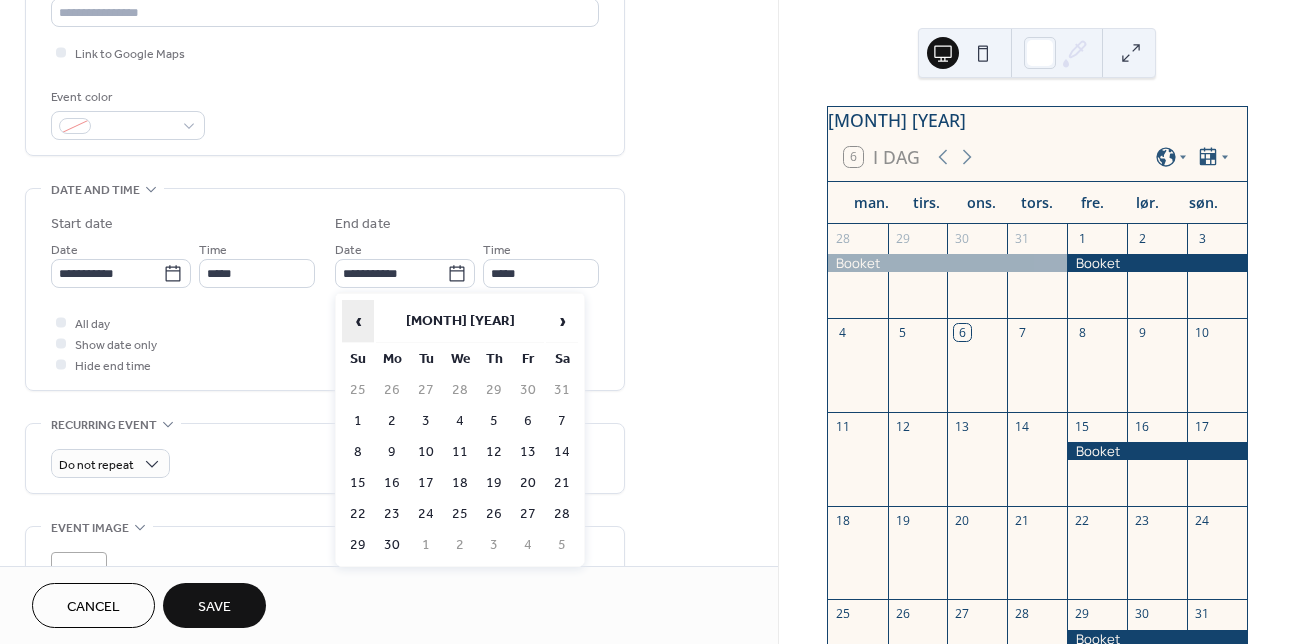 click on "‹" at bounding box center (358, 321) 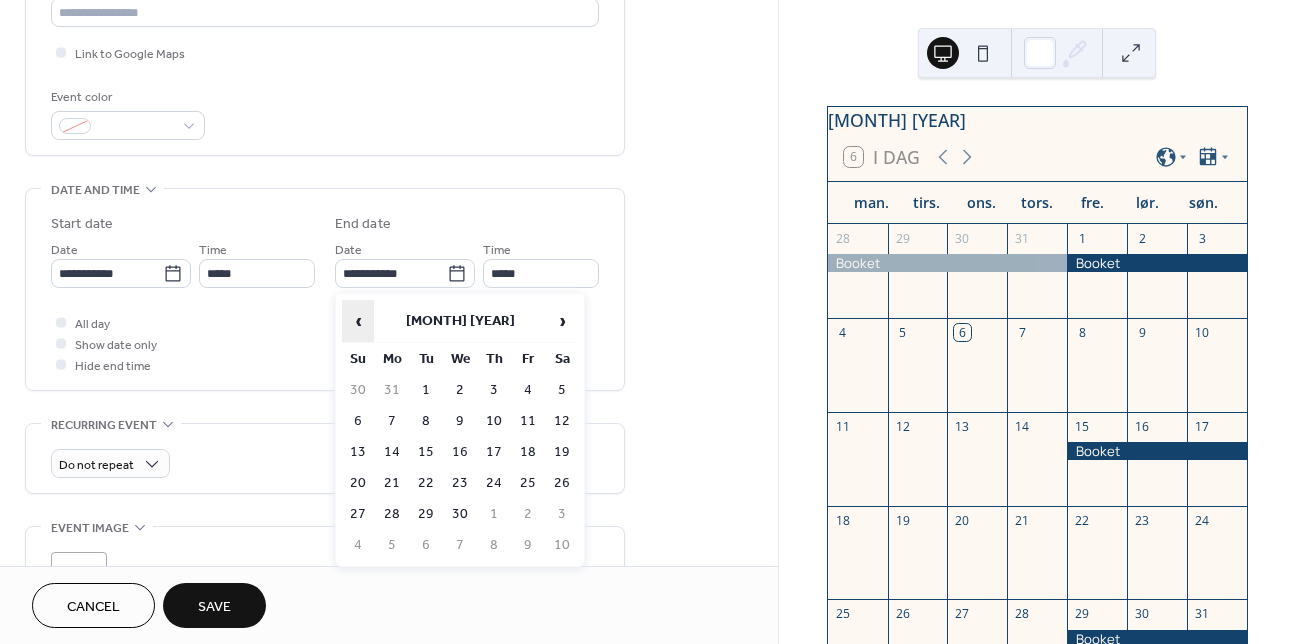 click on "‹" at bounding box center (358, 321) 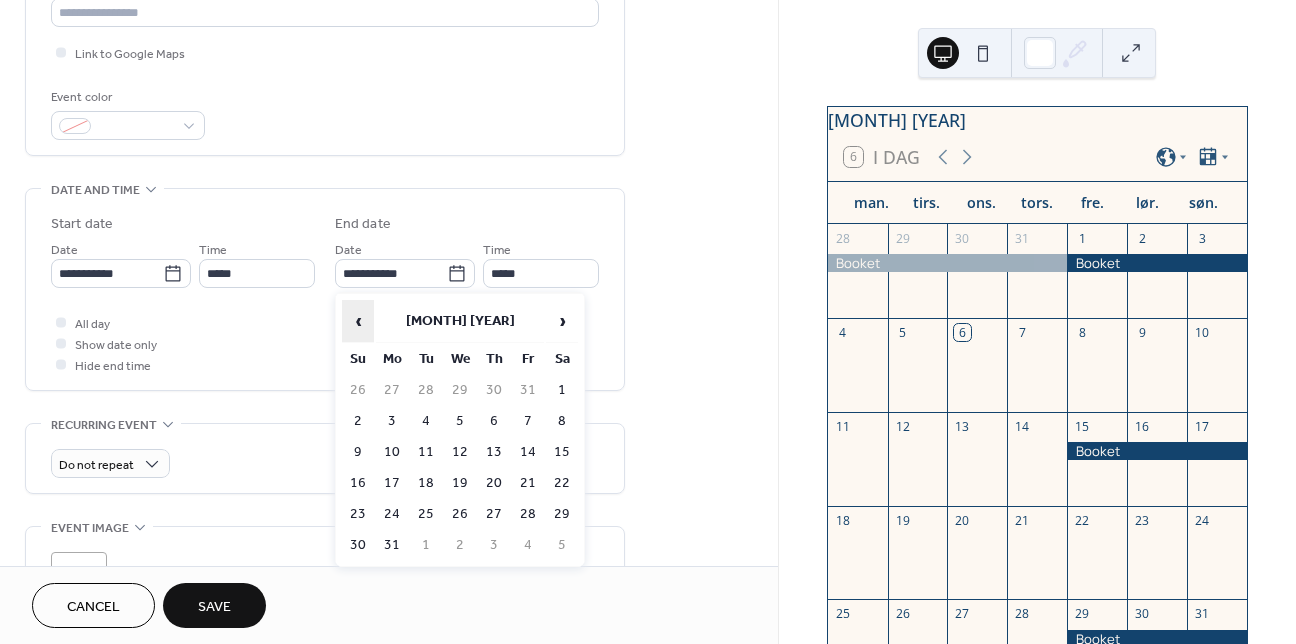 click on "‹" at bounding box center [358, 321] 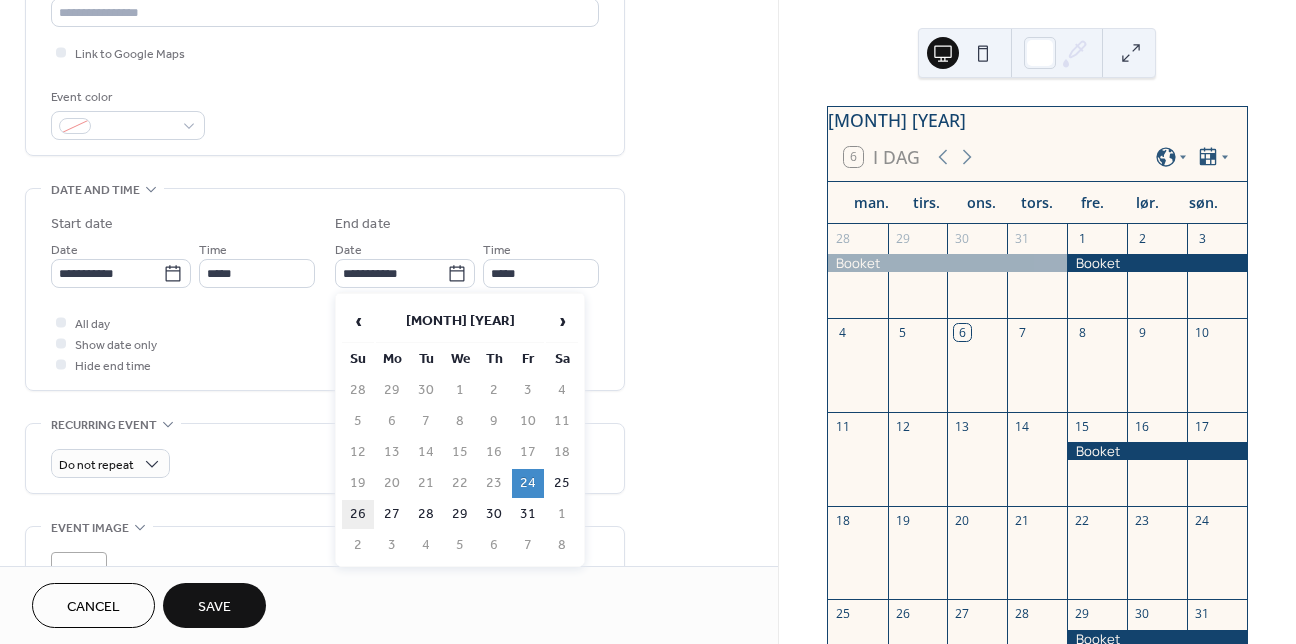click on "26" at bounding box center (358, 514) 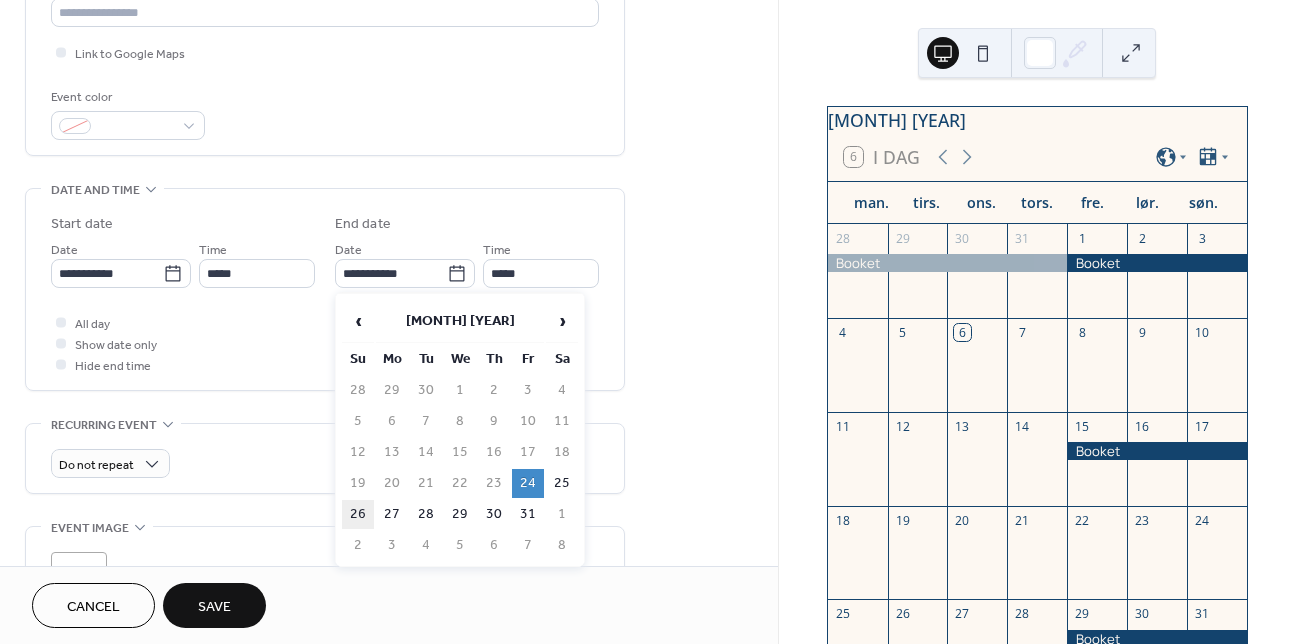 type on "**********" 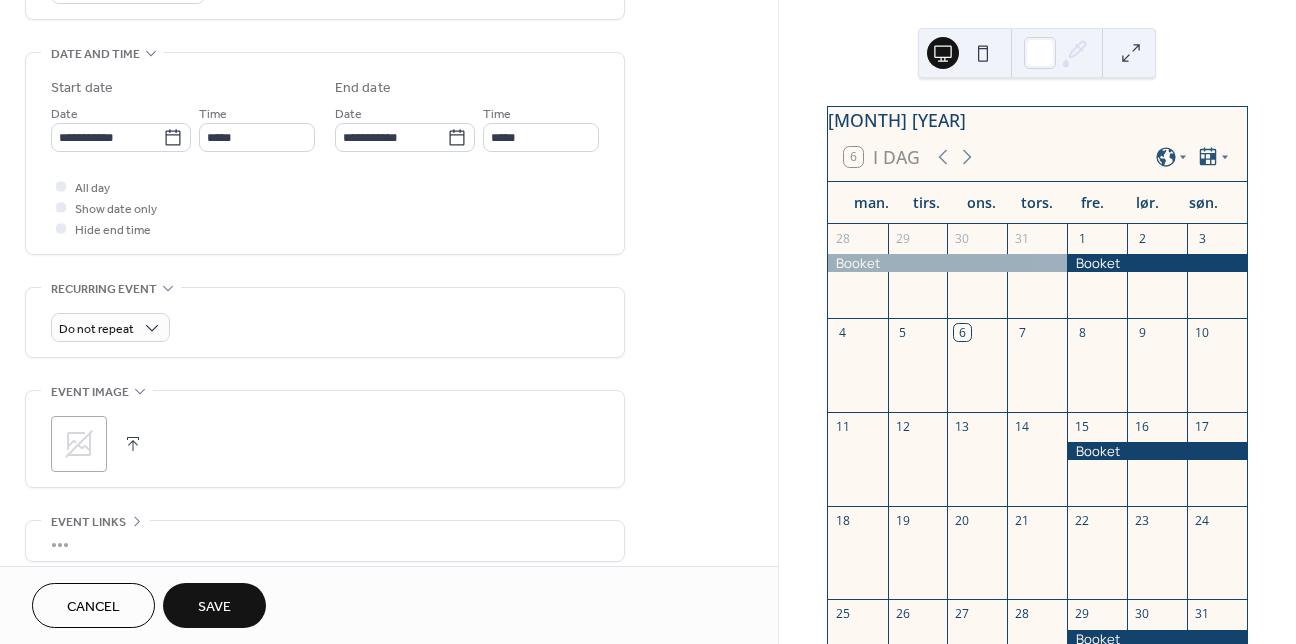 scroll, scrollTop: 763, scrollLeft: 0, axis: vertical 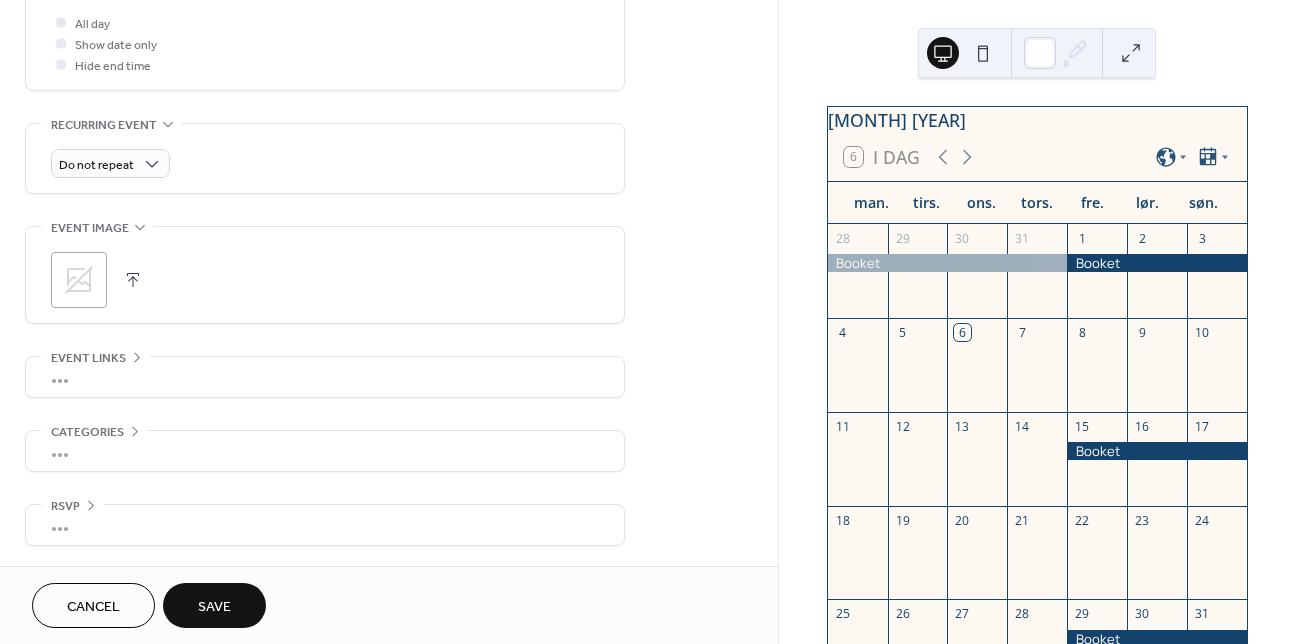 click on "Save" at bounding box center [214, 605] 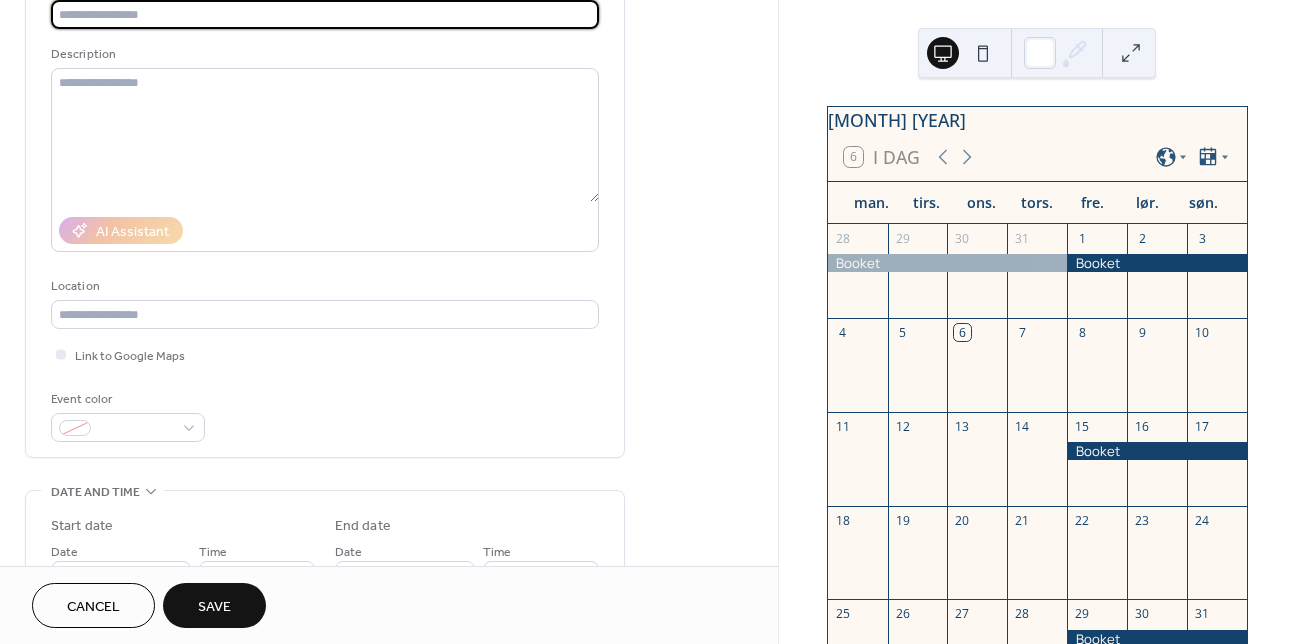click at bounding box center (325, 14) 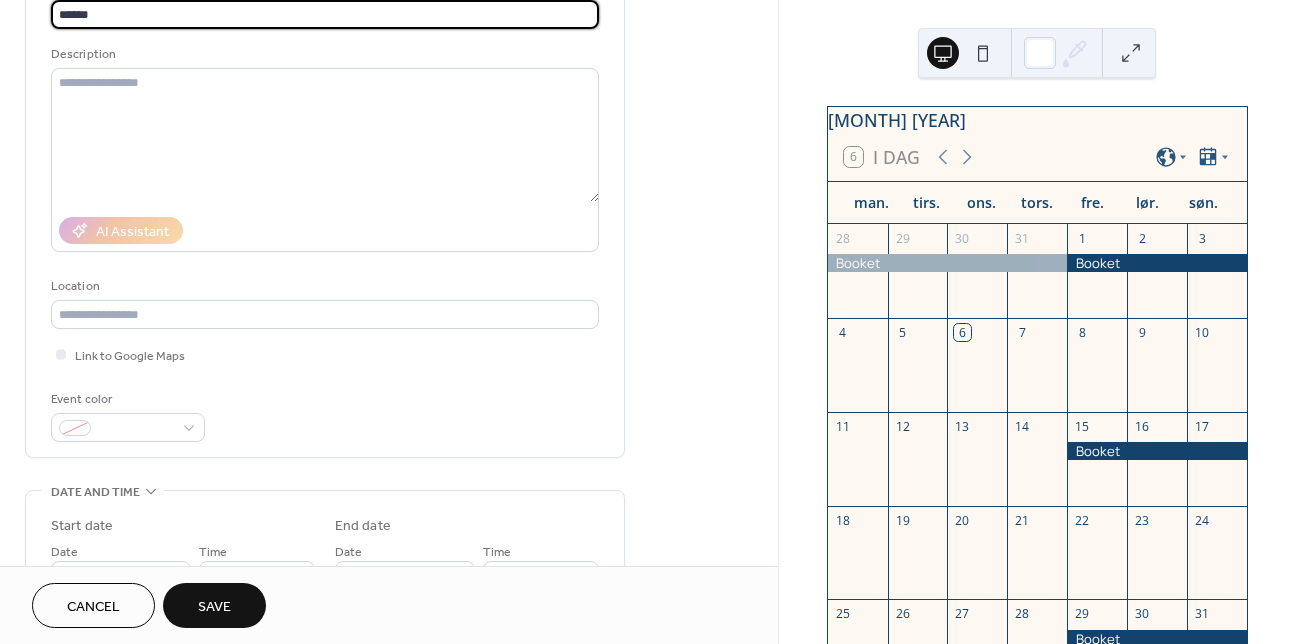 type on "******" 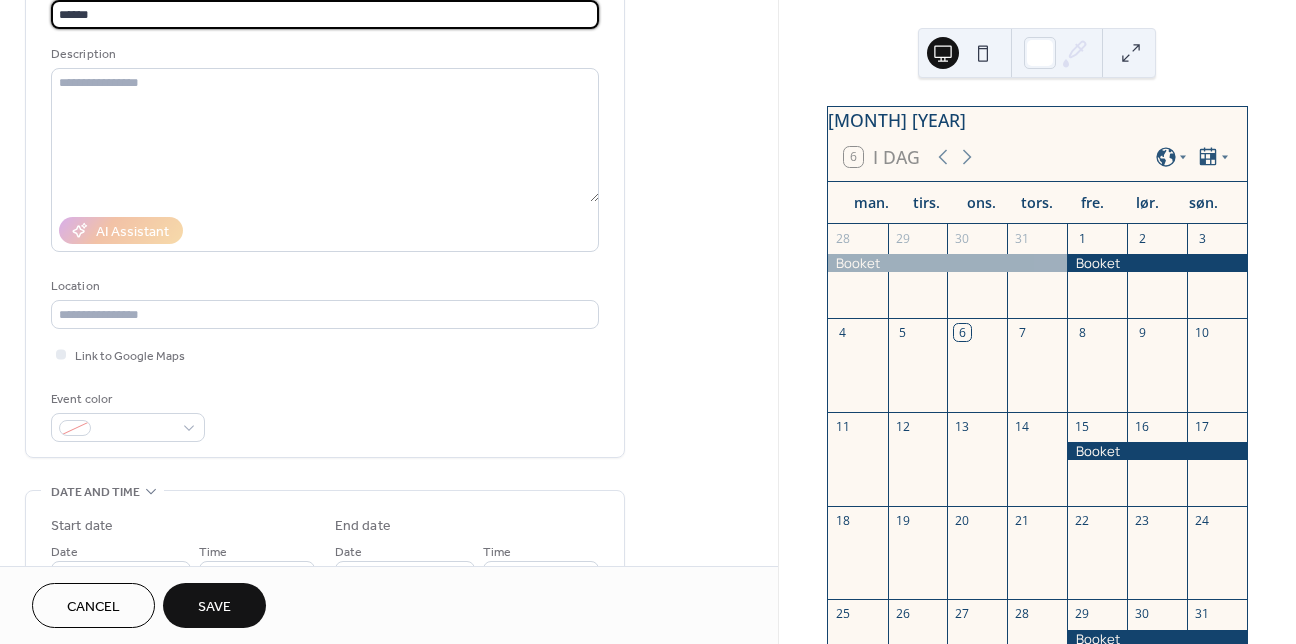click on "Save" at bounding box center (214, 605) 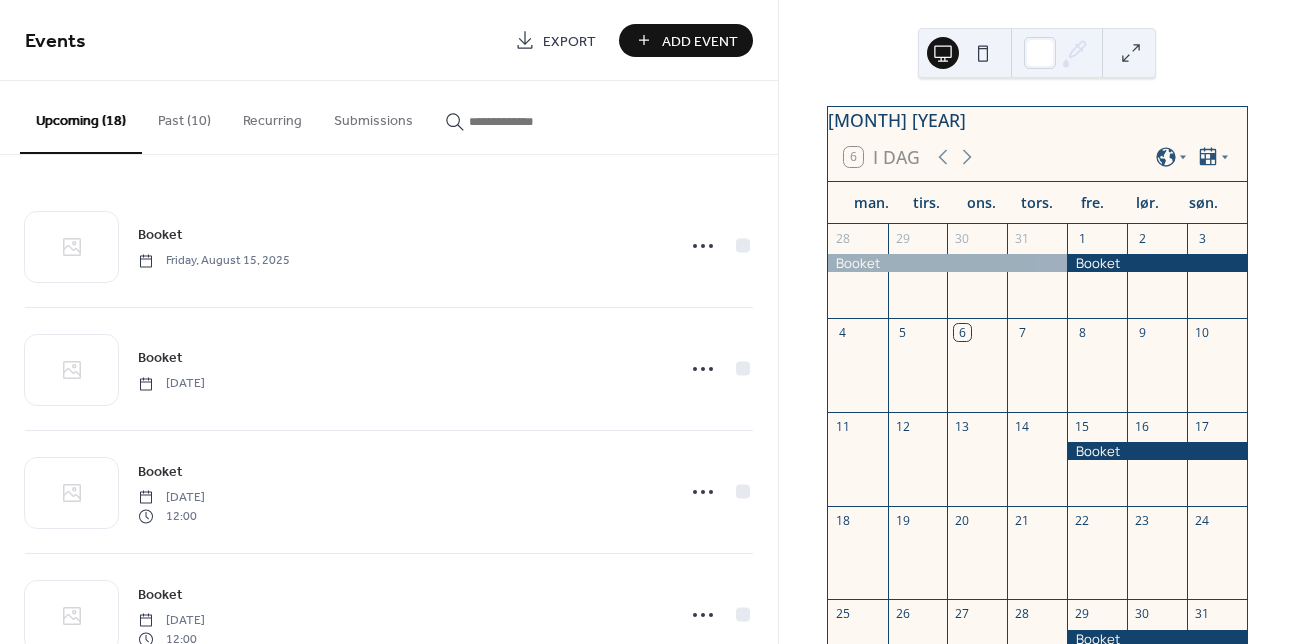 click on "Add Event" at bounding box center (700, 41) 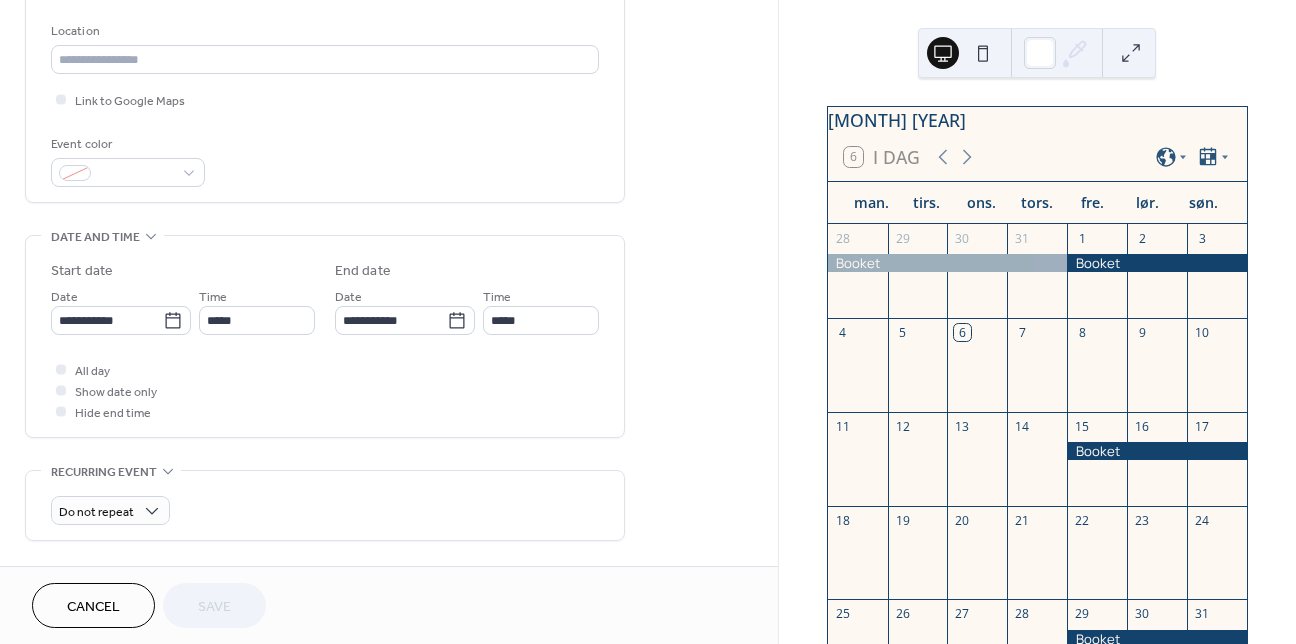 scroll, scrollTop: 437, scrollLeft: 0, axis: vertical 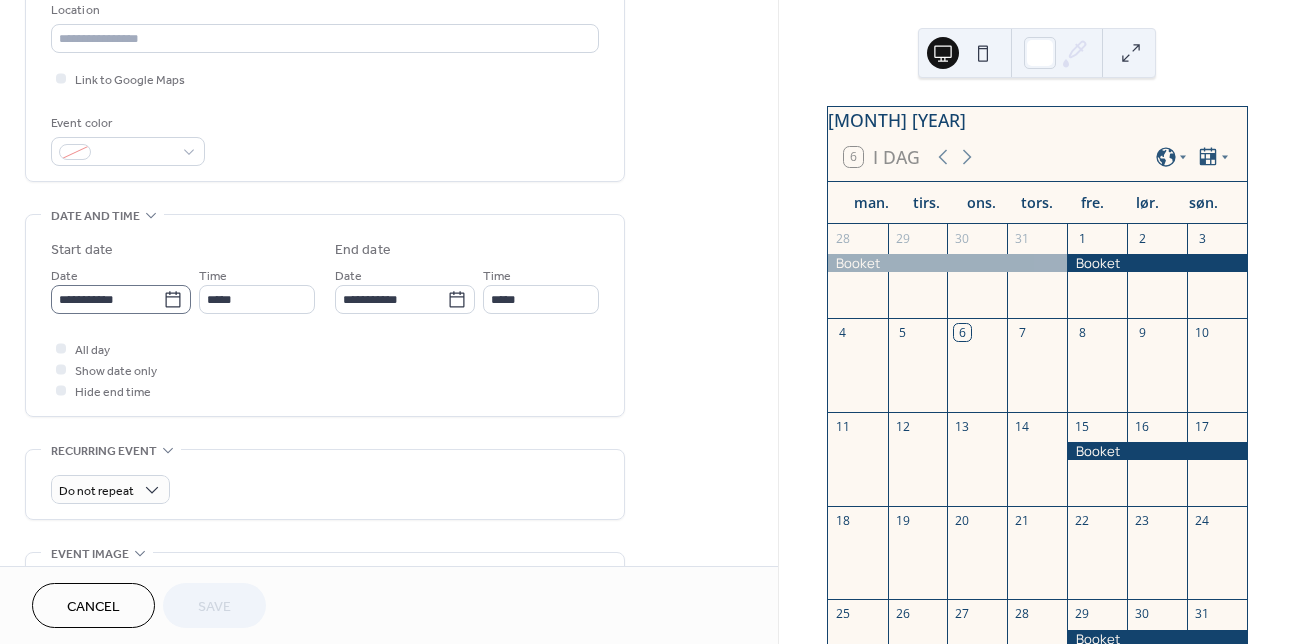 click 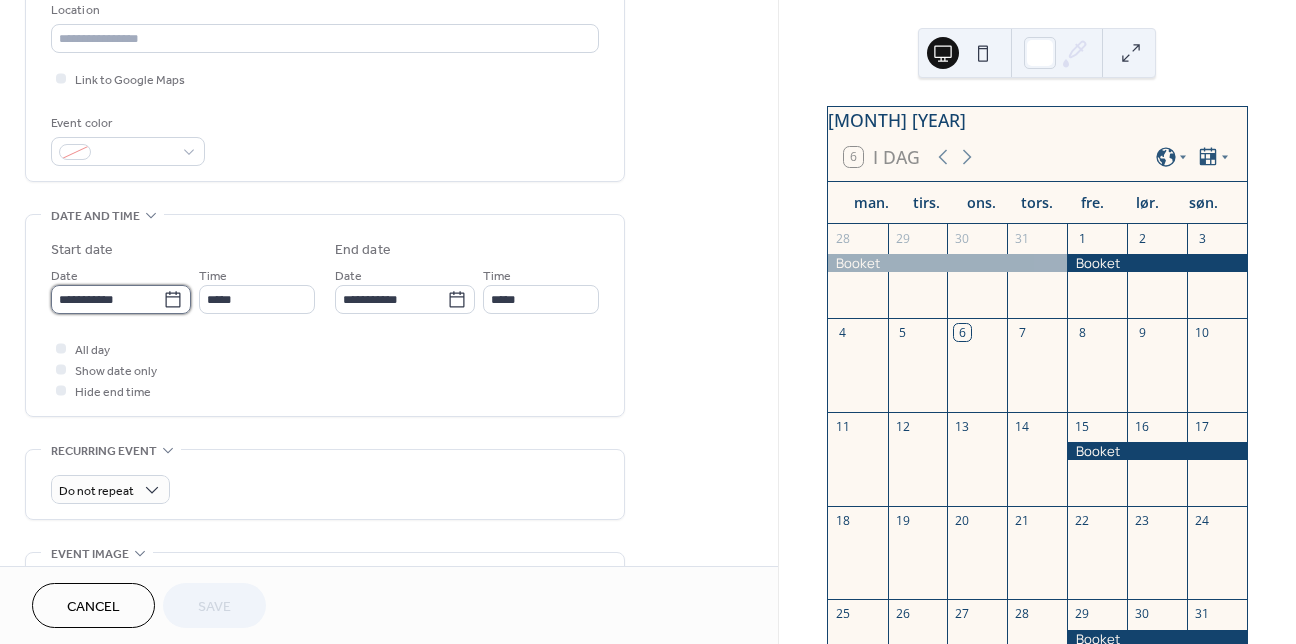 click on "**********" at bounding box center [107, 299] 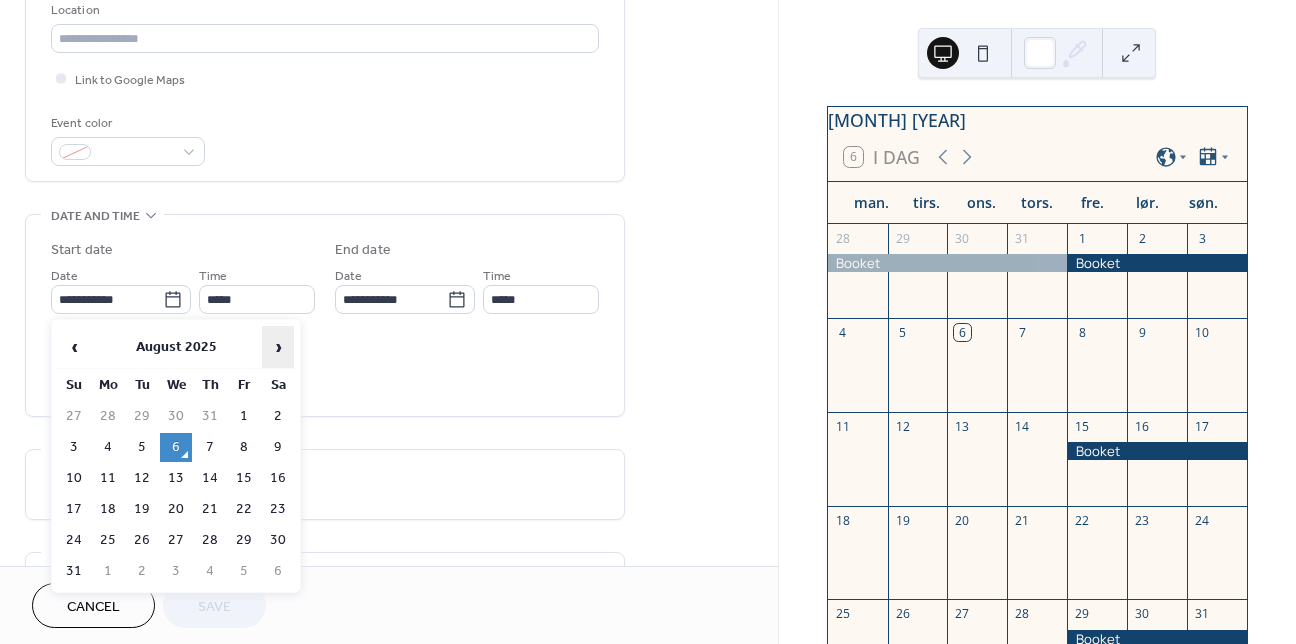 click on "›" at bounding box center [278, 347] 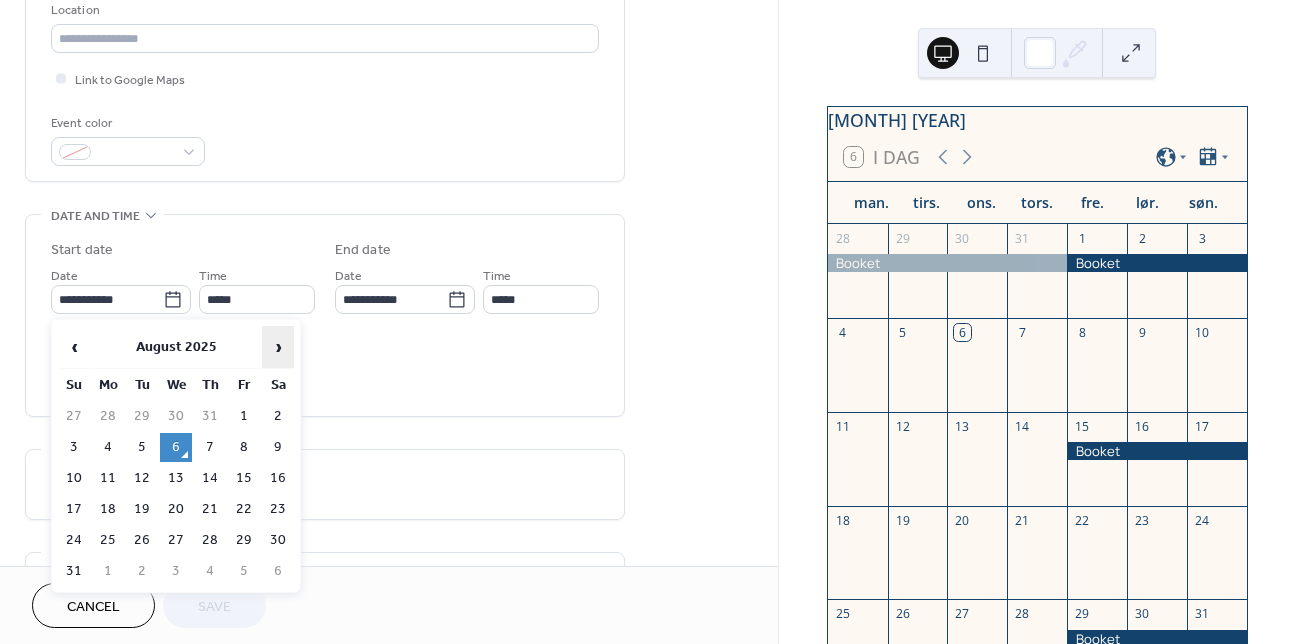 click on "›" at bounding box center (278, 347) 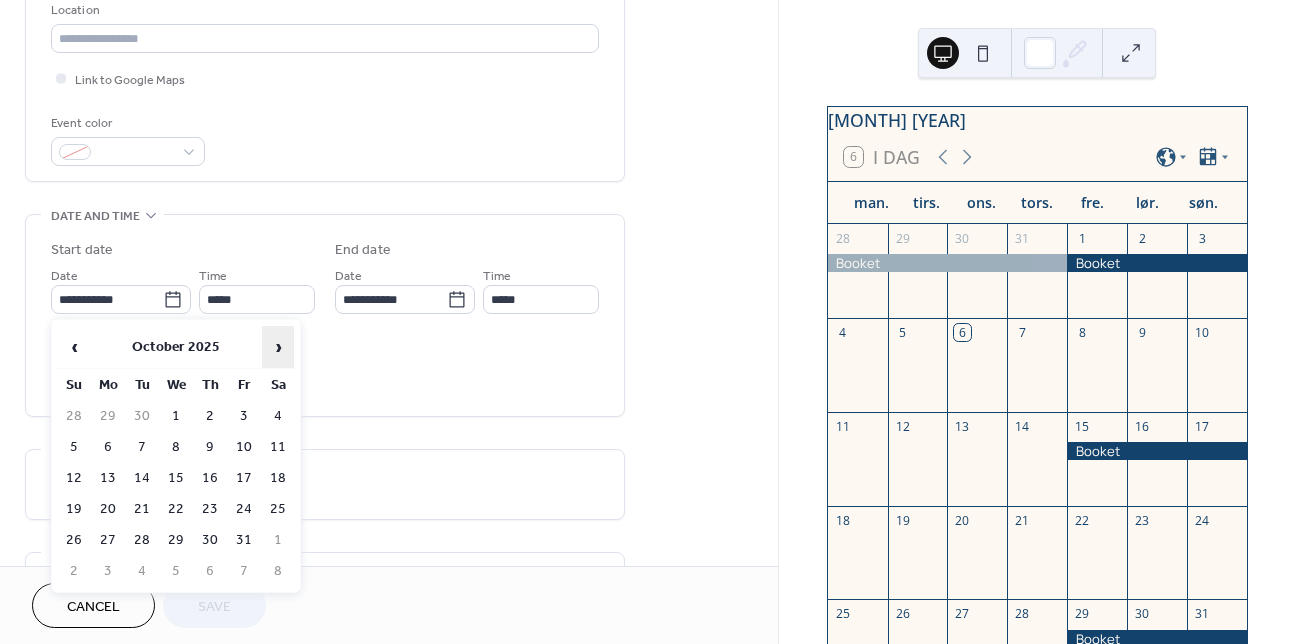 click on "›" at bounding box center (278, 347) 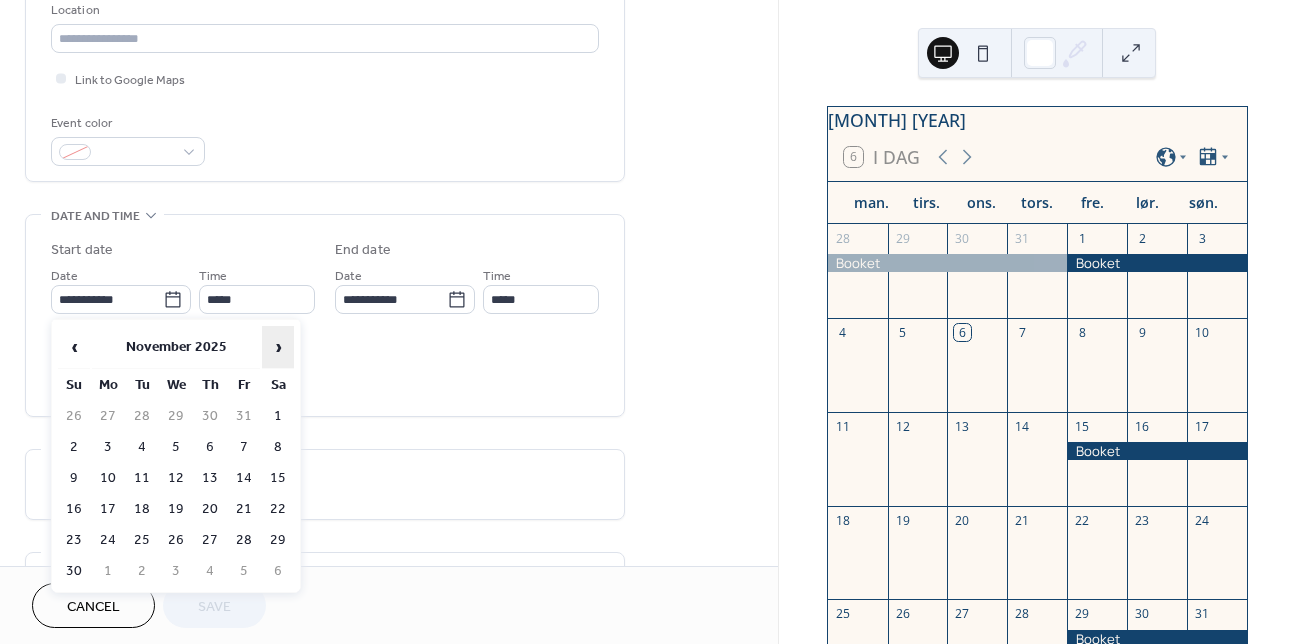 click on "›" at bounding box center (278, 347) 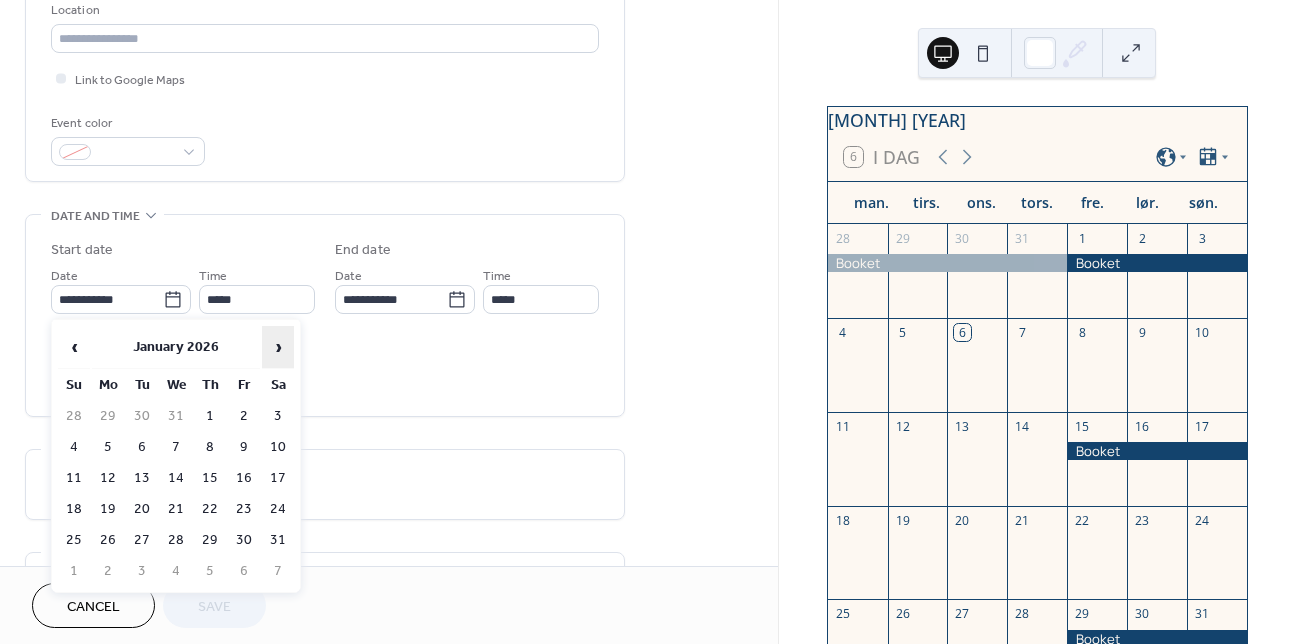 click on "›" at bounding box center (278, 347) 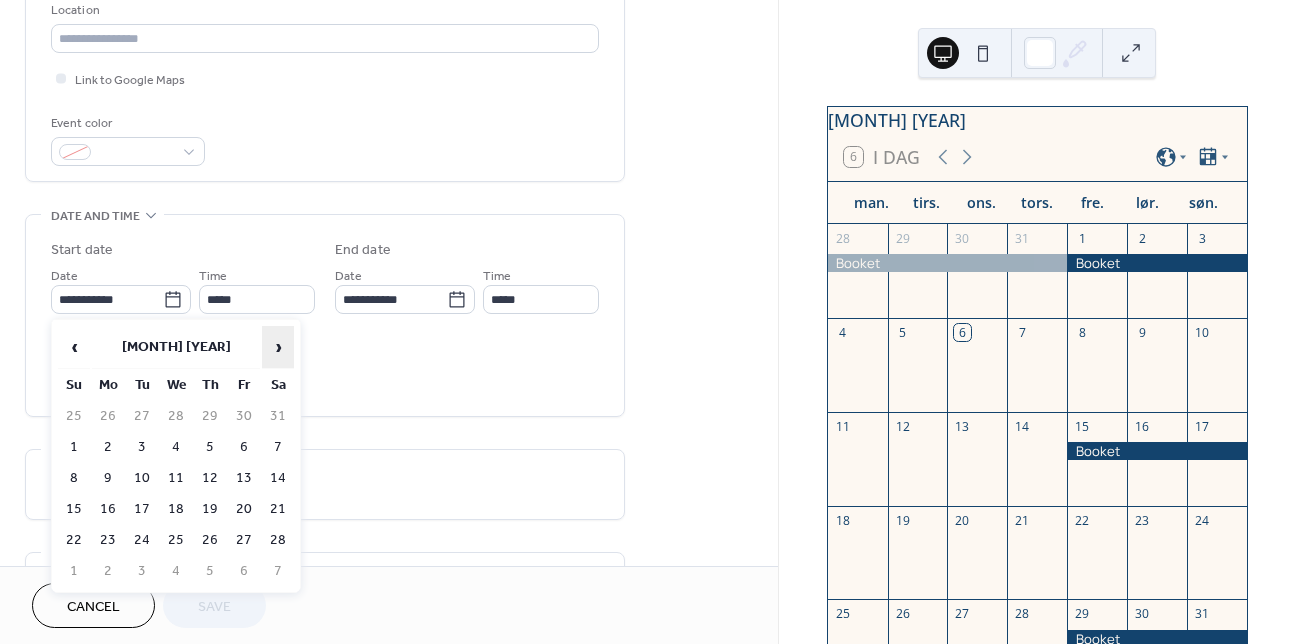 click on "›" at bounding box center [278, 347] 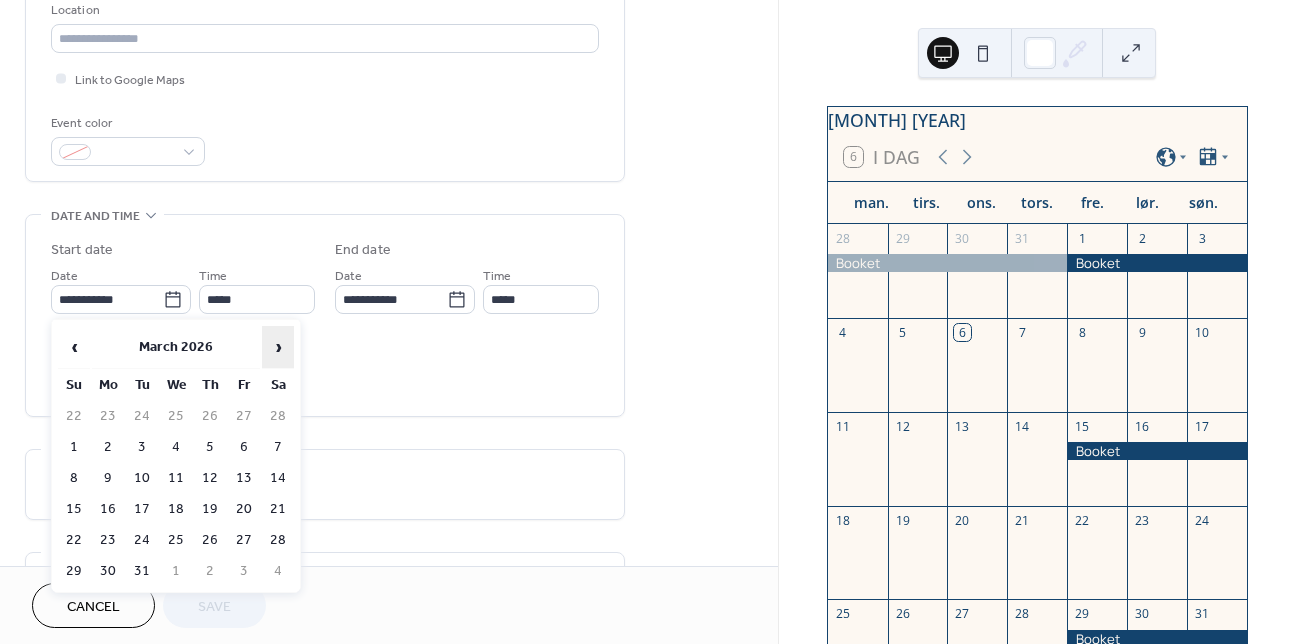 click on "›" at bounding box center (278, 347) 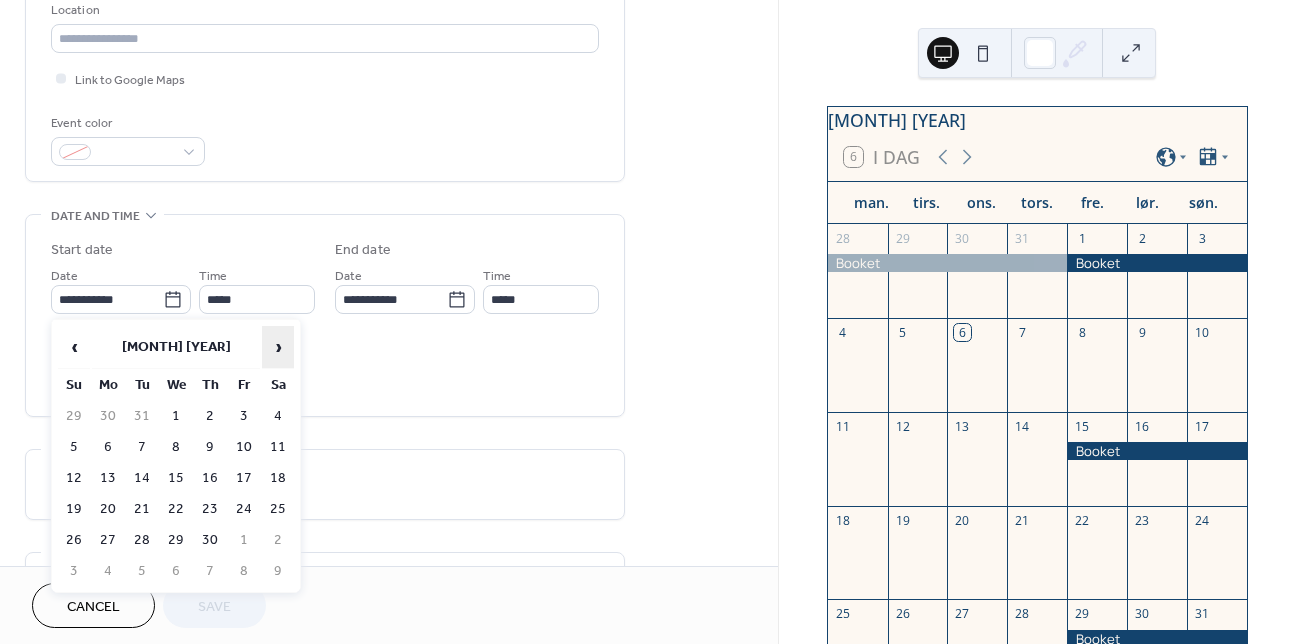 click on "›" at bounding box center [278, 347] 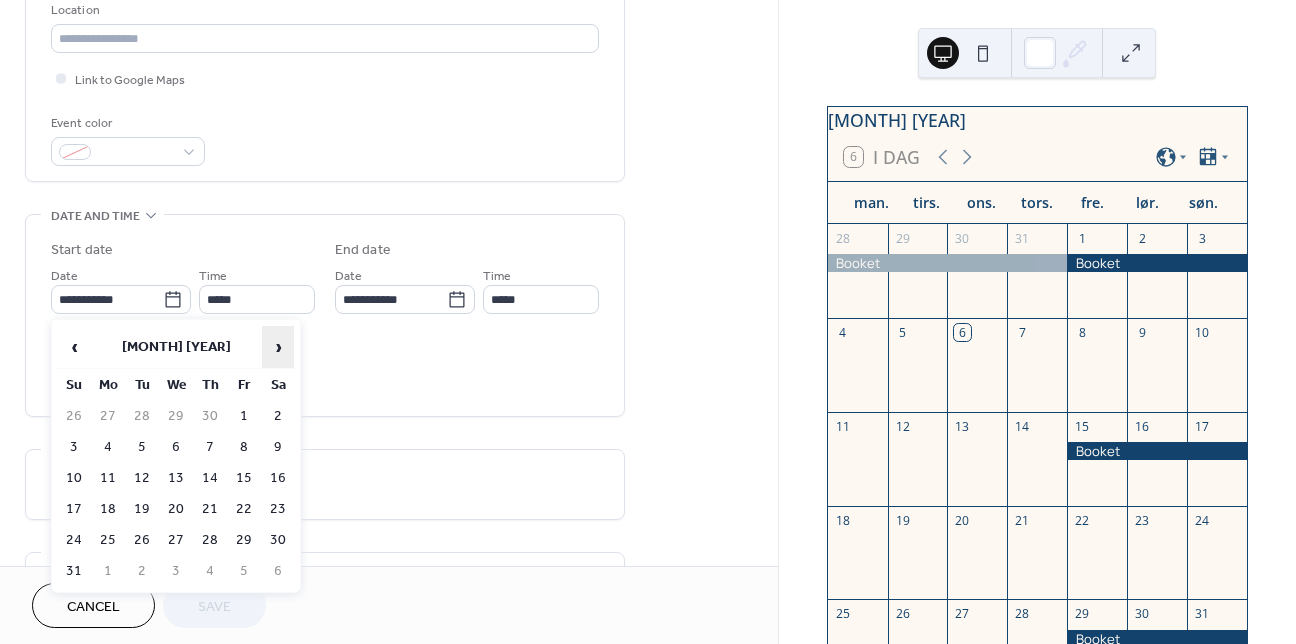 click on "›" at bounding box center [278, 347] 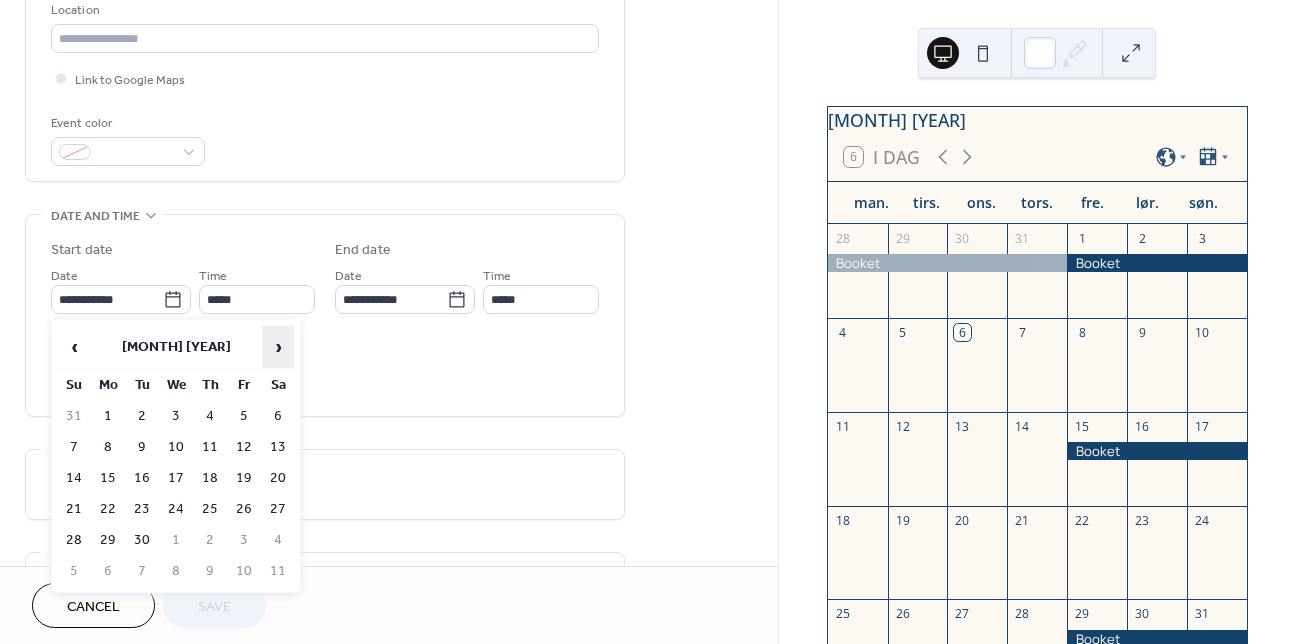 click on "›" at bounding box center (278, 347) 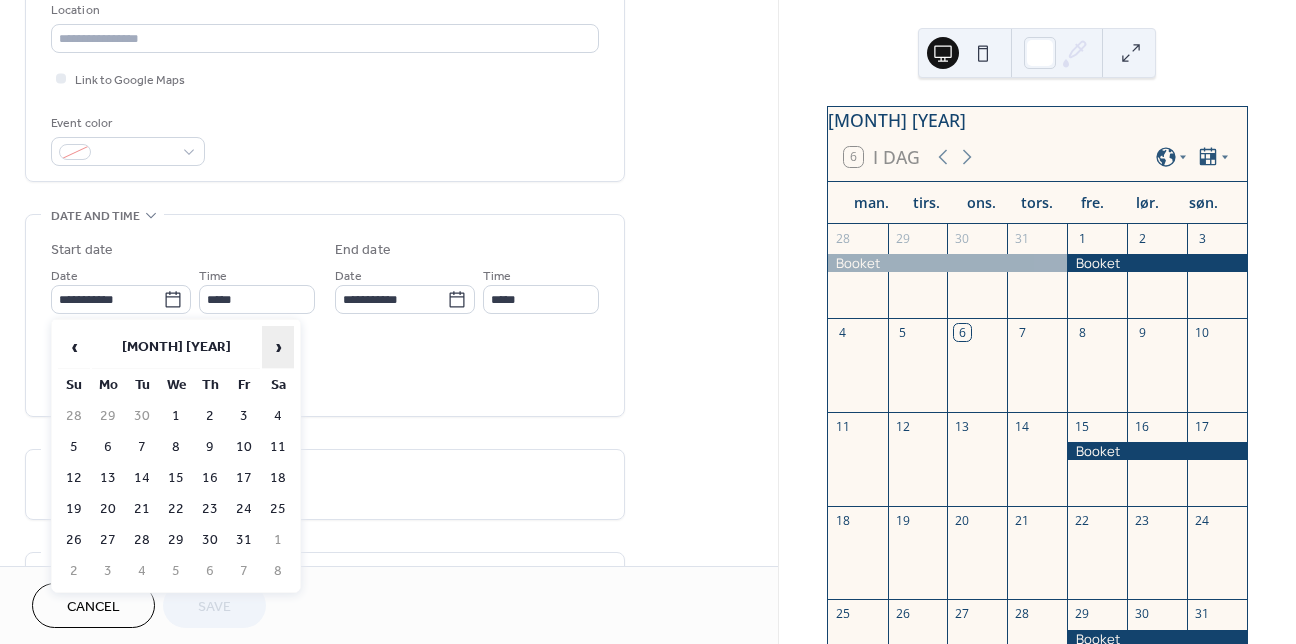 click on "›" at bounding box center (278, 347) 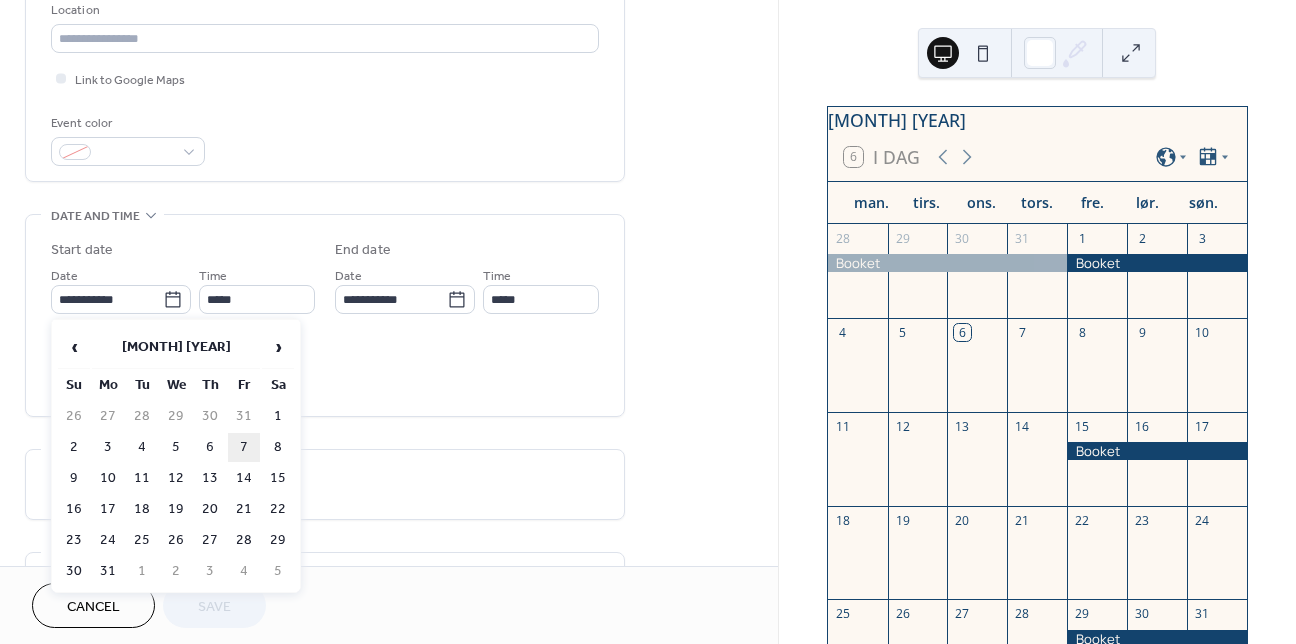 click on "7" at bounding box center [244, 447] 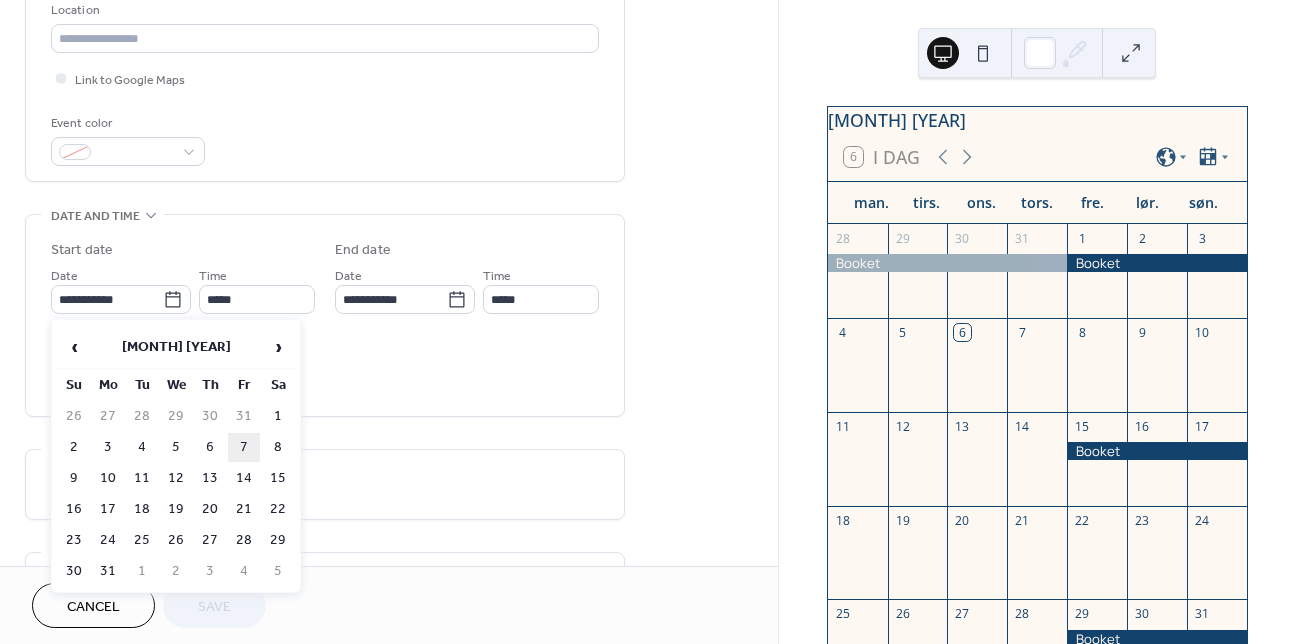 type on "**********" 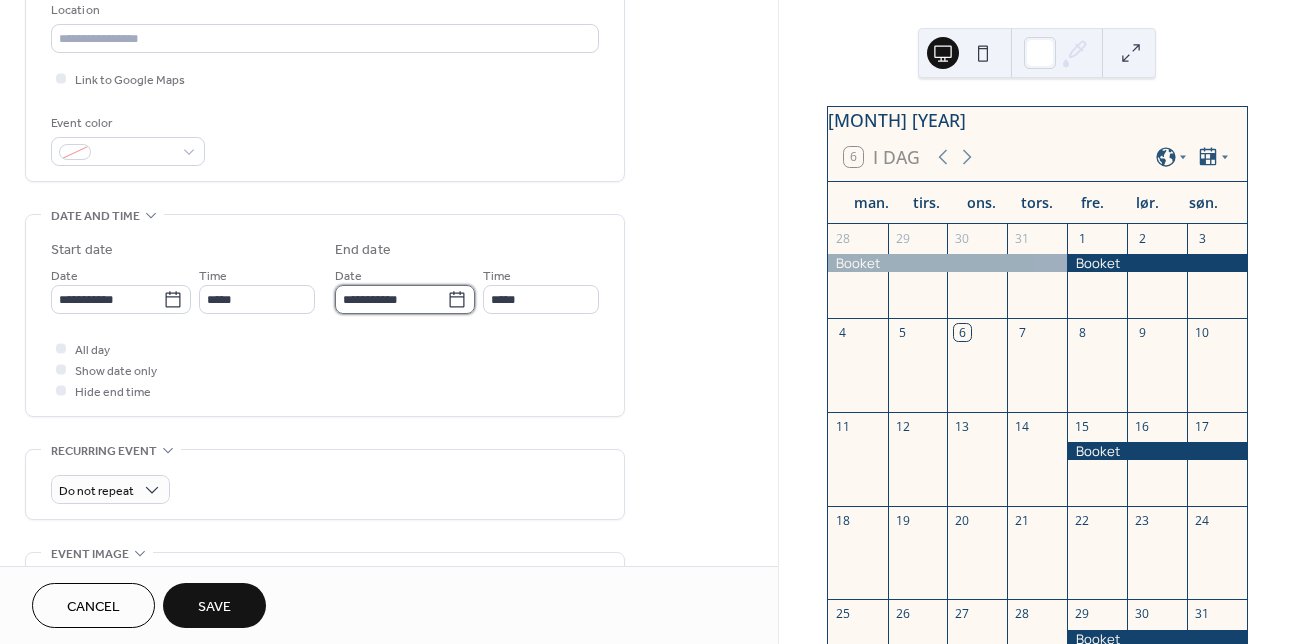 click on "**********" at bounding box center [391, 299] 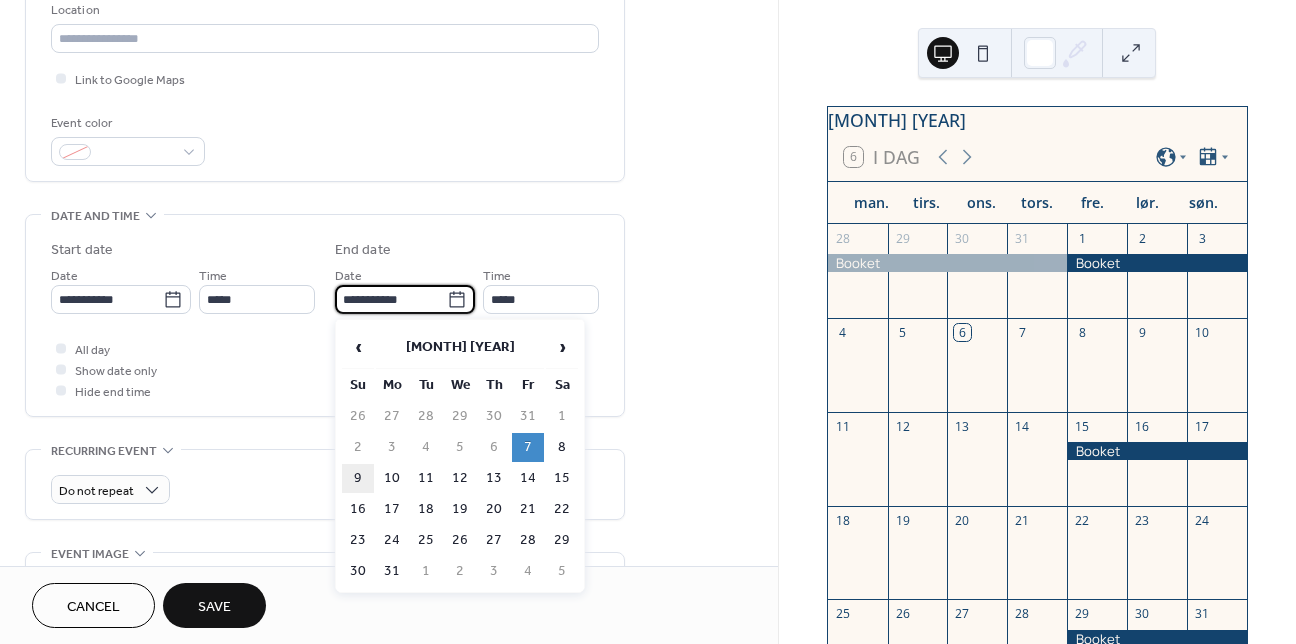 click on "9" at bounding box center (358, 478) 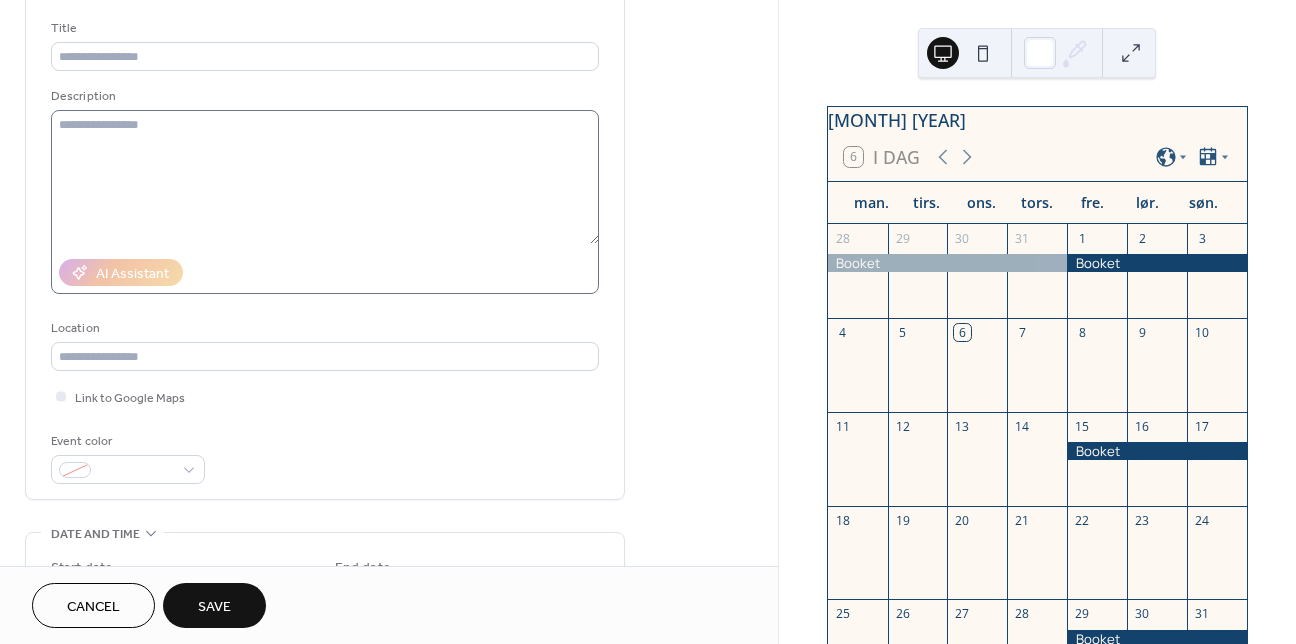 scroll, scrollTop: 0, scrollLeft: 0, axis: both 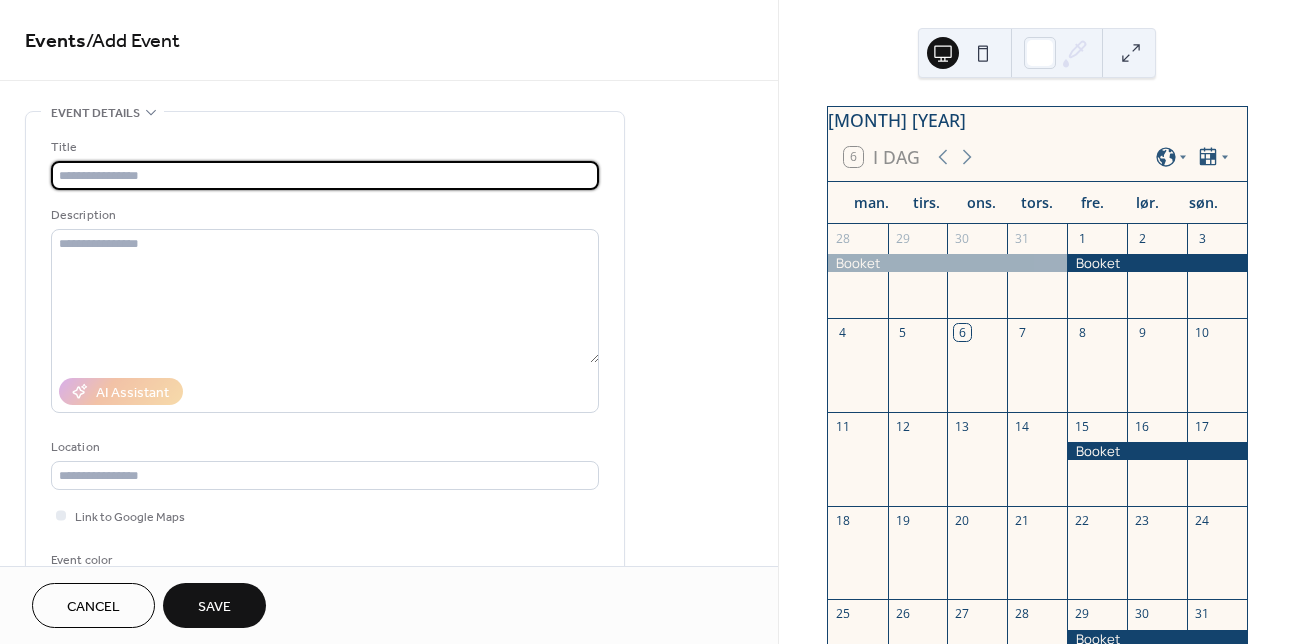 click at bounding box center [325, 175] 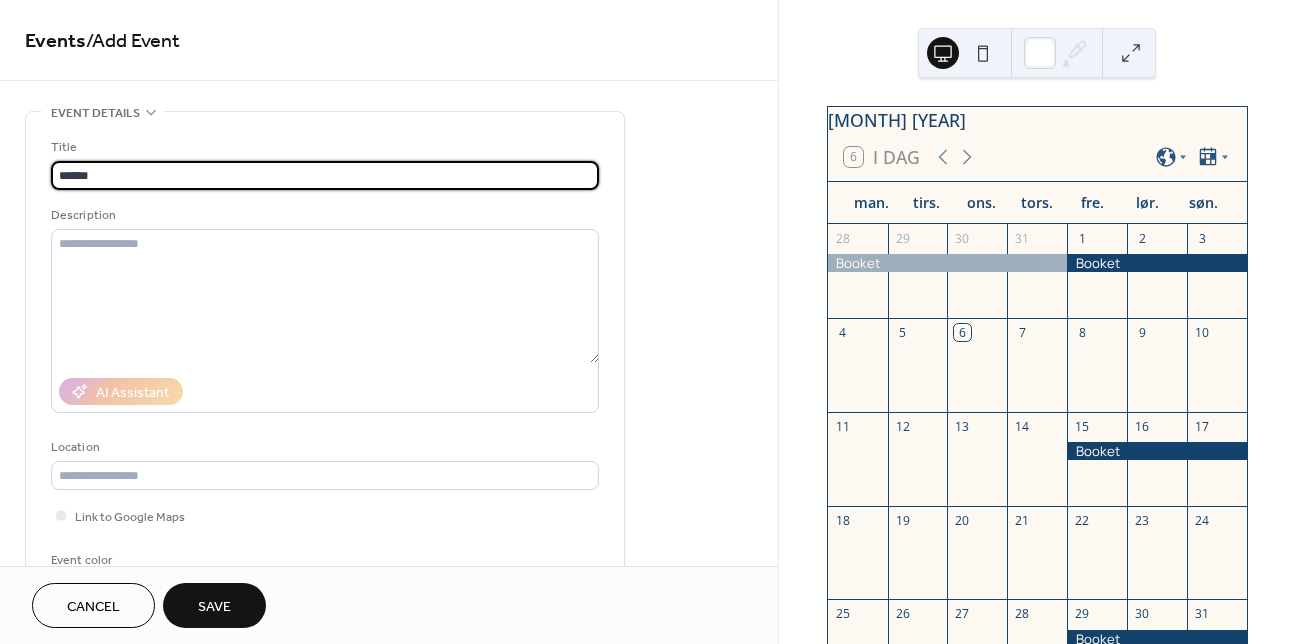 type on "******" 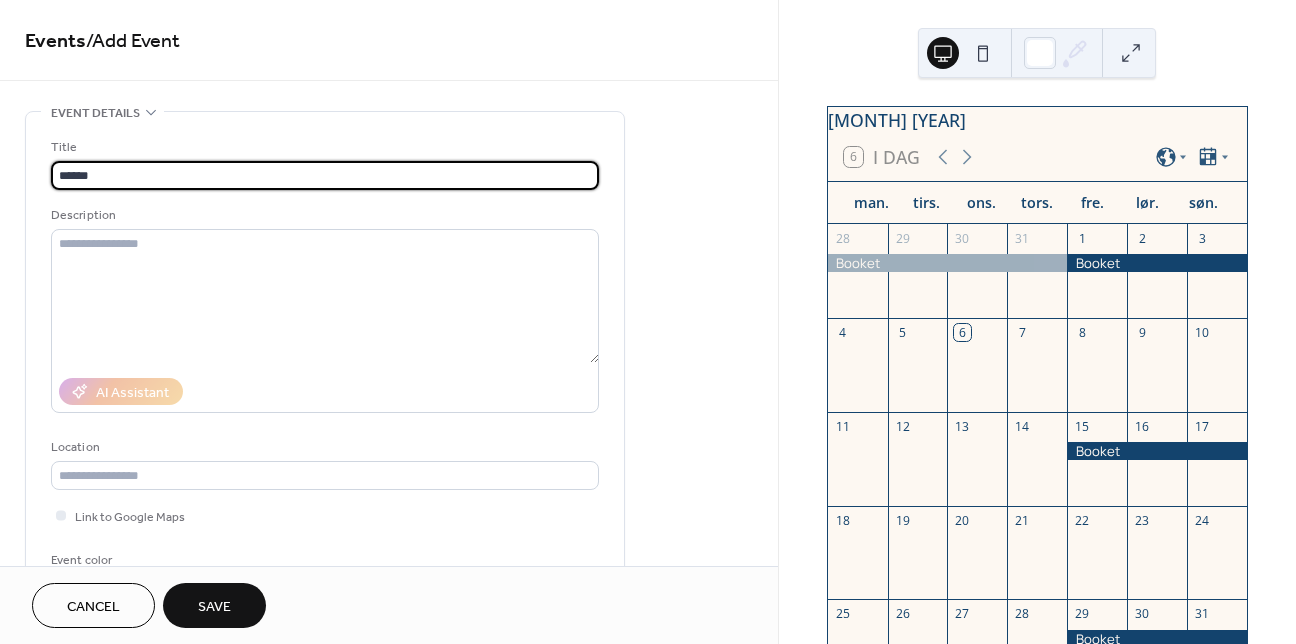 click on "Save" at bounding box center (214, 607) 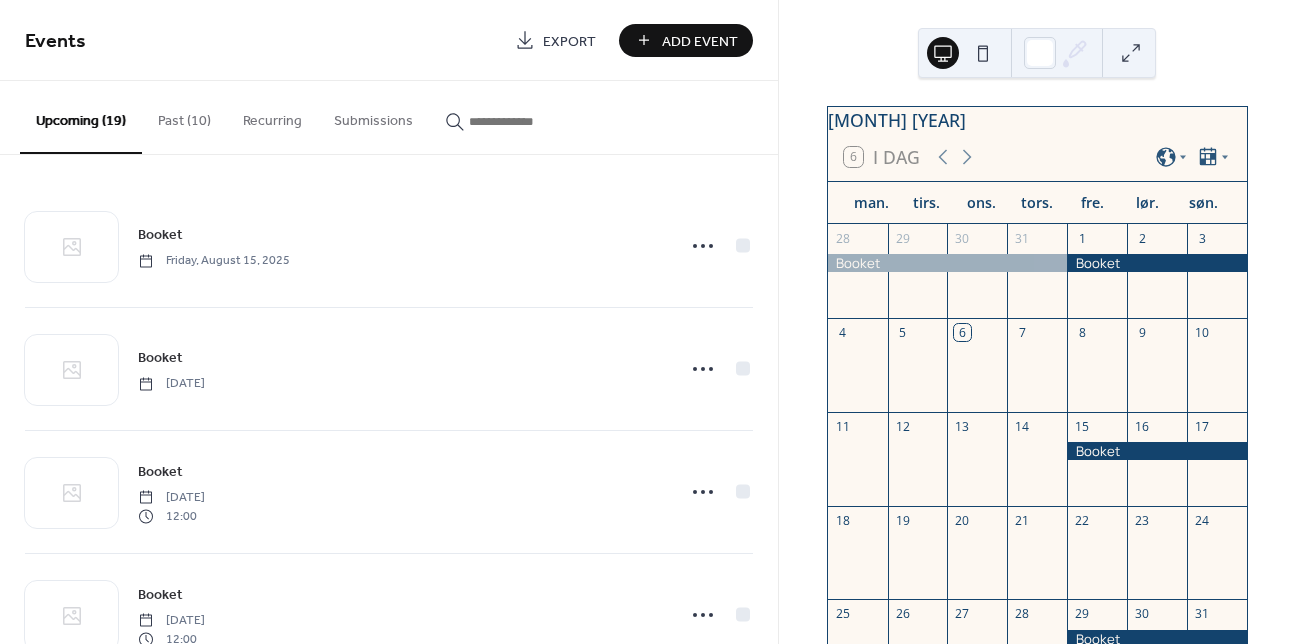 click on "Add Event" at bounding box center [700, 41] 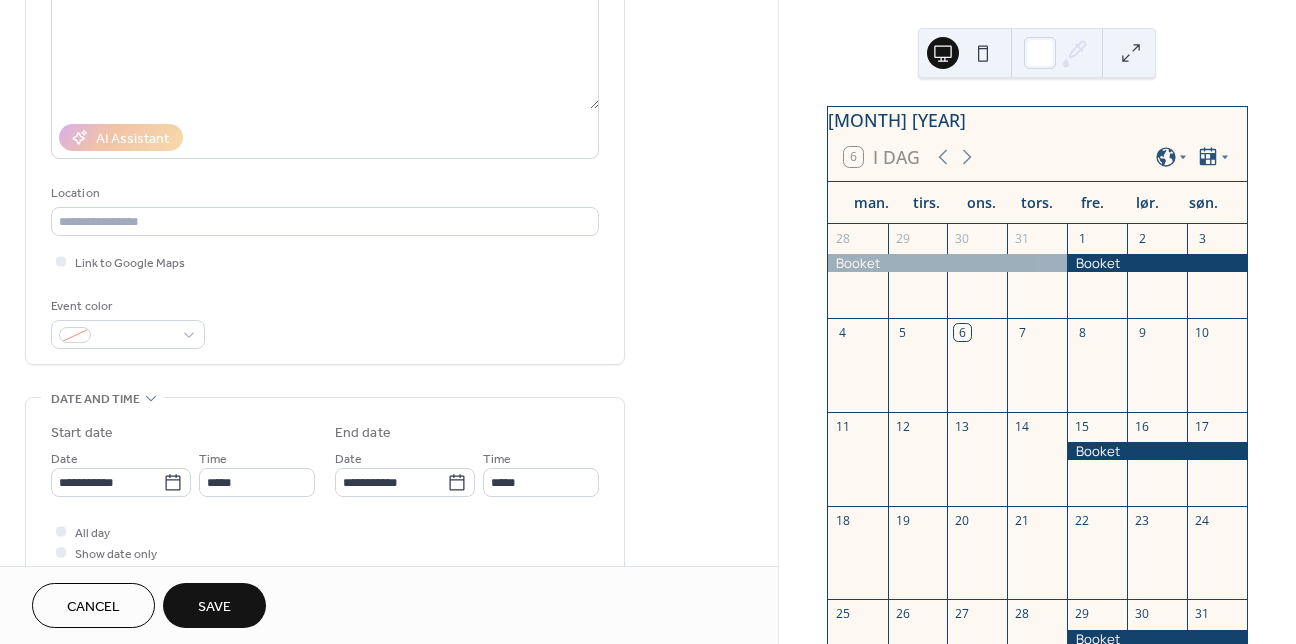 scroll, scrollTop: 320, scrollLeft: 0, axis: vertical 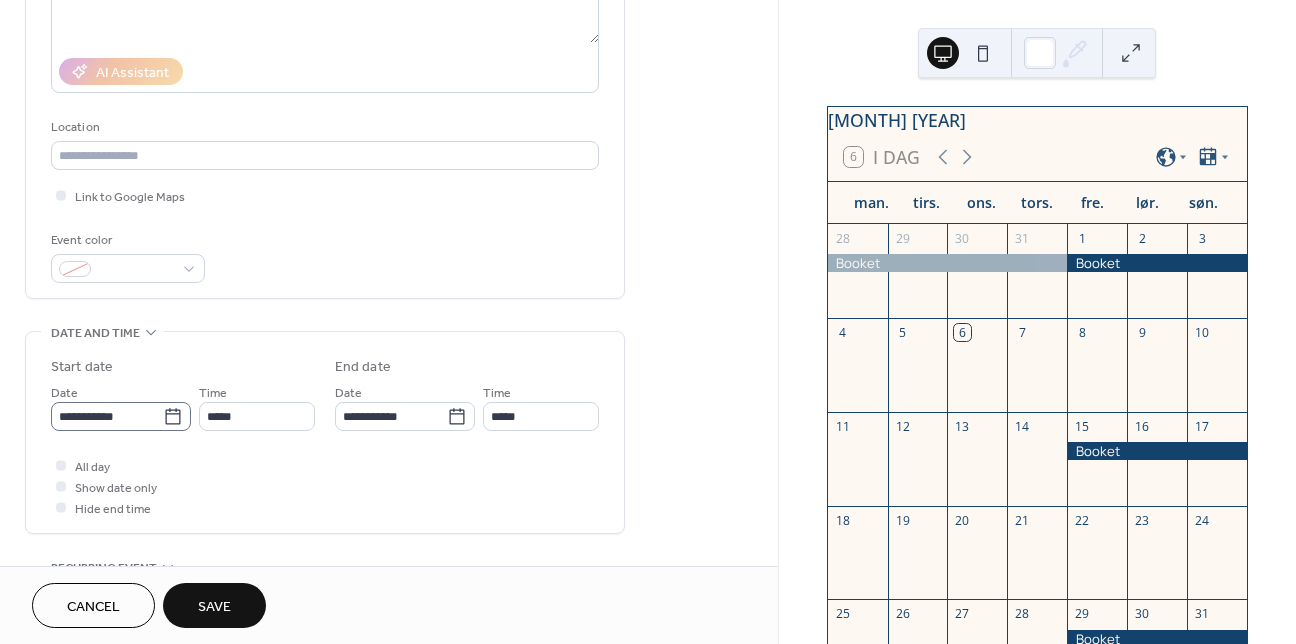type on "******" 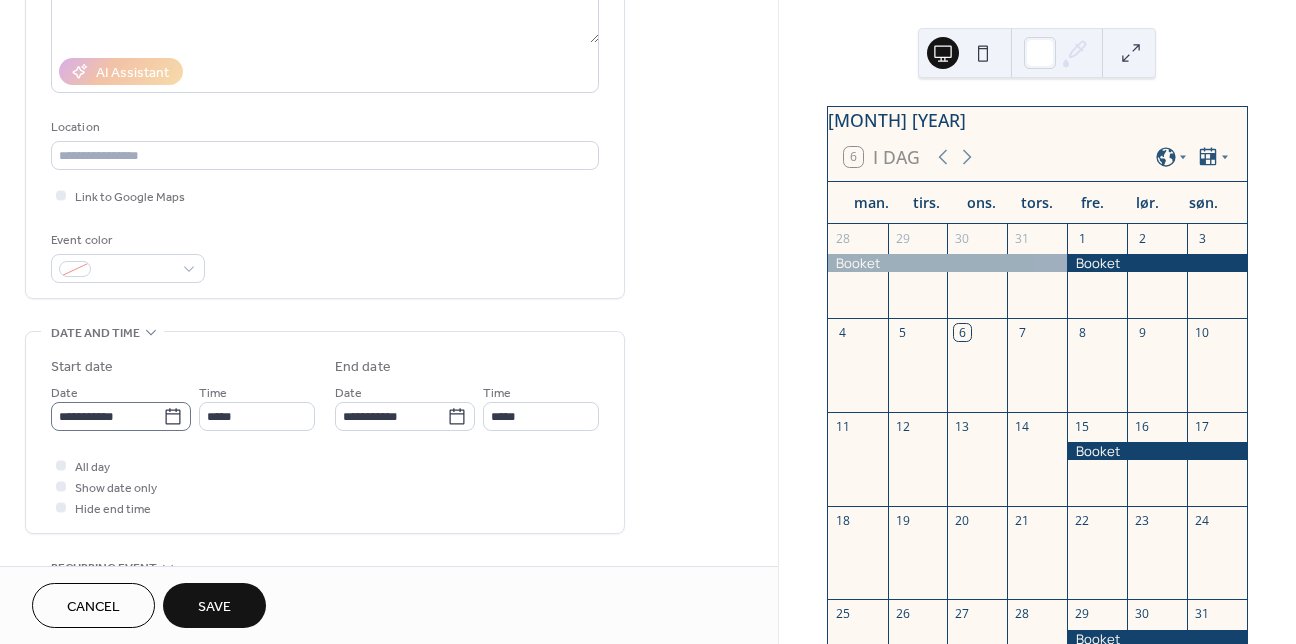 click 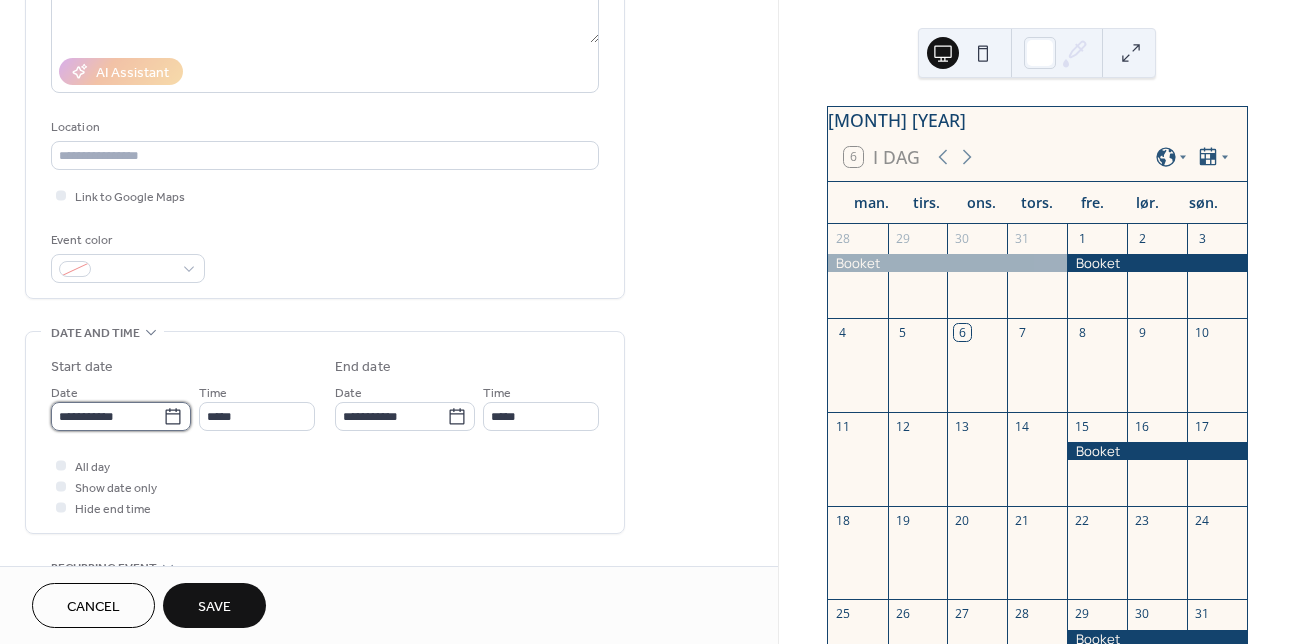 click on "**********" at bounding box center [107, 416] 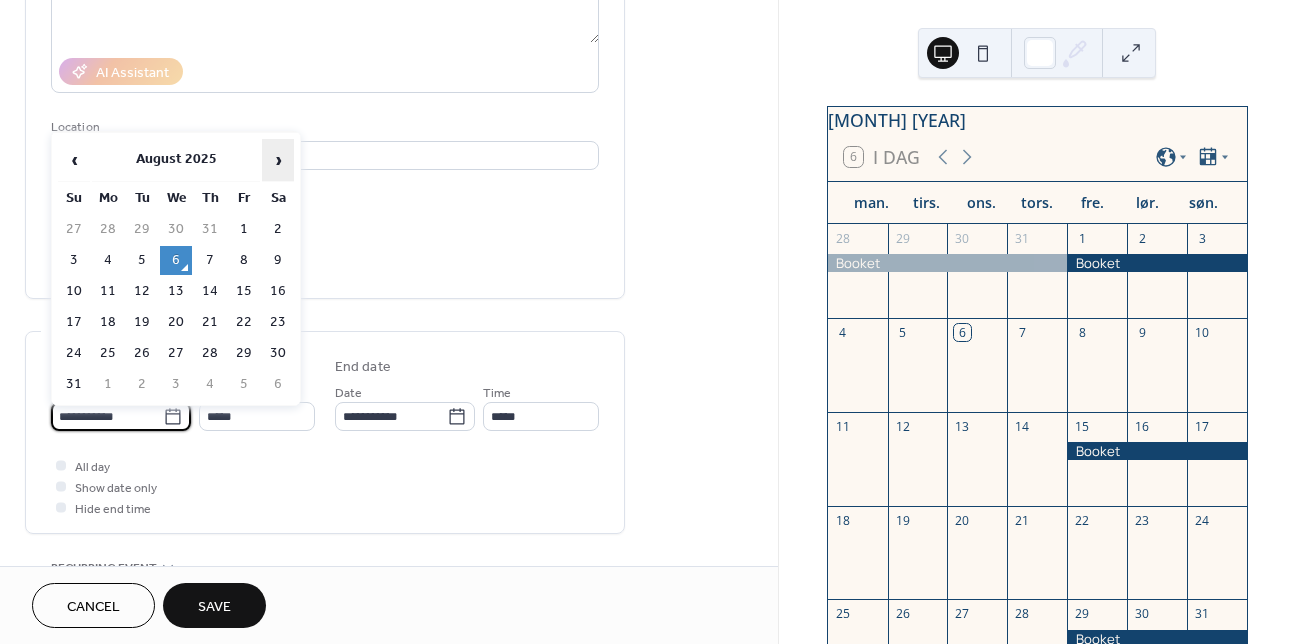 click on "›" at bounding box center (278, 160) 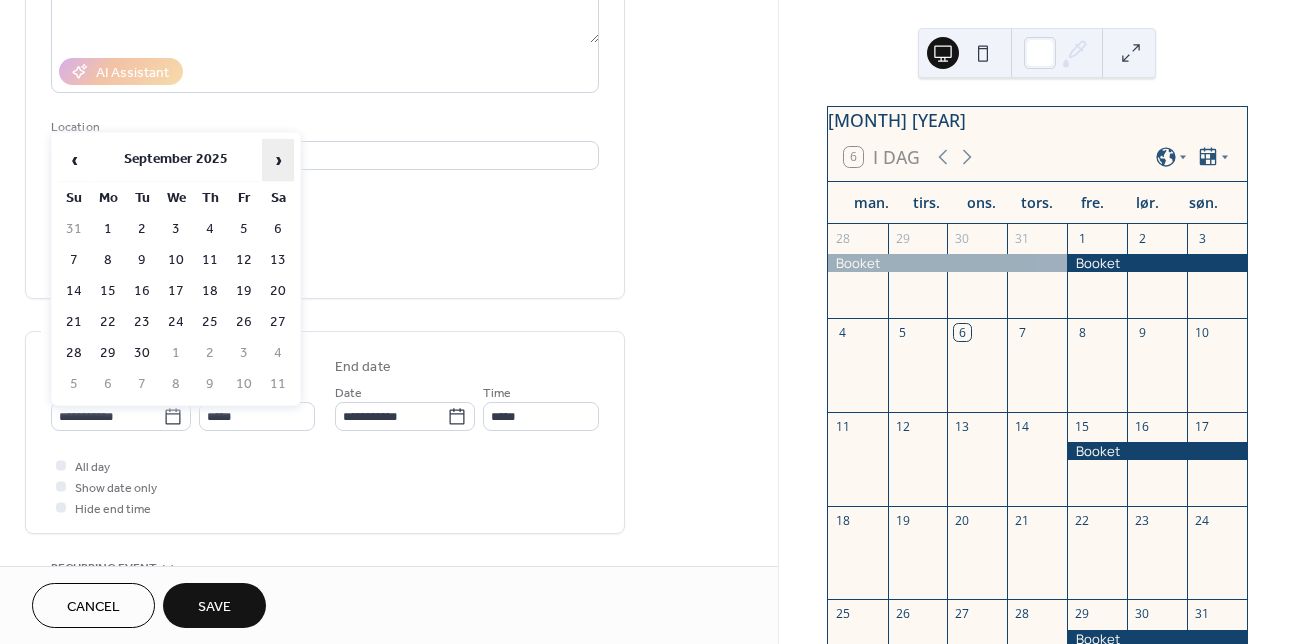 click on "›" at bounding box center [278, 160] 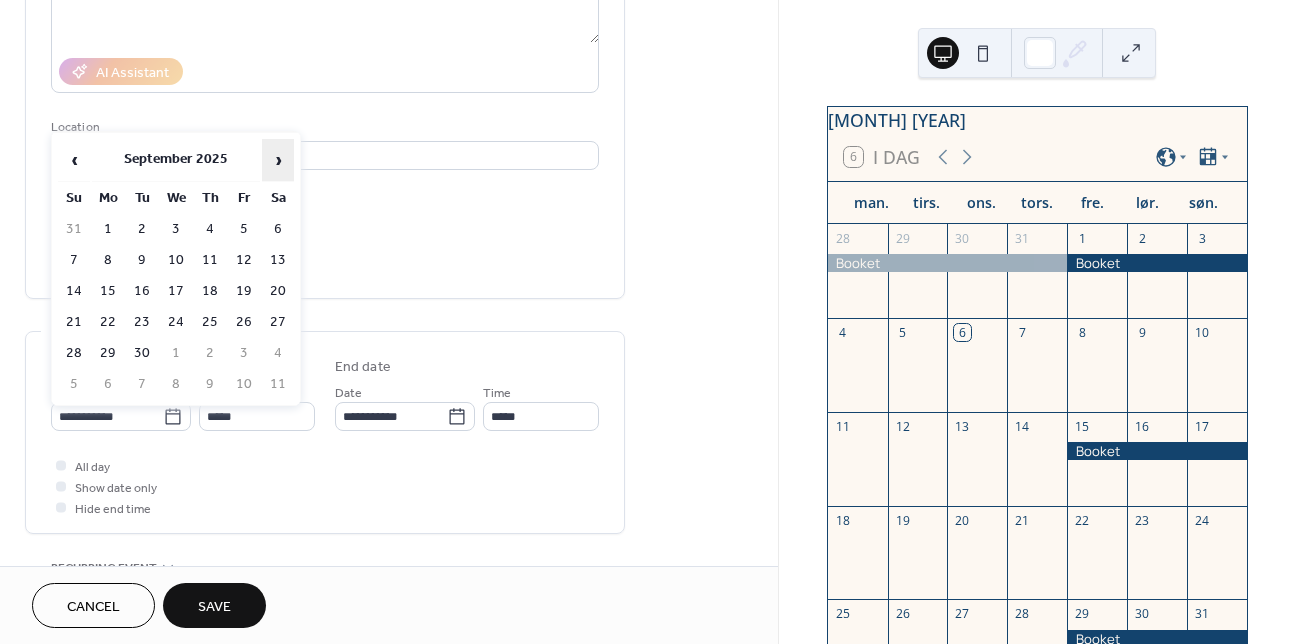 click on "›" at bounding box center [278, 160] 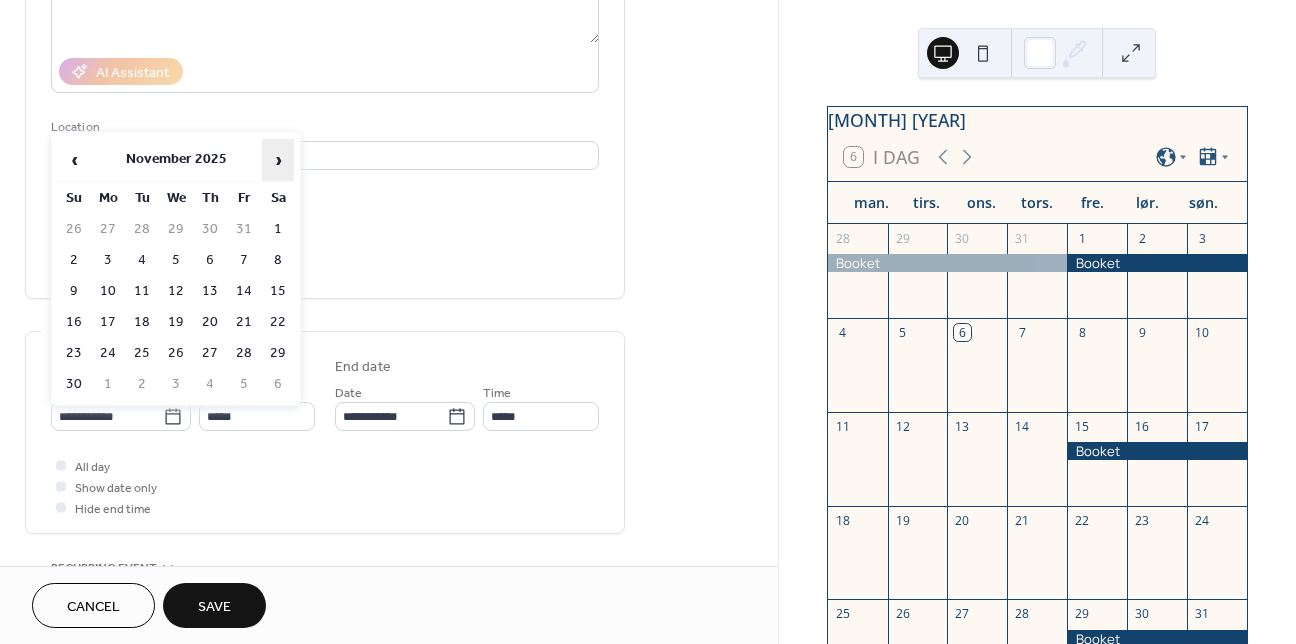 click on "›" at bounding box center [278, 160] 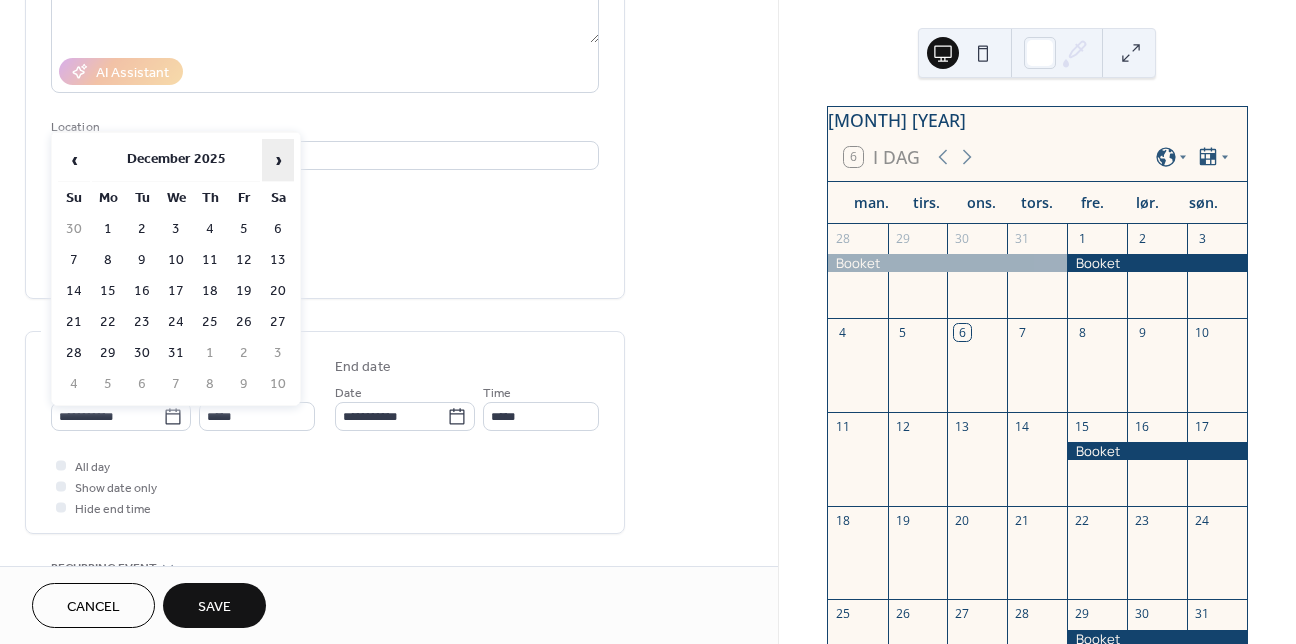 click on "›" at bounding box center (278, 160) 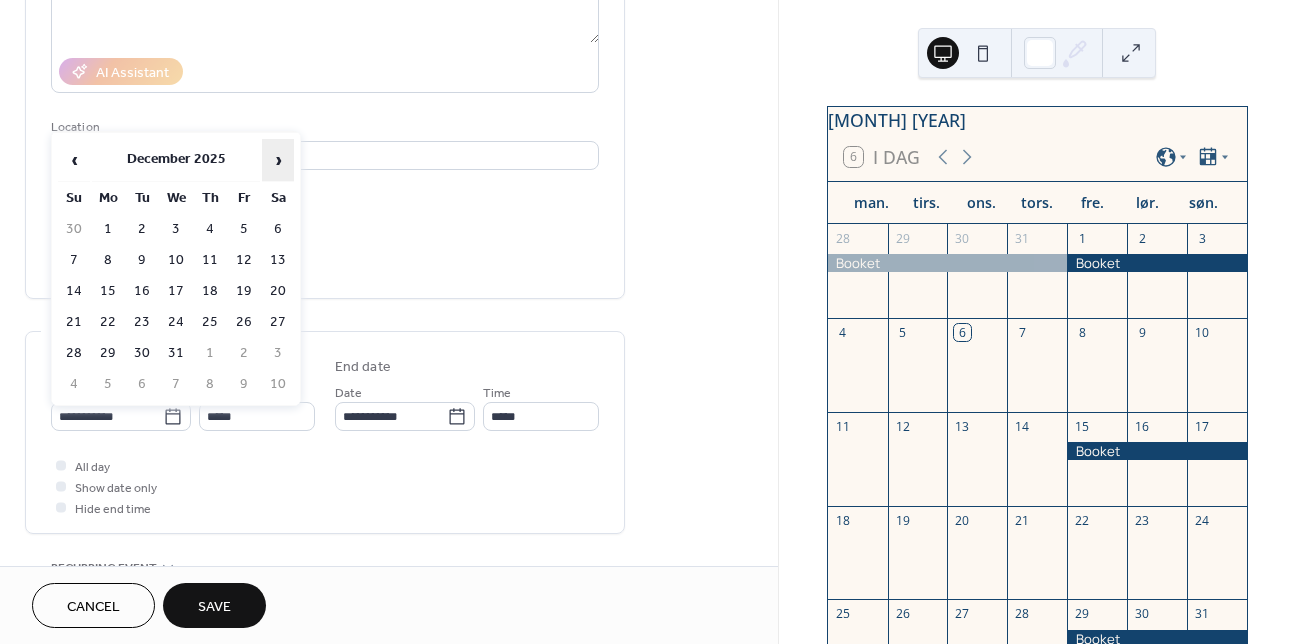 click on "›" at bounding box center (278, 160) 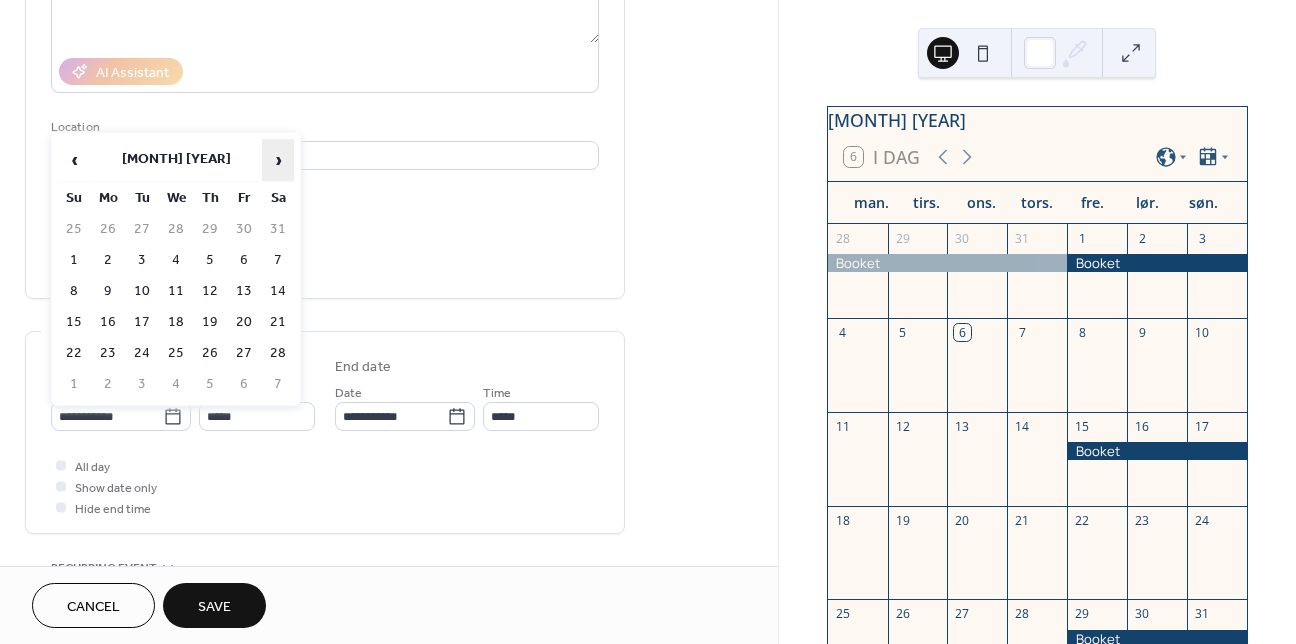 click on "›" at bounding box center [278, 160] 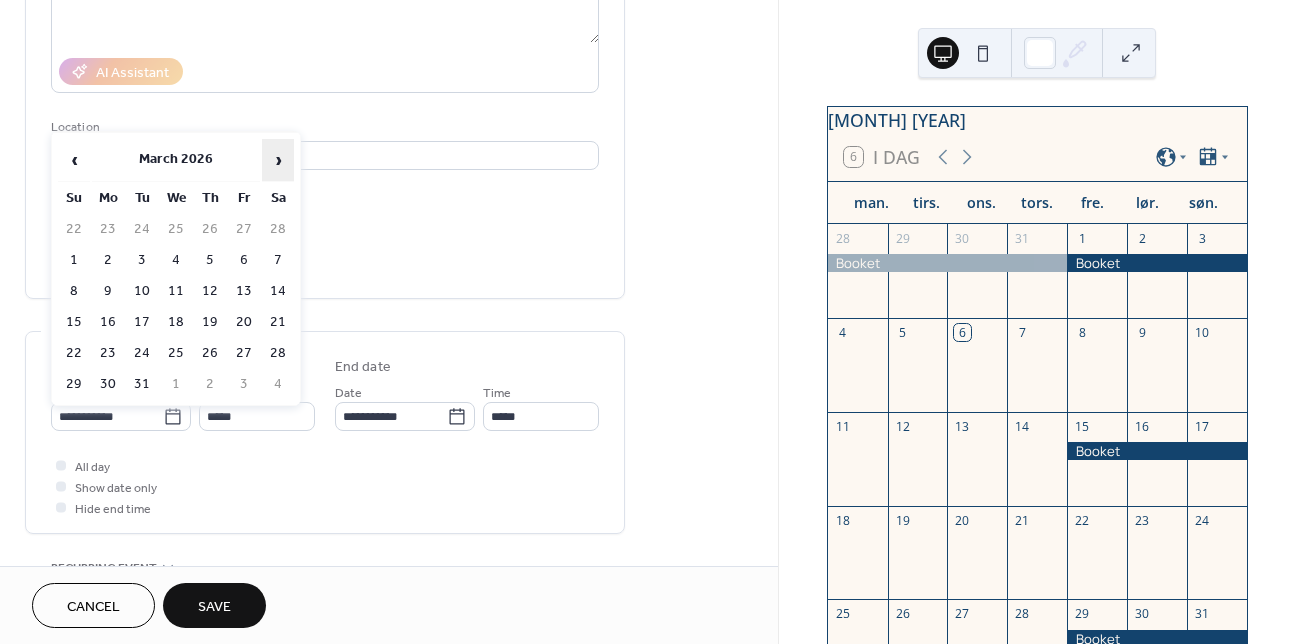 click on "›" at bounding box center [278, 160] 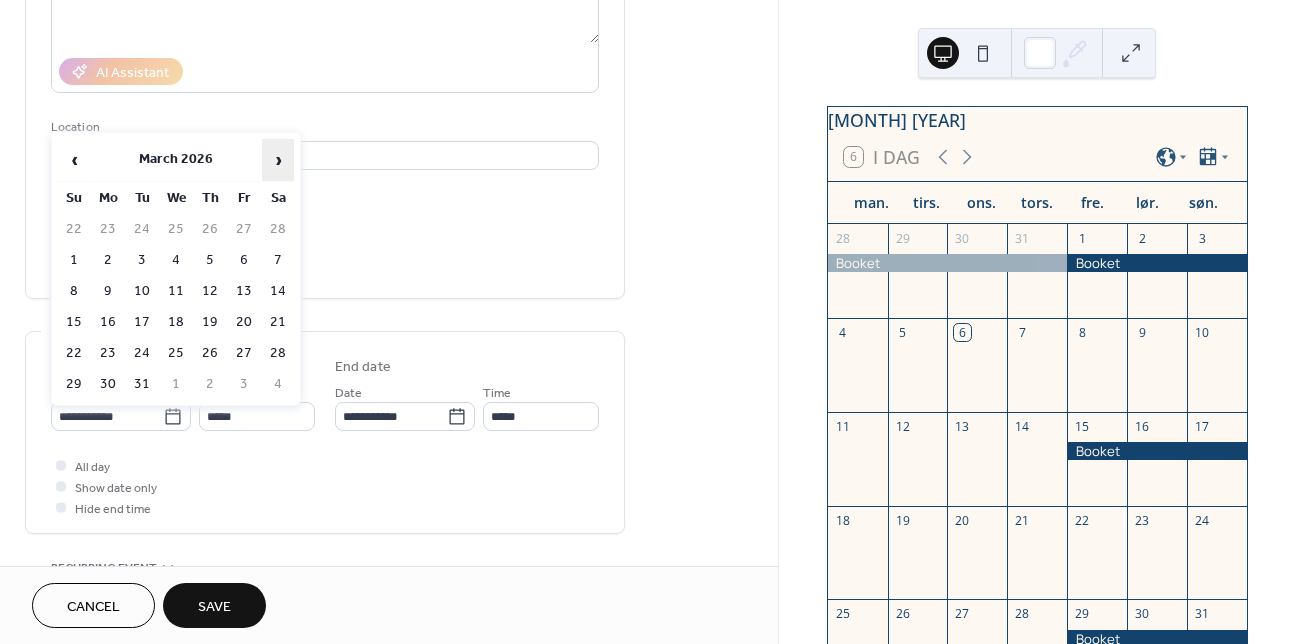 click on "›" at bounding box center [278, 160] 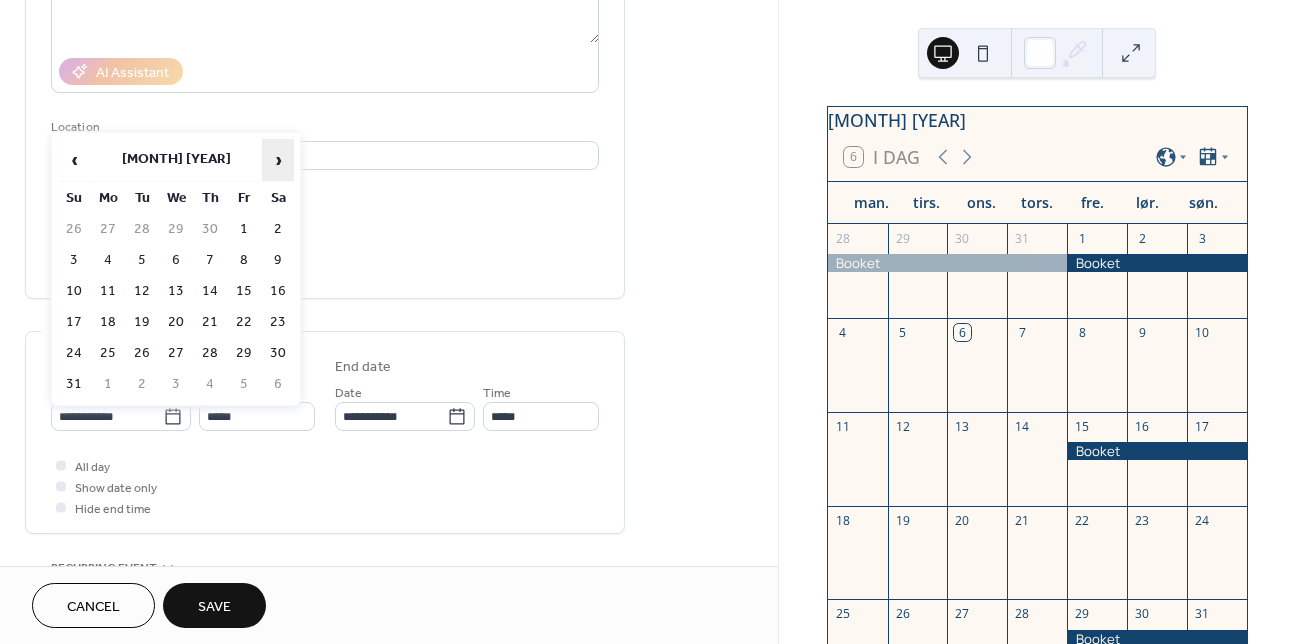 click on "›" at bounding box center (278, 160) 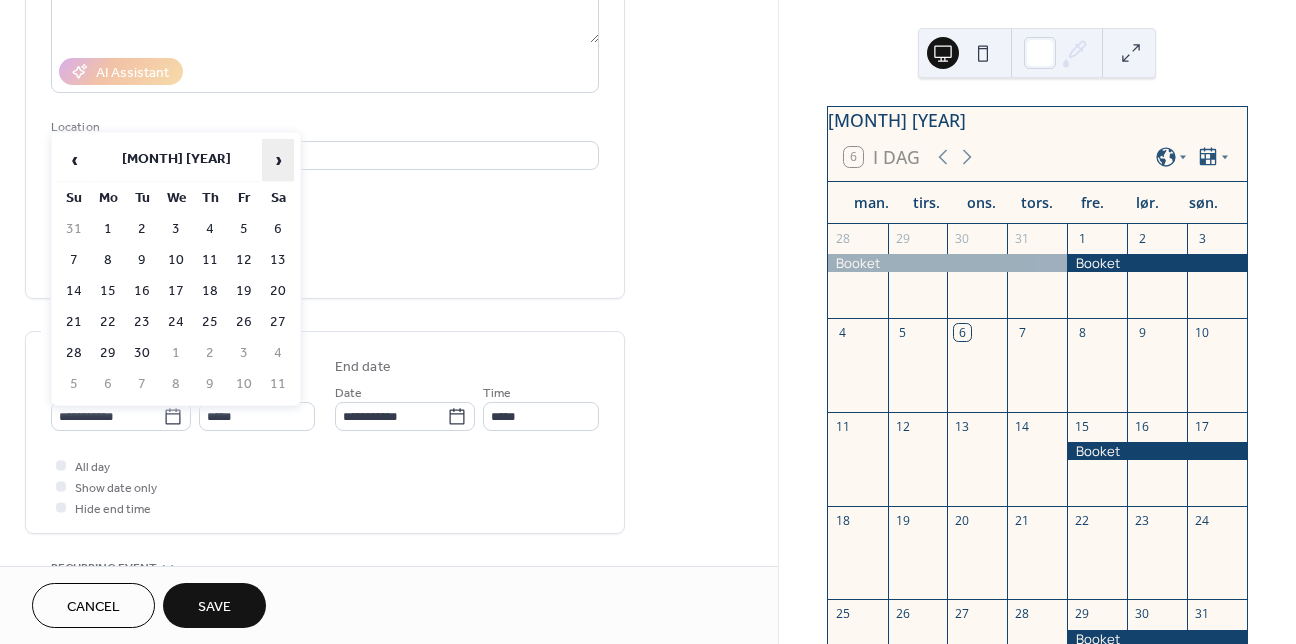 click on "›" at bounding box center (278, 160) 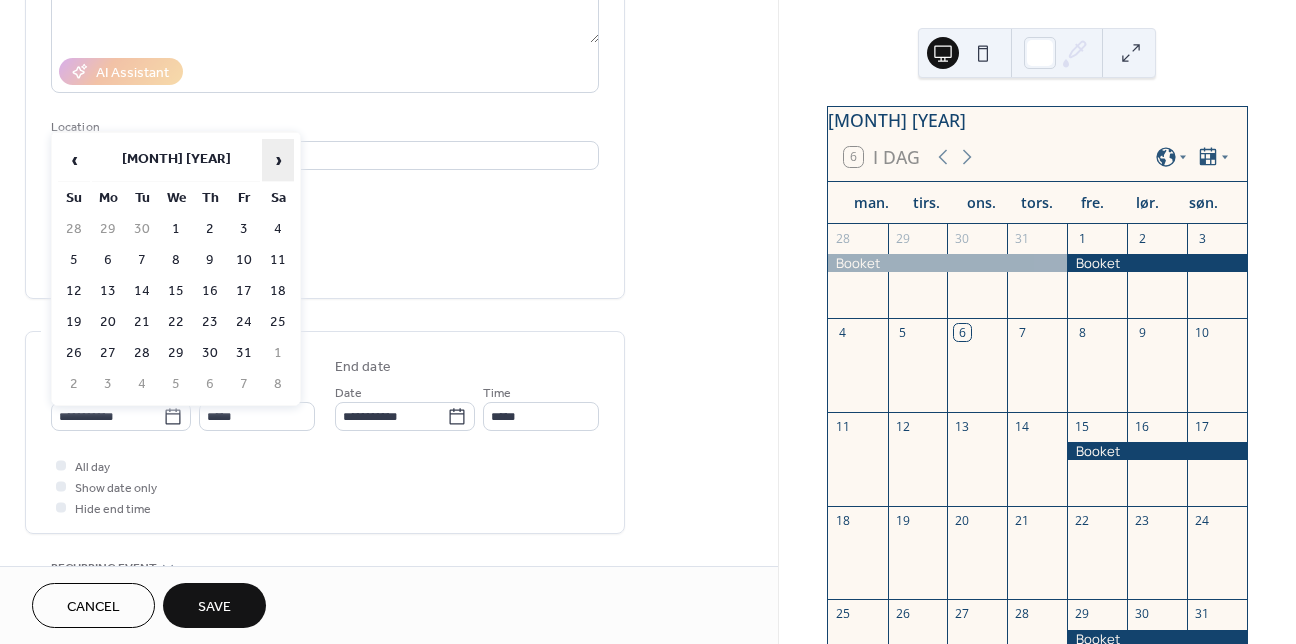 click on "›" at bounding box center (278, 160) 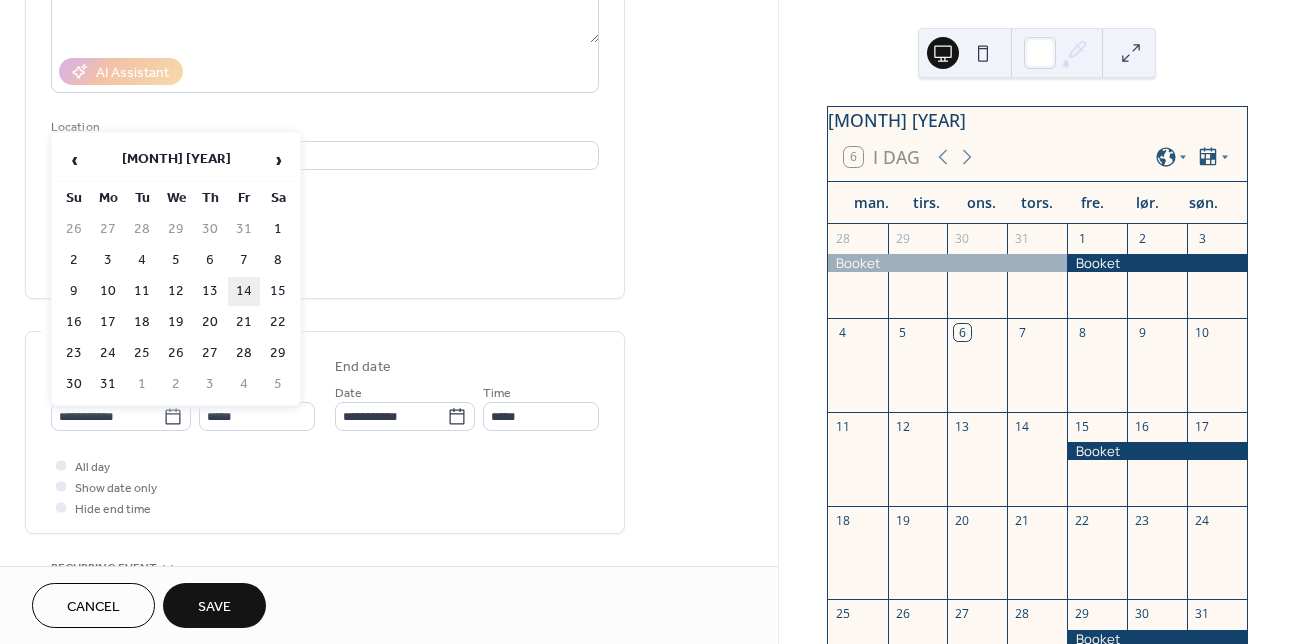 click on "14" at bounding box center [244, 291] 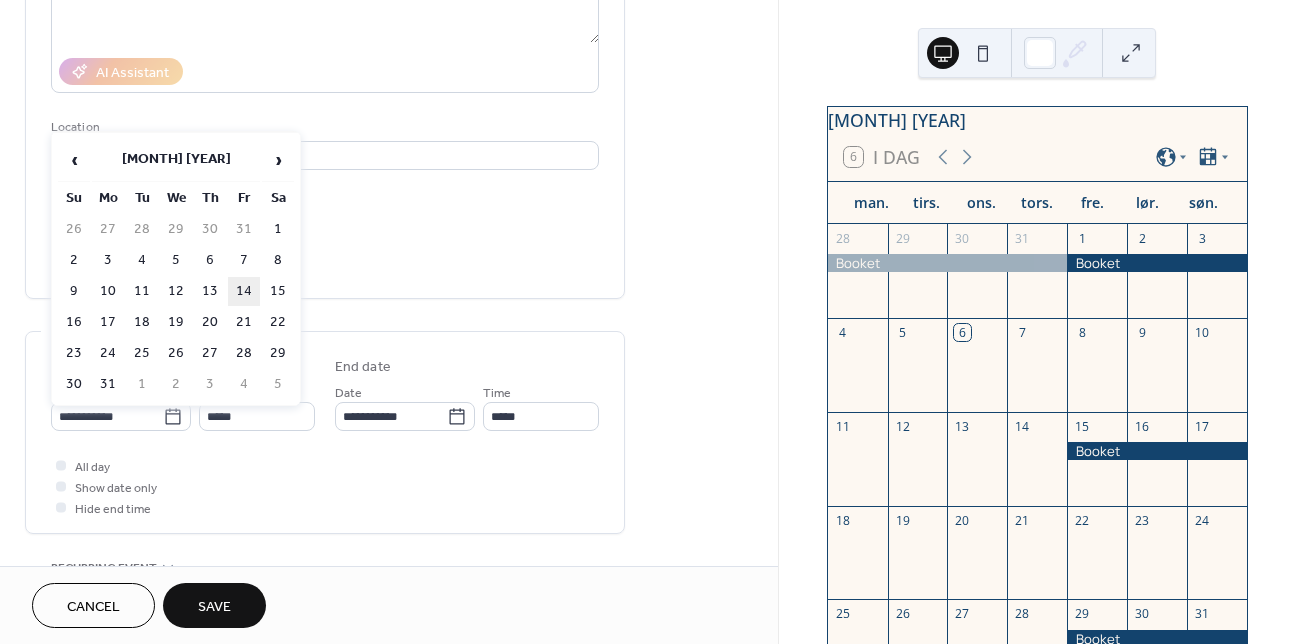 type on "**********" 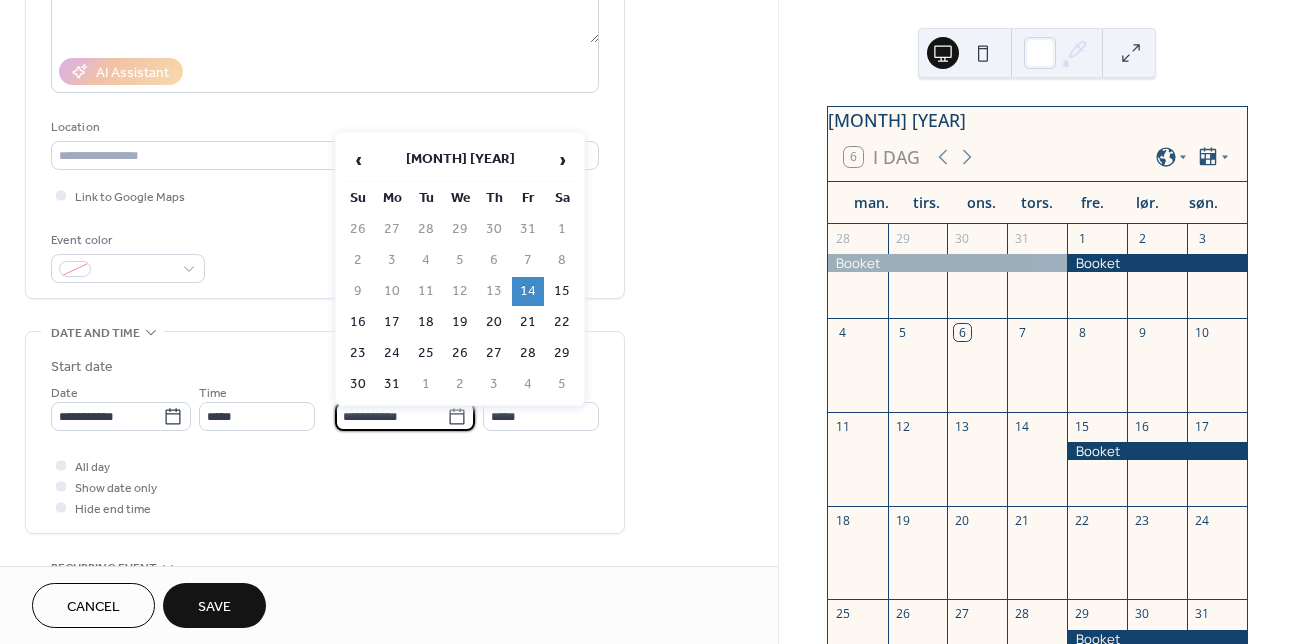 click on "**********" at bounding box center (391, 416) 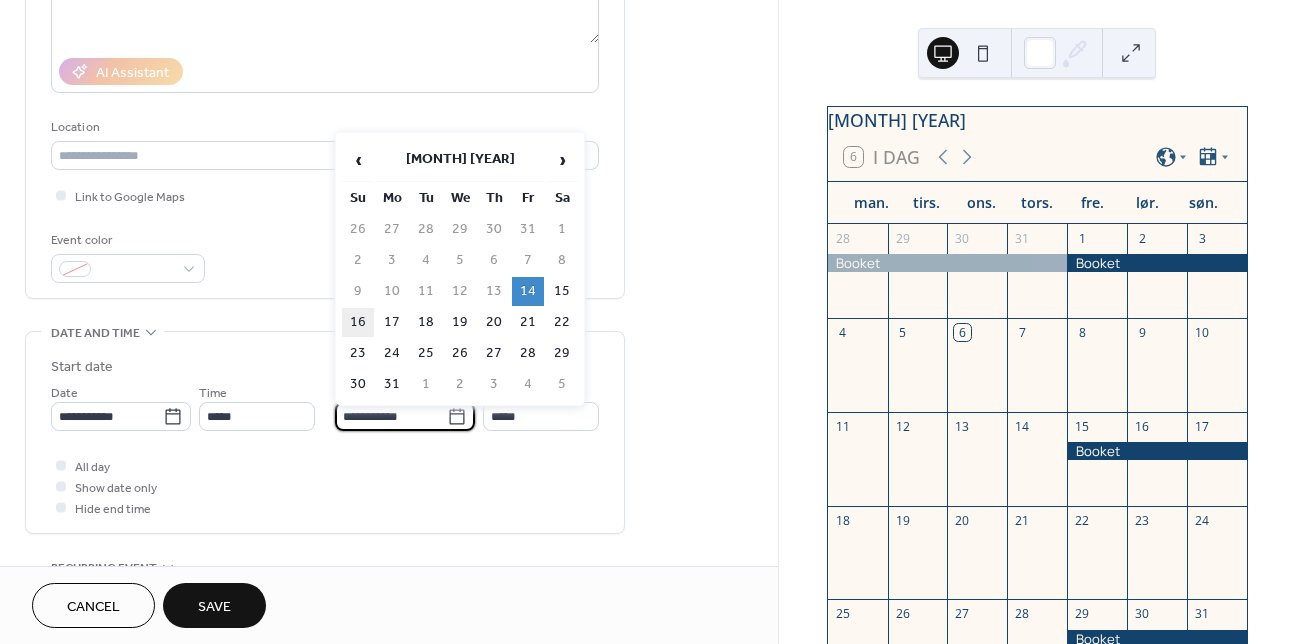 click on "16" at bounding box center (358, 322) 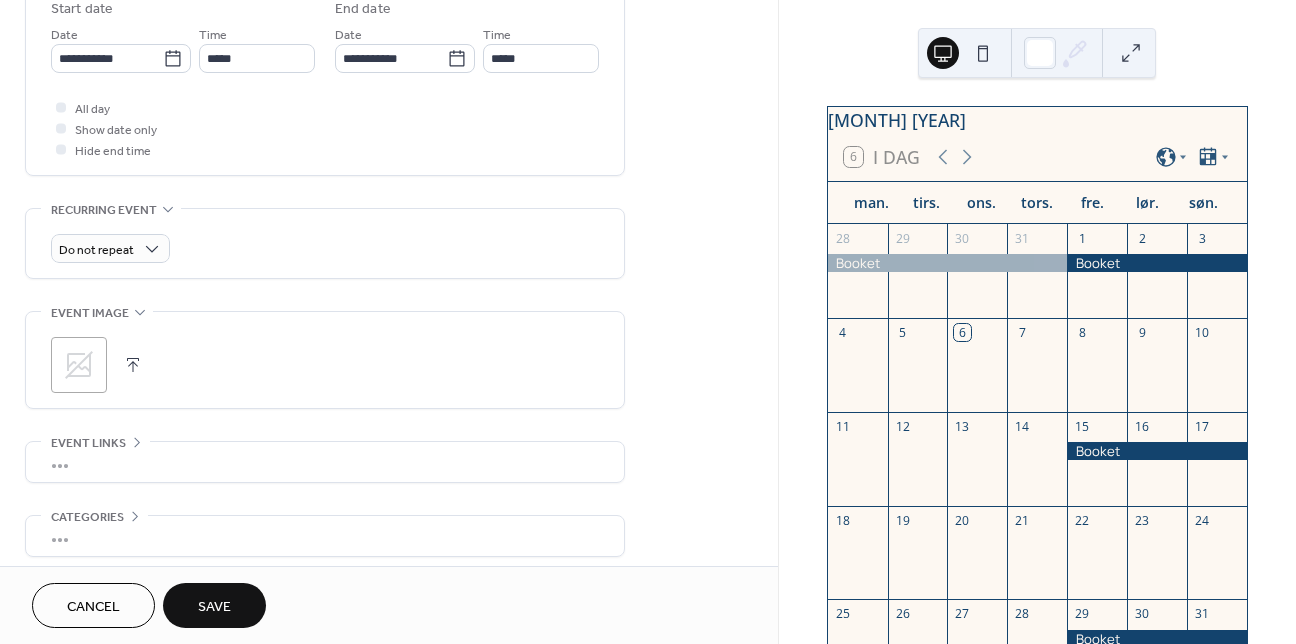 scroll, scrollTop: 763, scrollLeft: 0, axis: vertical 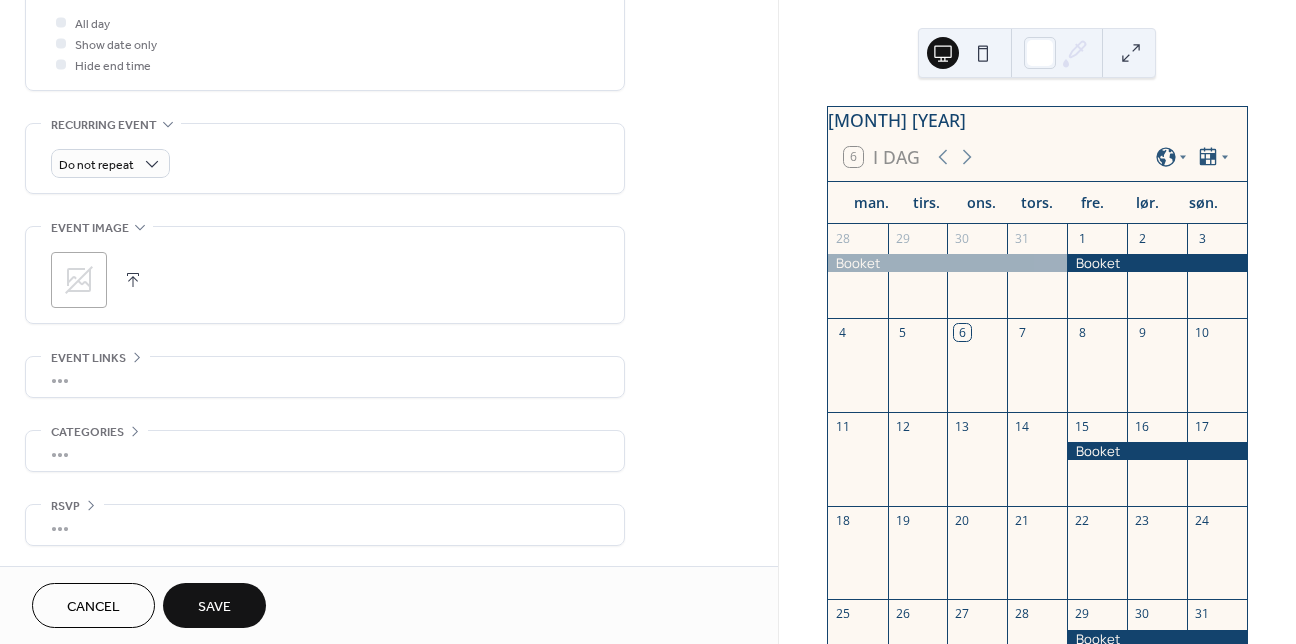 click on "Save" at bounding box center (214, 607) 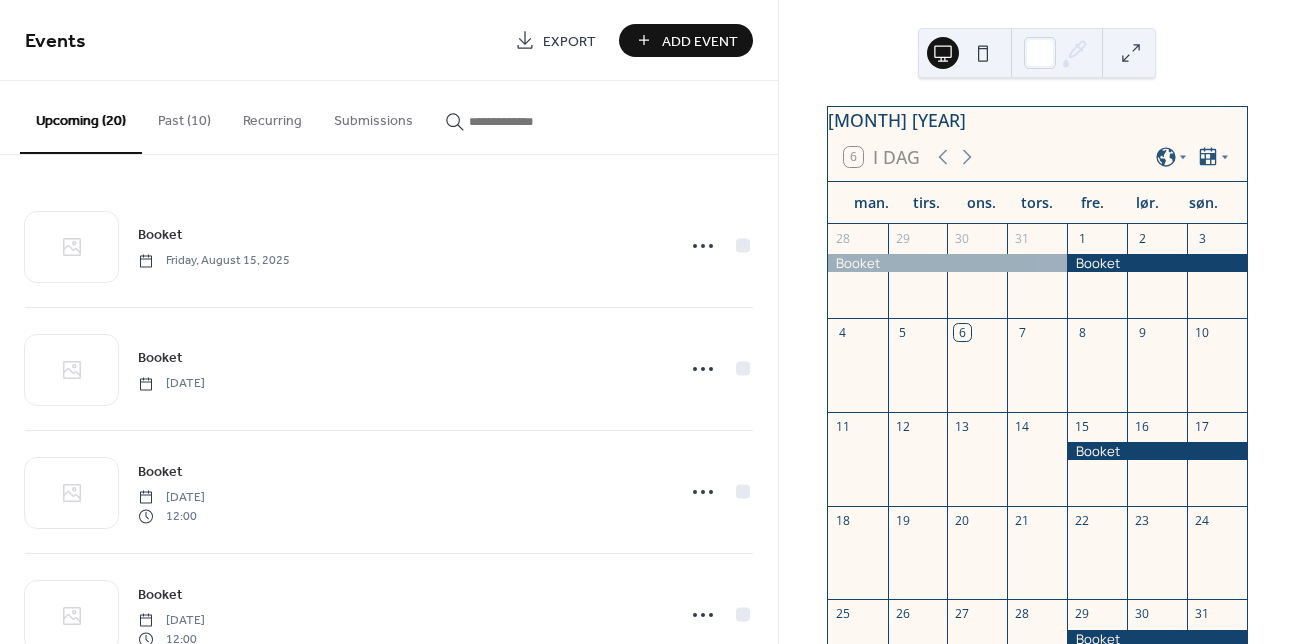 click on "Add Event" at bounding box center [700, 41] 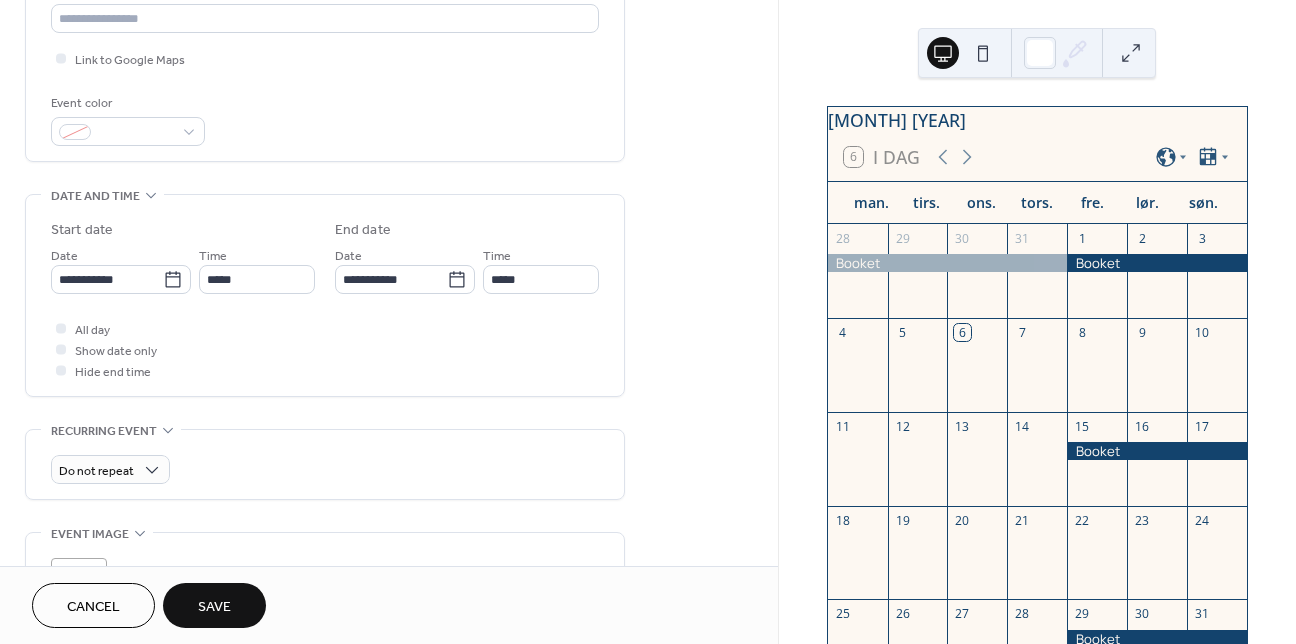 scroll, scrollTop: 499, scrollLeft: 0, axis: vertical 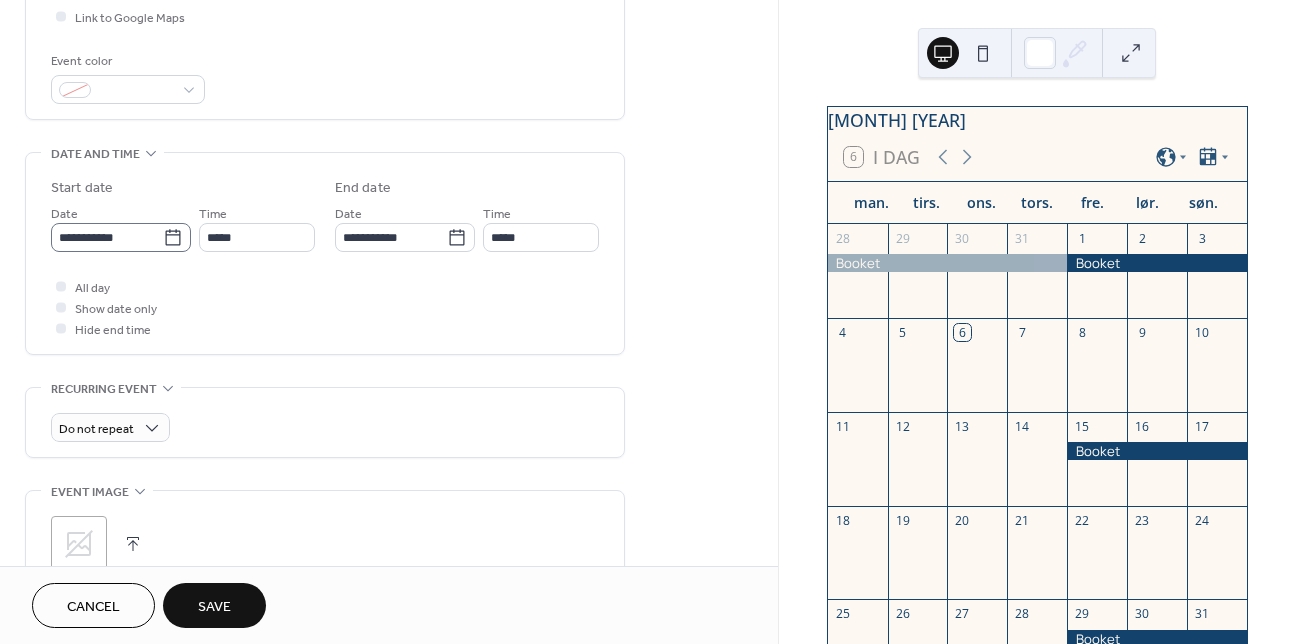 type on "******" 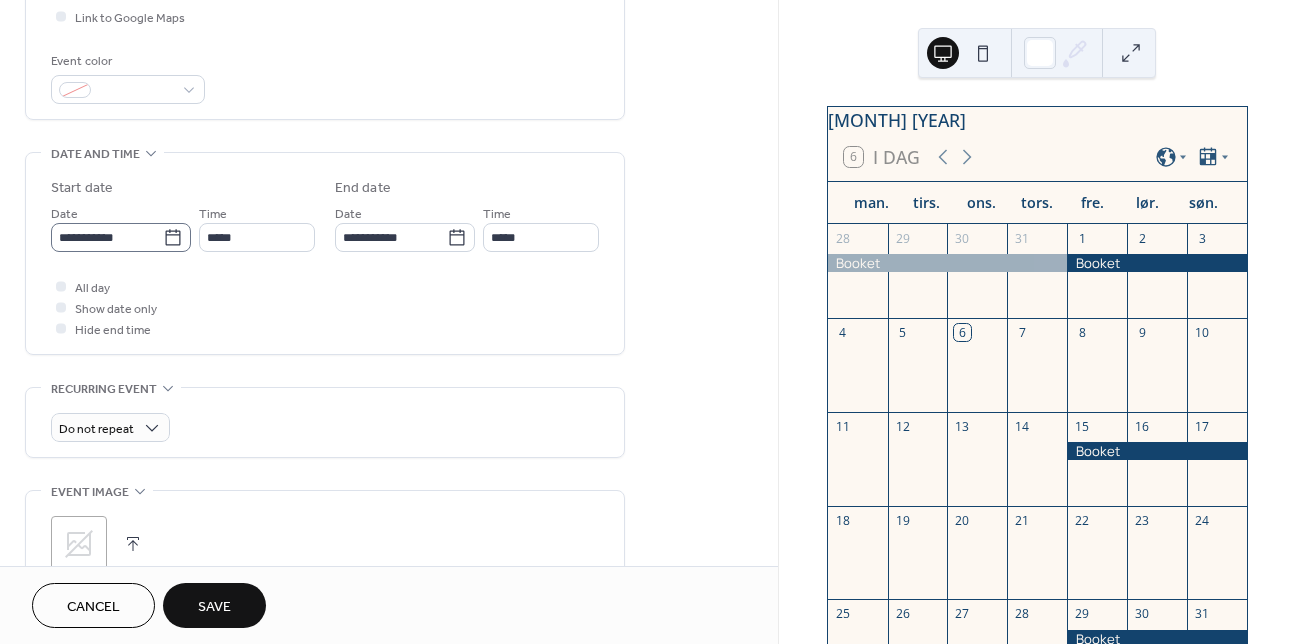 click 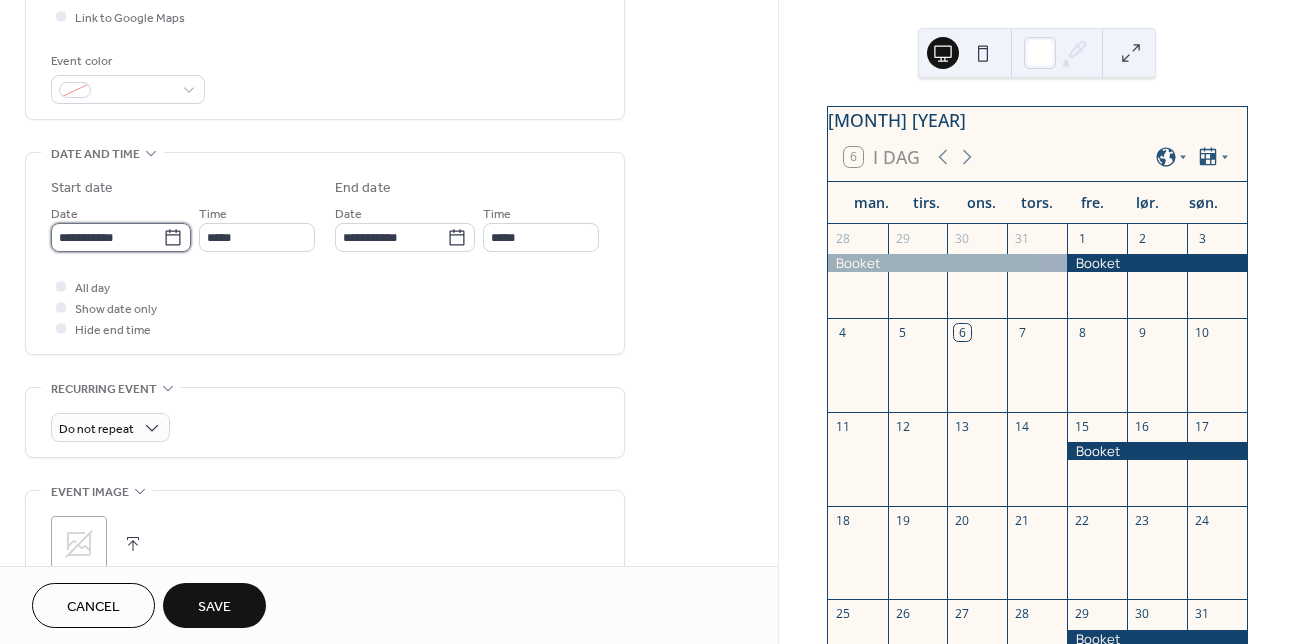 click on "**********" at bounding box center (107, 237) 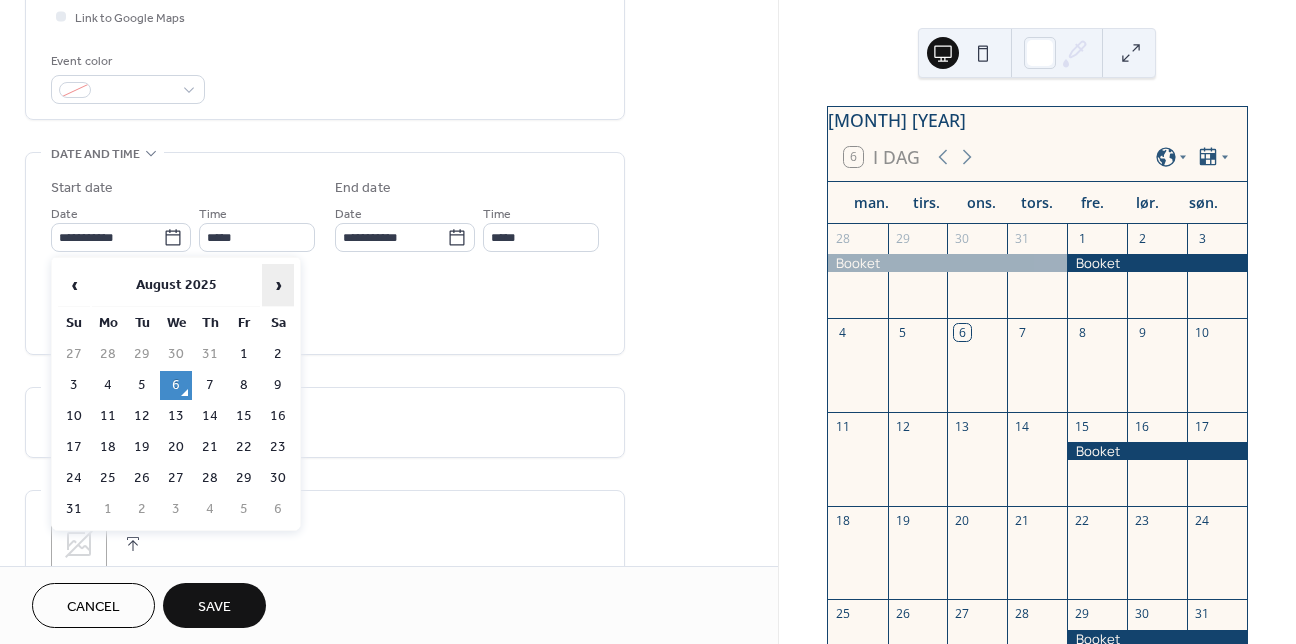 click on "›" at bounding box center [278, 285] 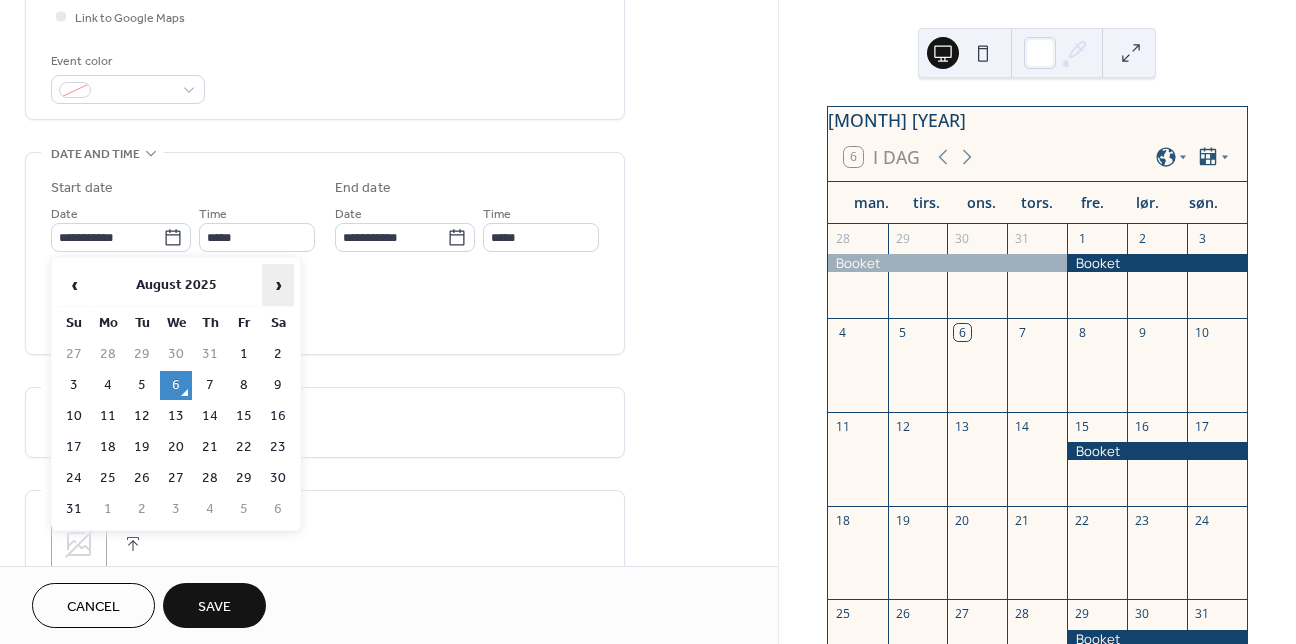 click on "›" at bounding box center [278, 285] 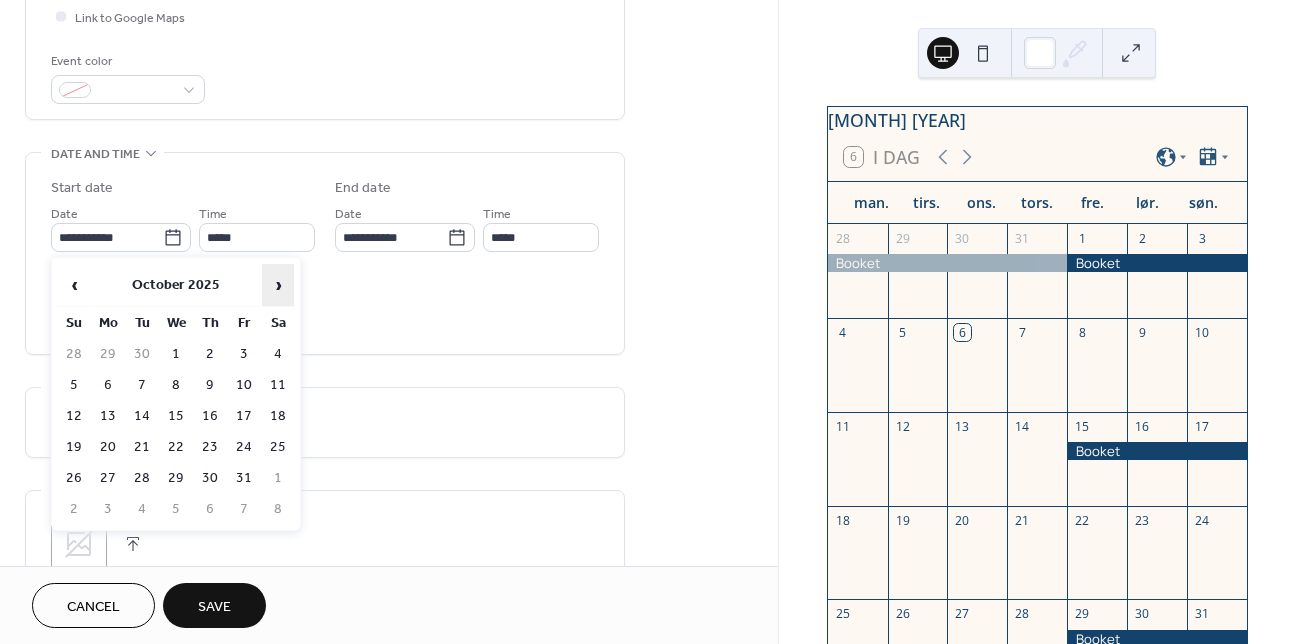 click on "›" at bounding box center [278, 285] 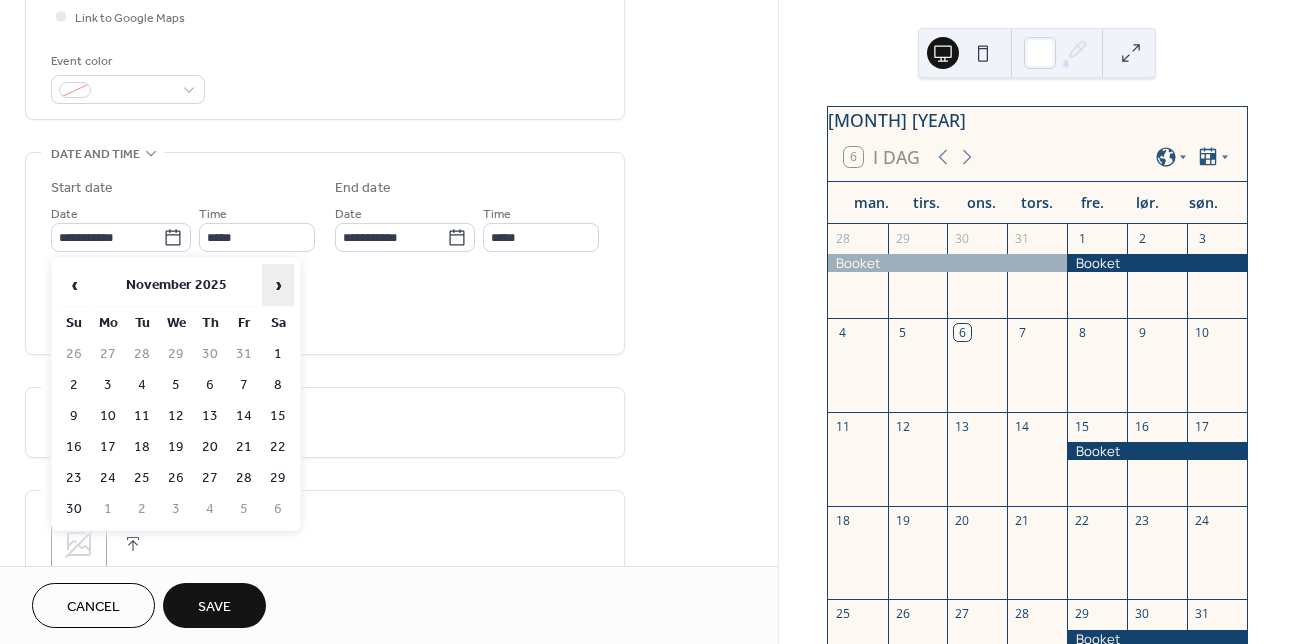 click on "›" at bounding box center [278, 285] 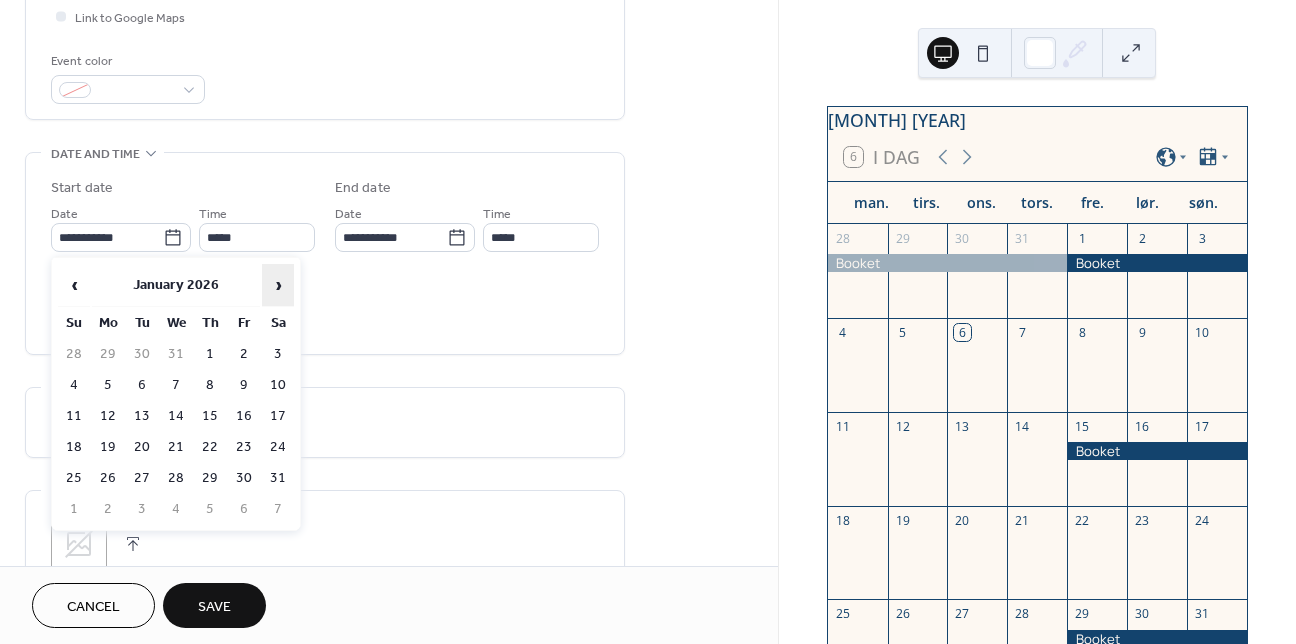 click on "›" at bounding box center (278, 285) 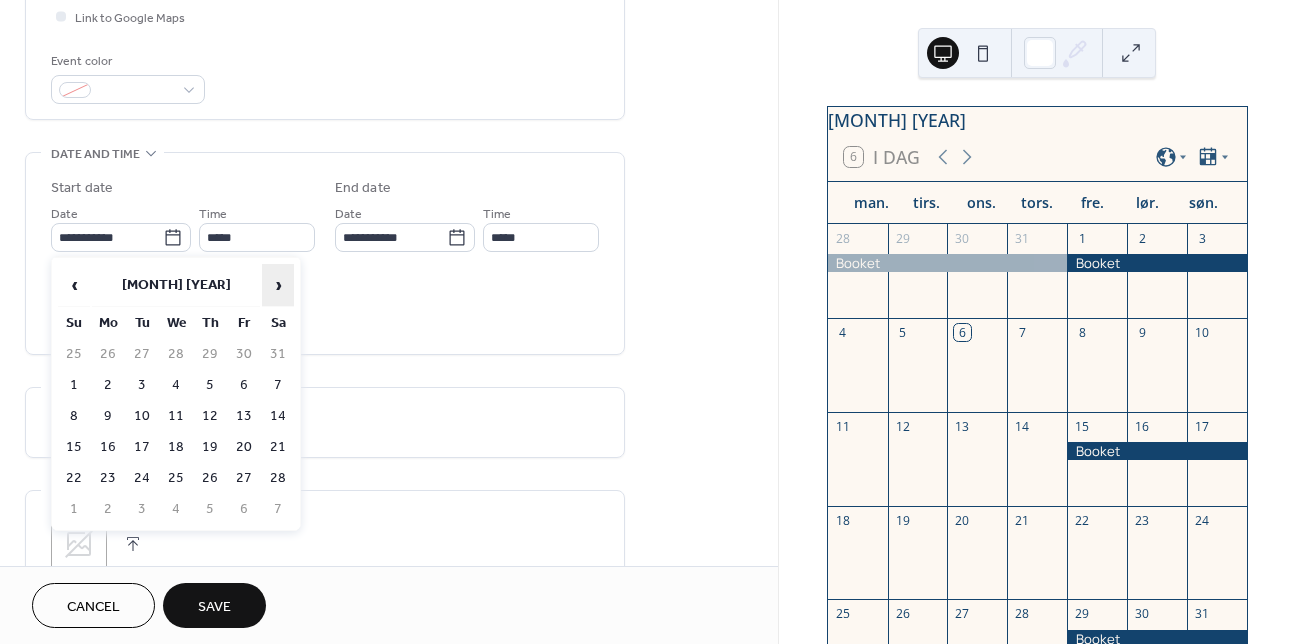 click on "›" at bounding box center [278, 285] 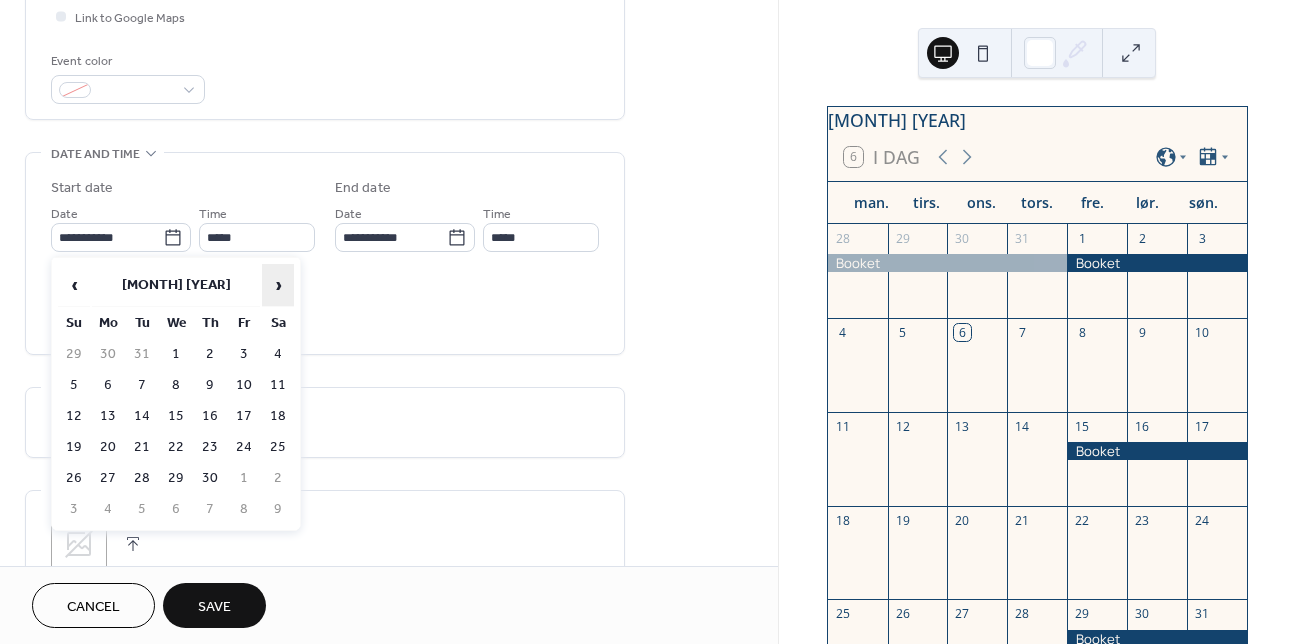 click on "›" at bounding box center (278, 285) 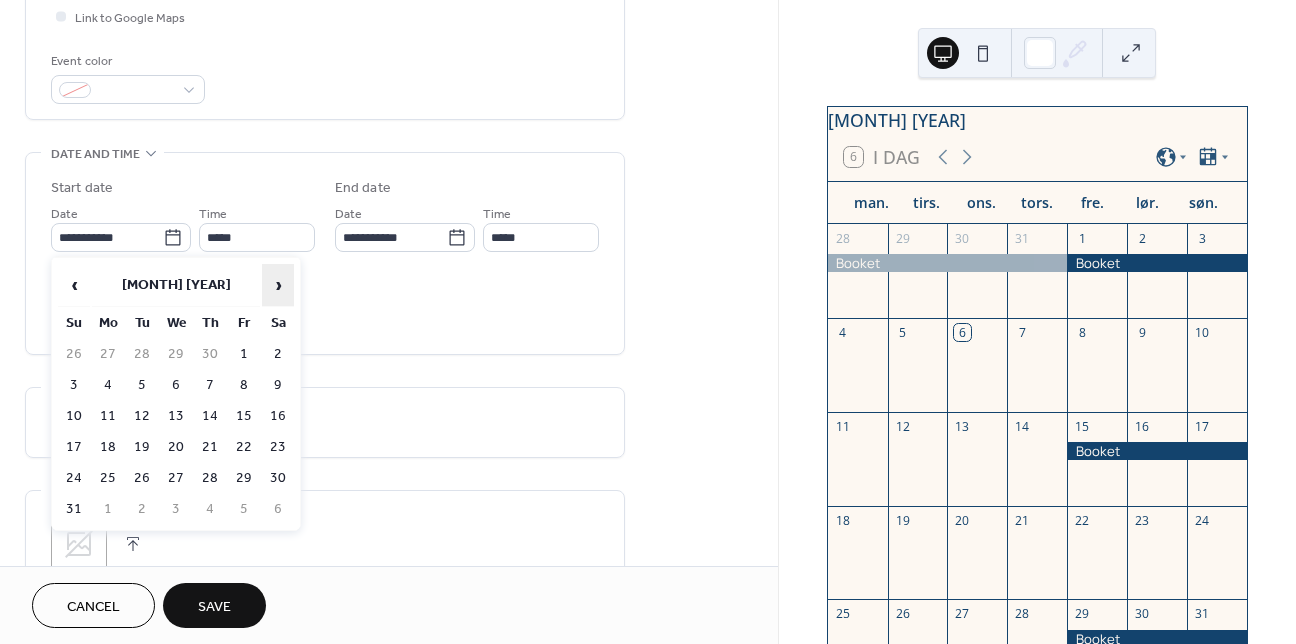 click on "›" at bounding box center (278, 285) 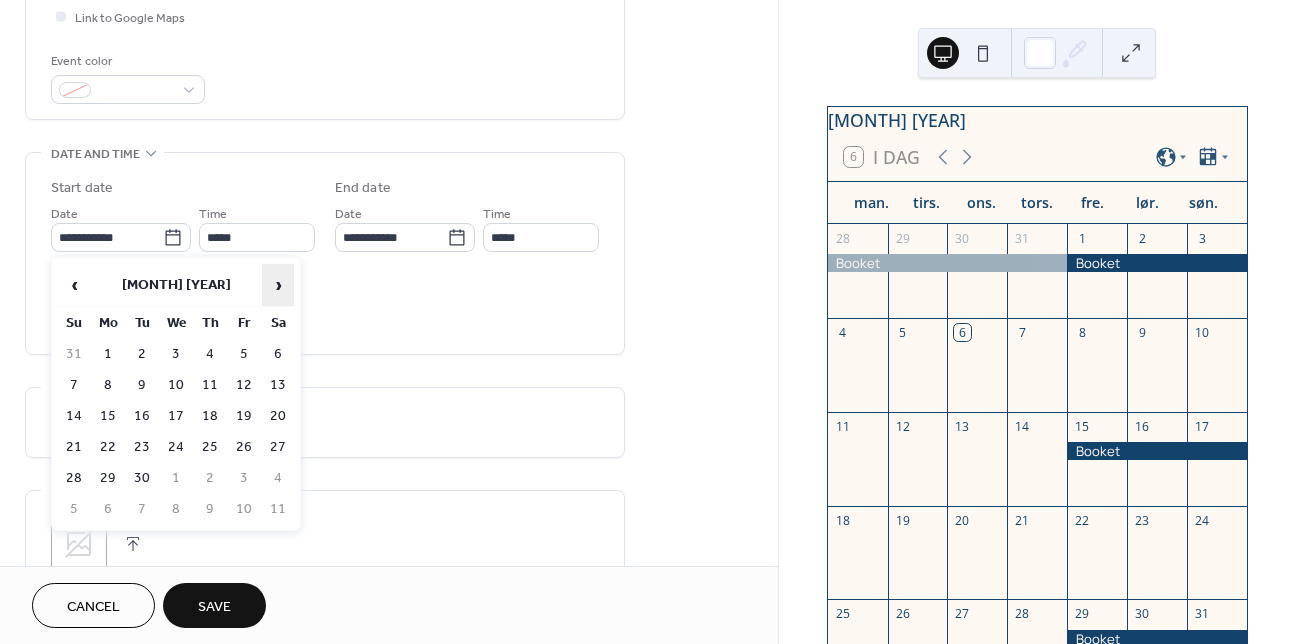 click on "›" at bounding box center [278, 285] 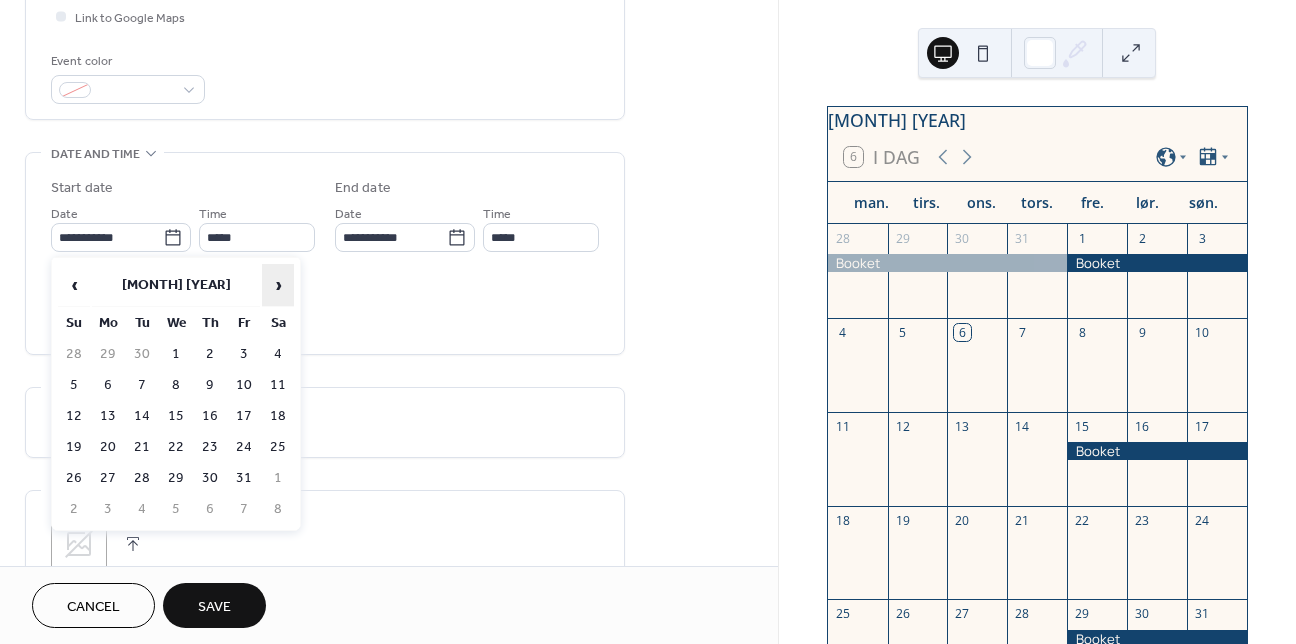 click on "›" at bounding box center (278, 285) 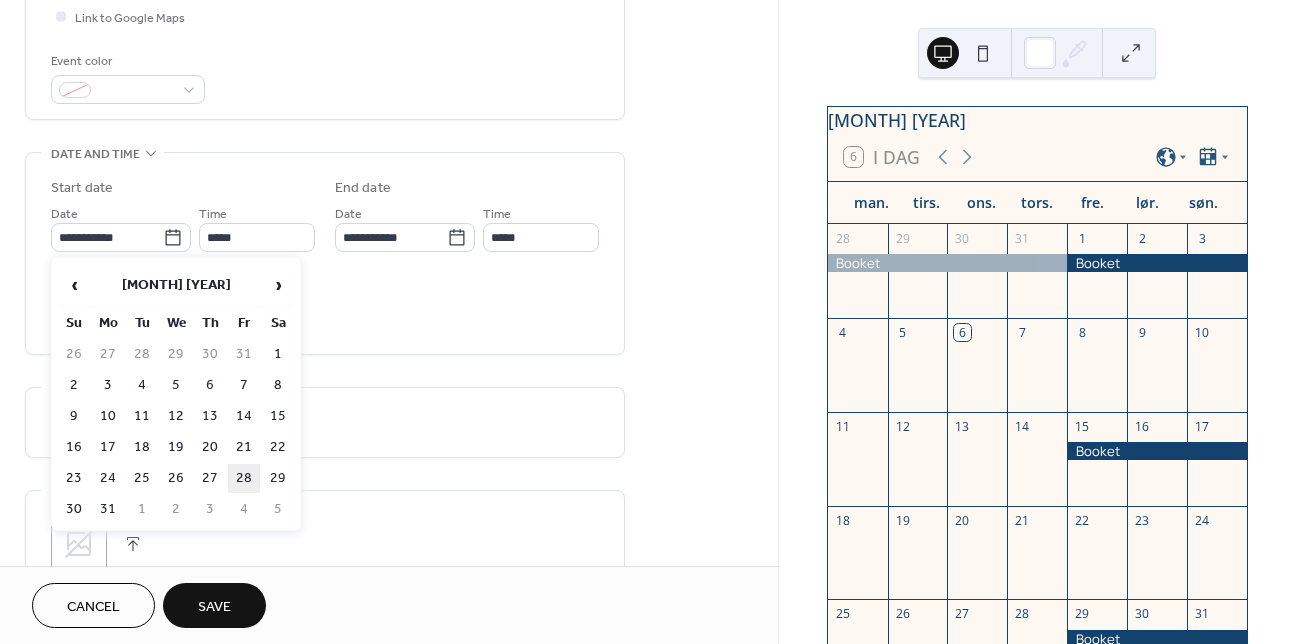 click on "28" at bounding box center (244, 478) 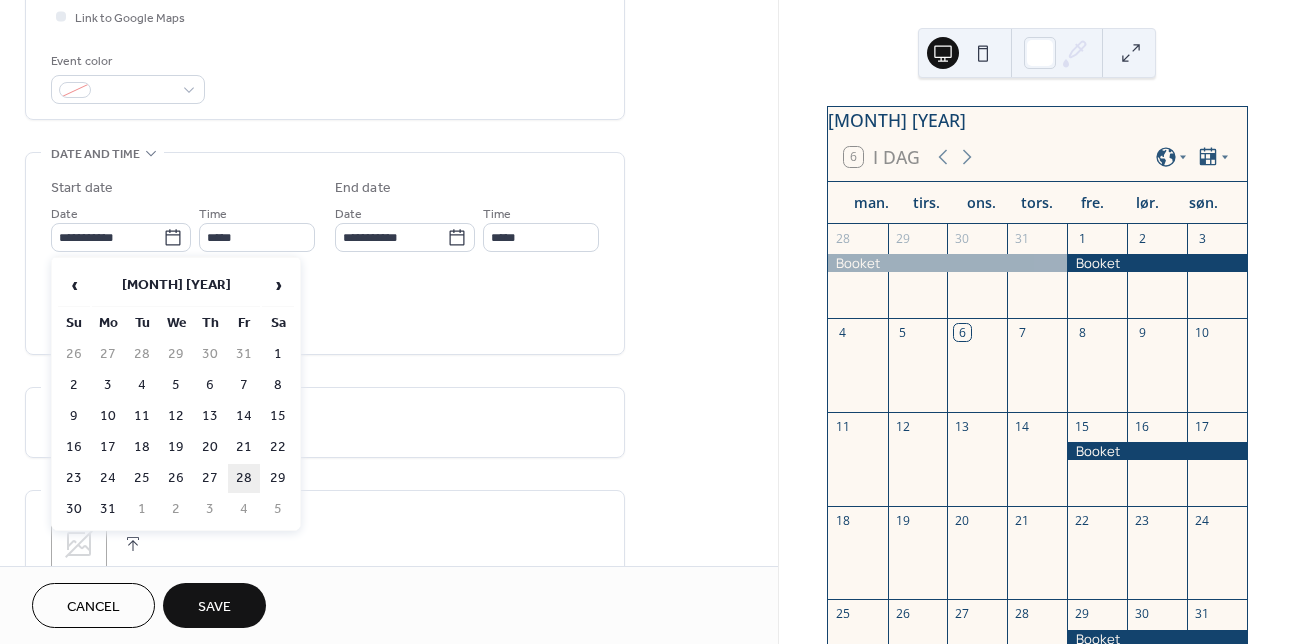 type on "**********" 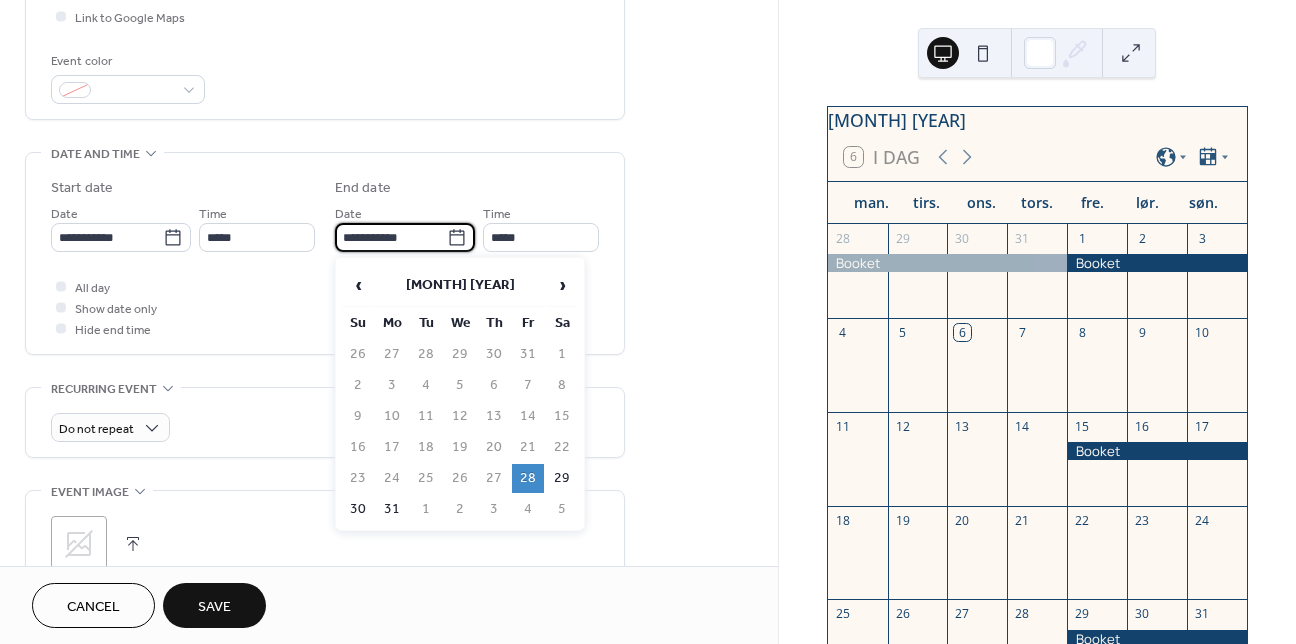 click on "**********" at bounding box center (391, 237) 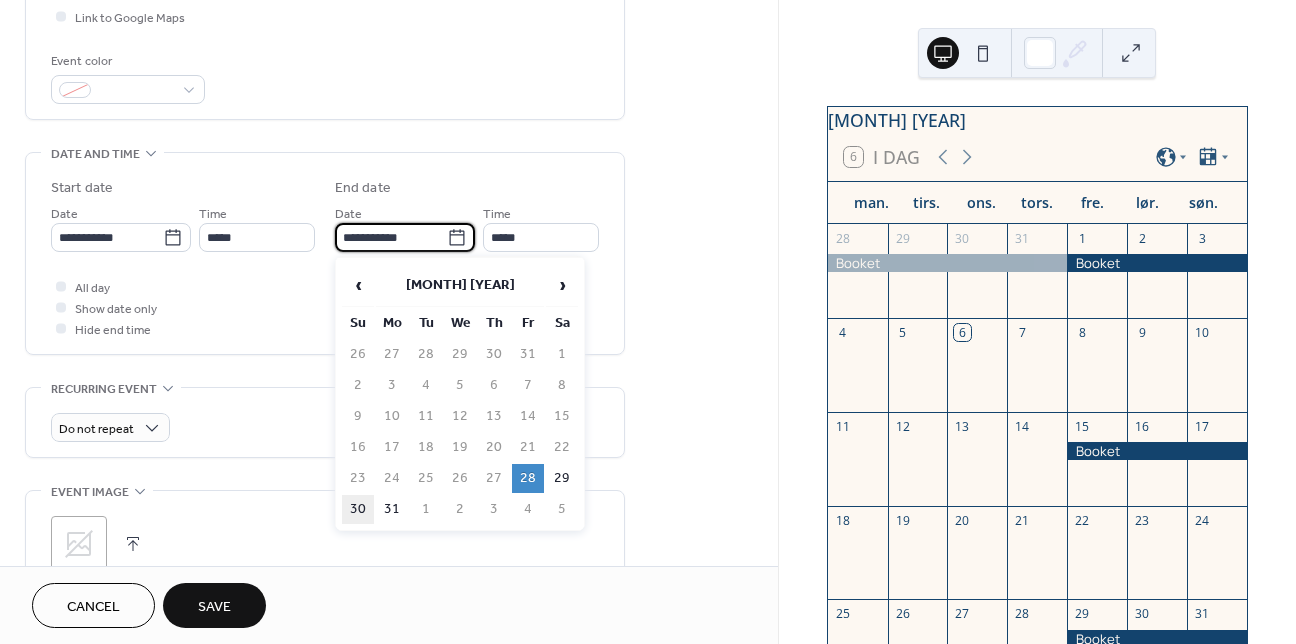 click on "30" at bounding box center (358, 509) 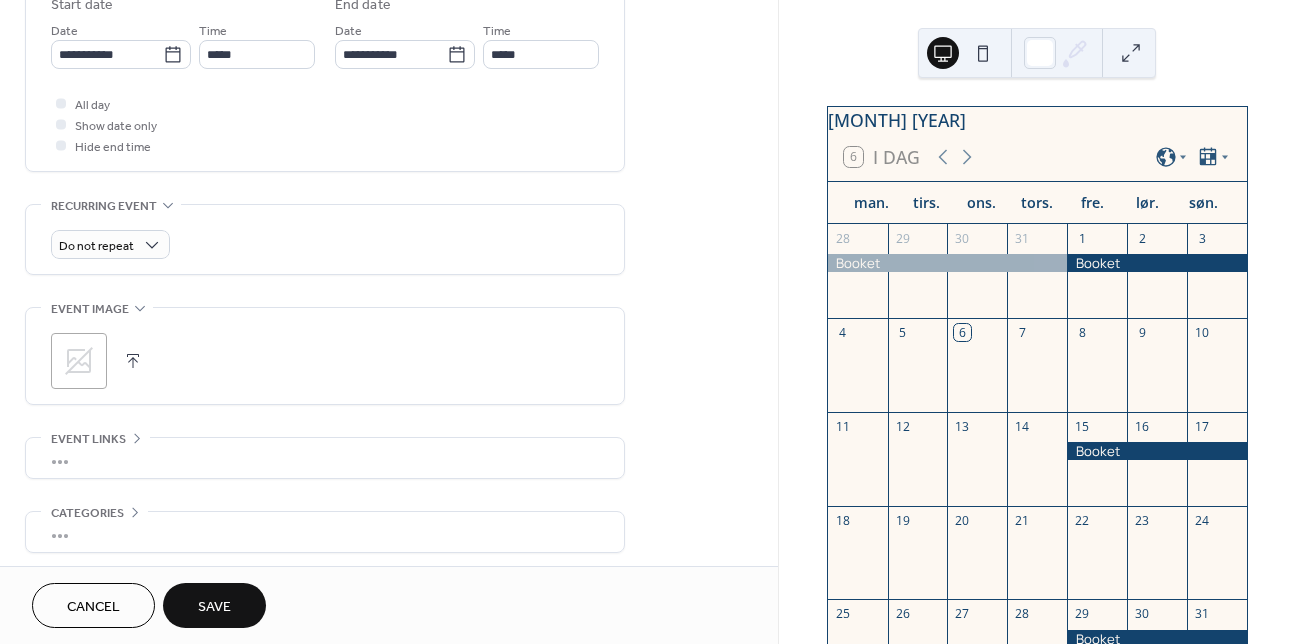 scroll, scrollTop: 719, scrollLeft: 0, axis: vertical 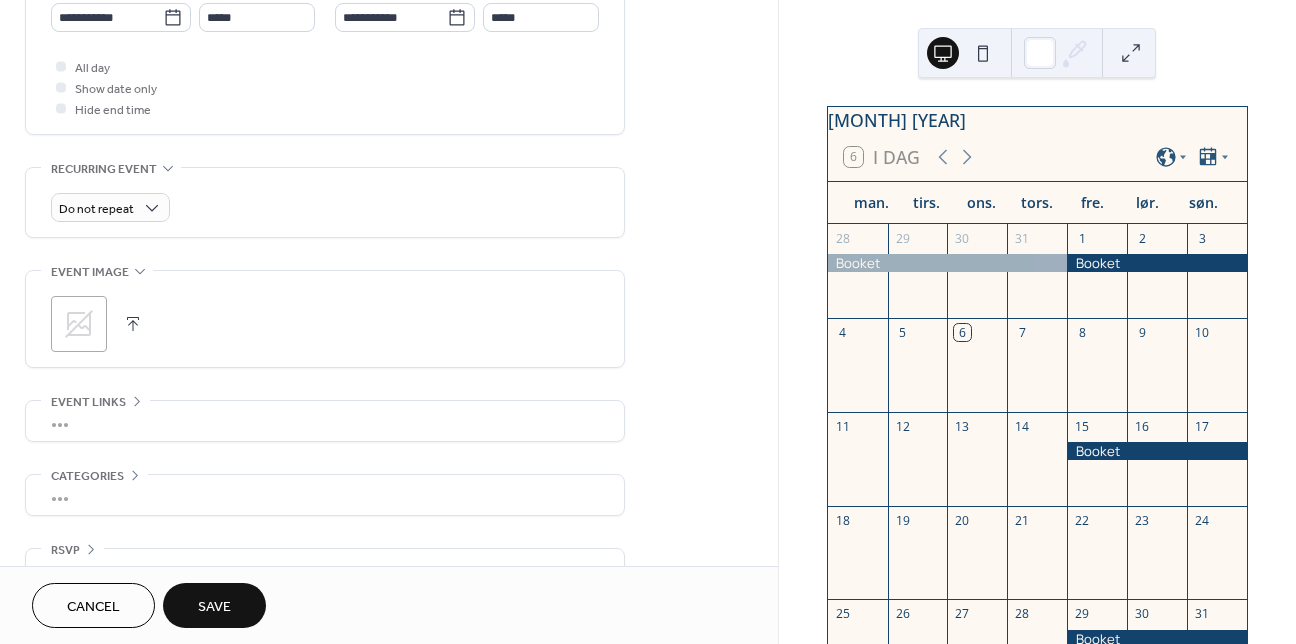 click on "Save" at bounding box center [214, 607] 